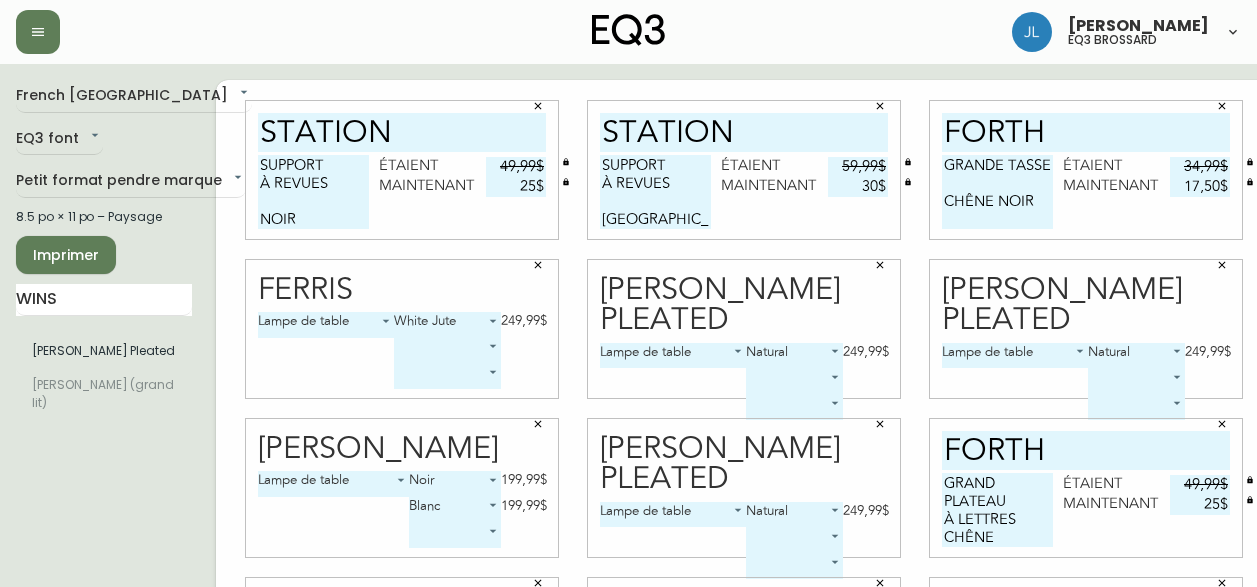 scroll, scrollTop: 0, scrollLeft: 0, axis: both 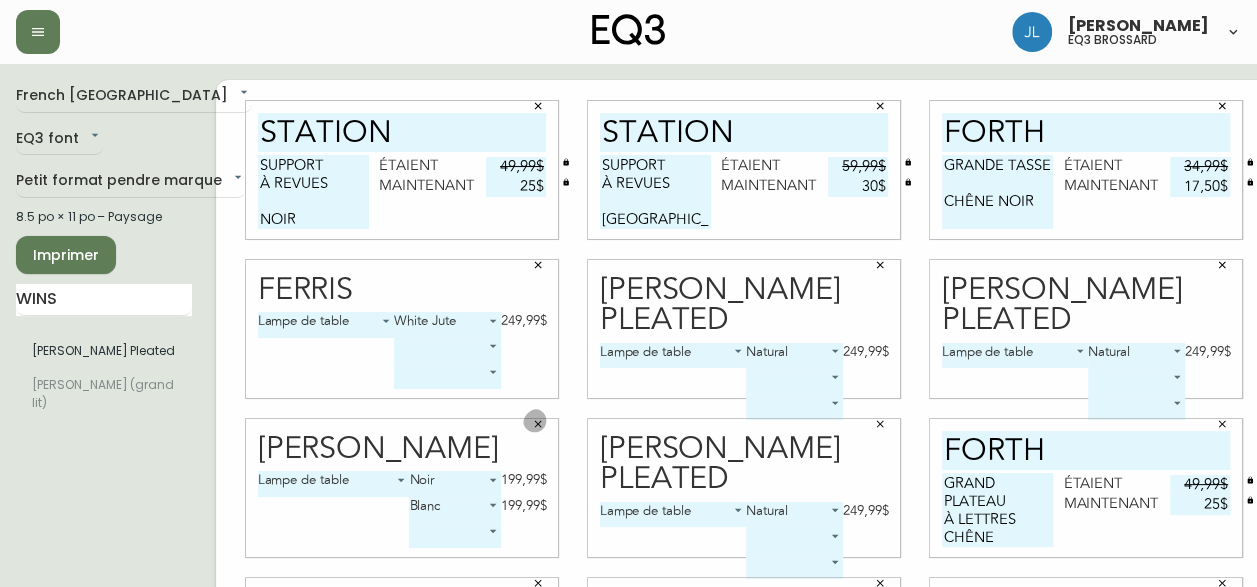 click 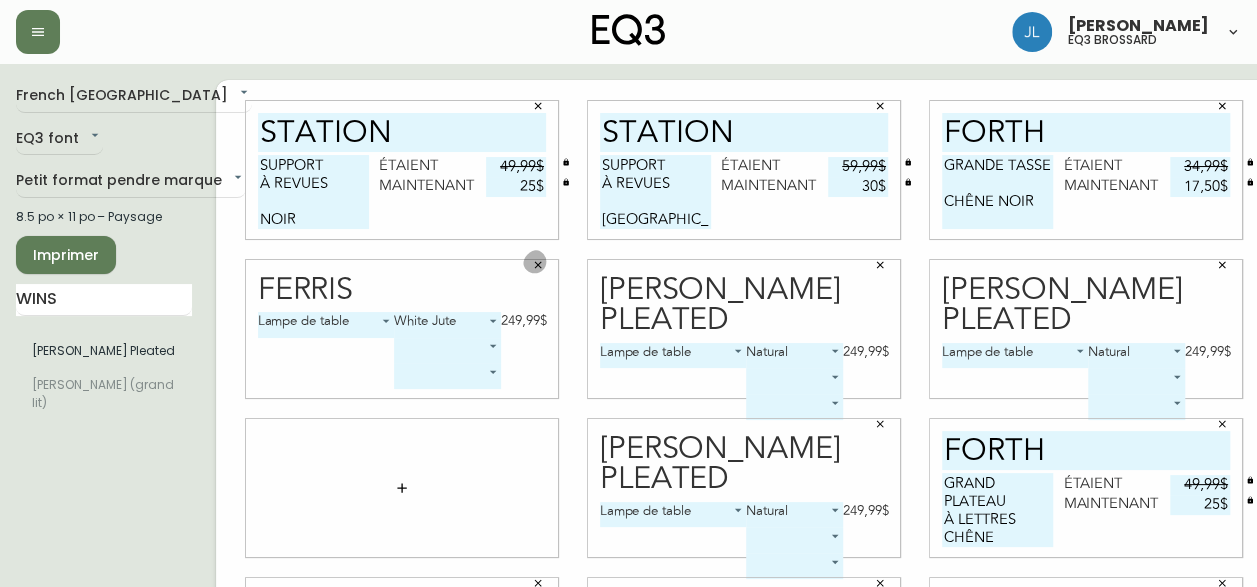 click 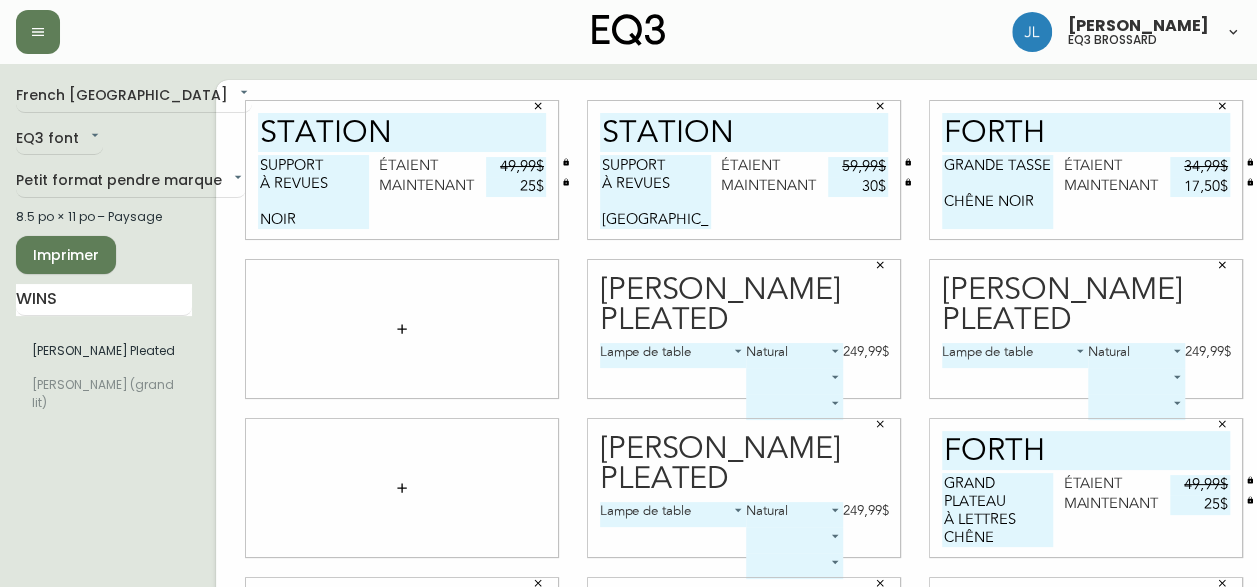 click 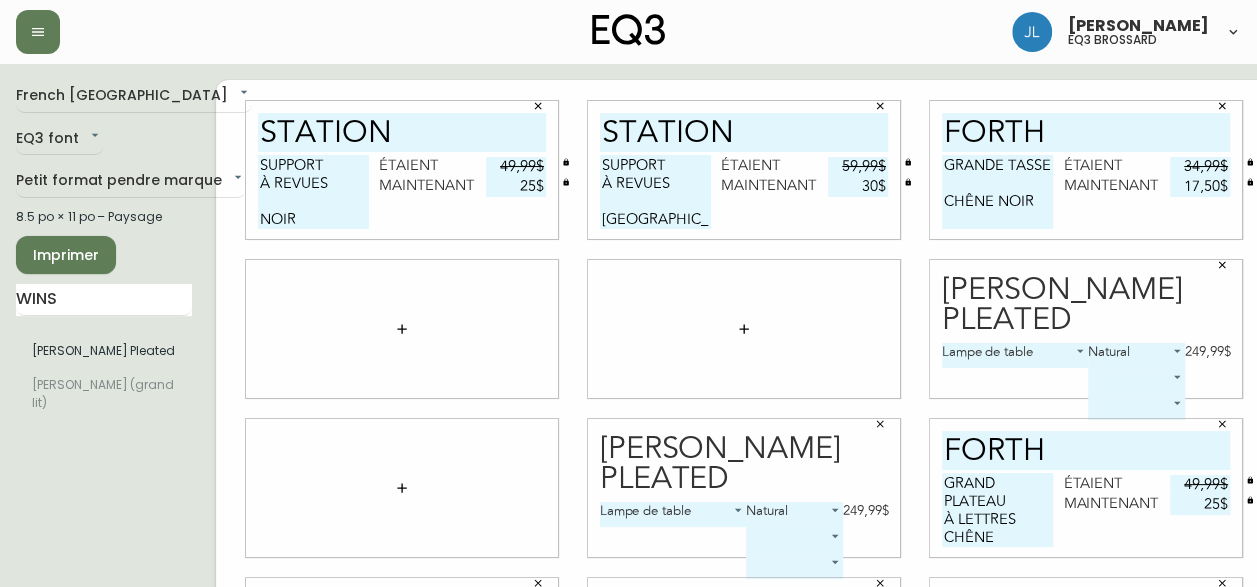 click at bounding box center (1222, 265) 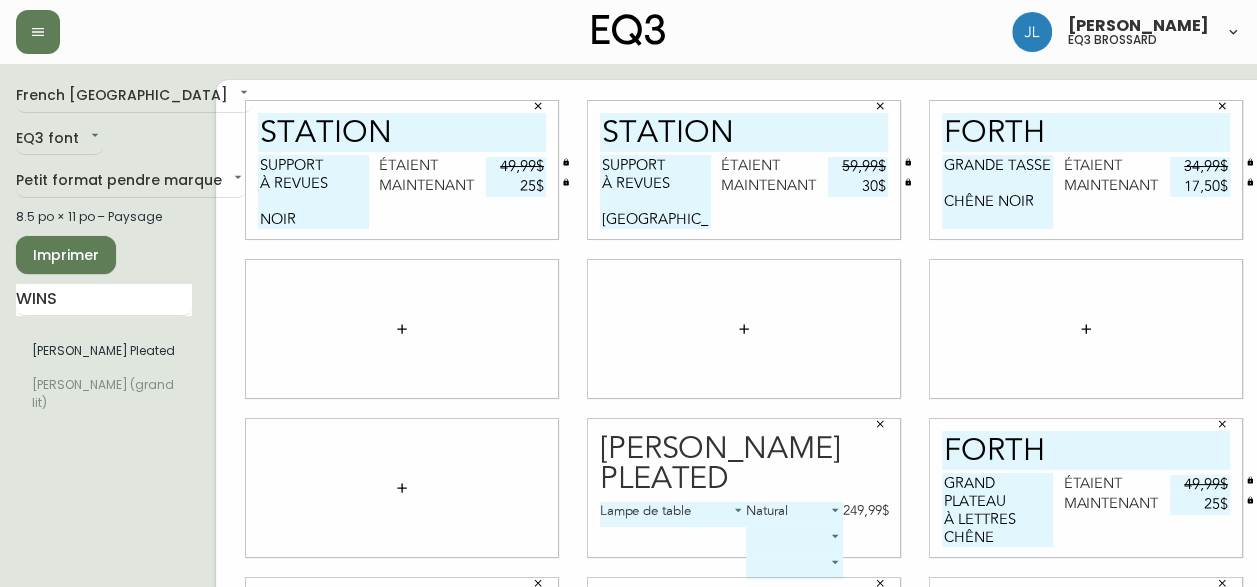 click at bounding box center (880, 424) 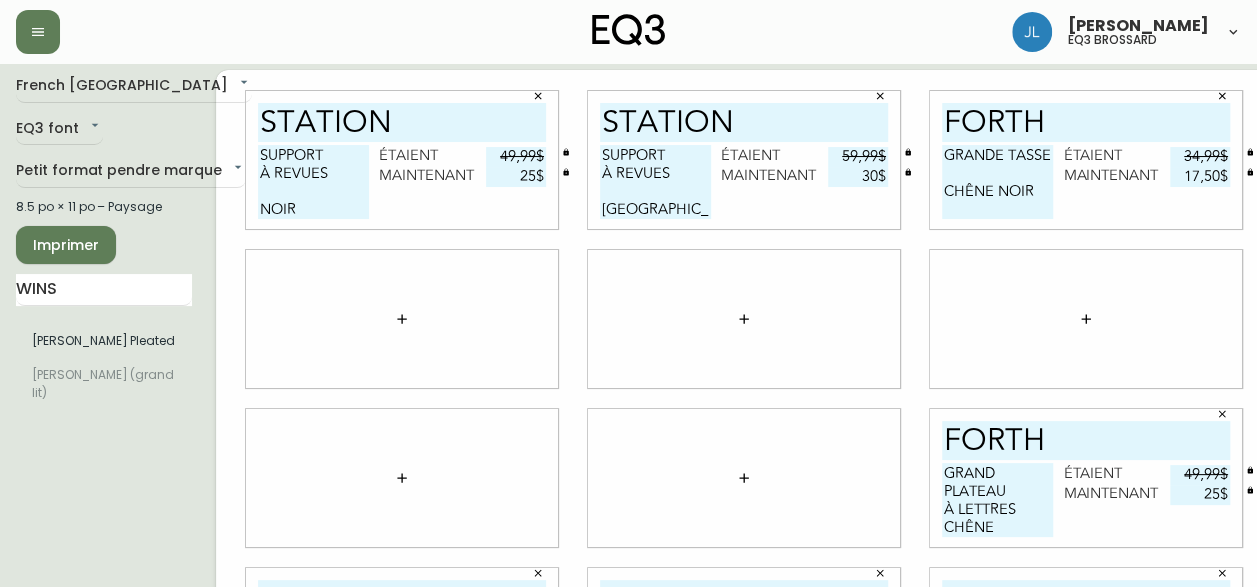 scroll, scrollTop: 0, scrollLeft: 0, axis: both 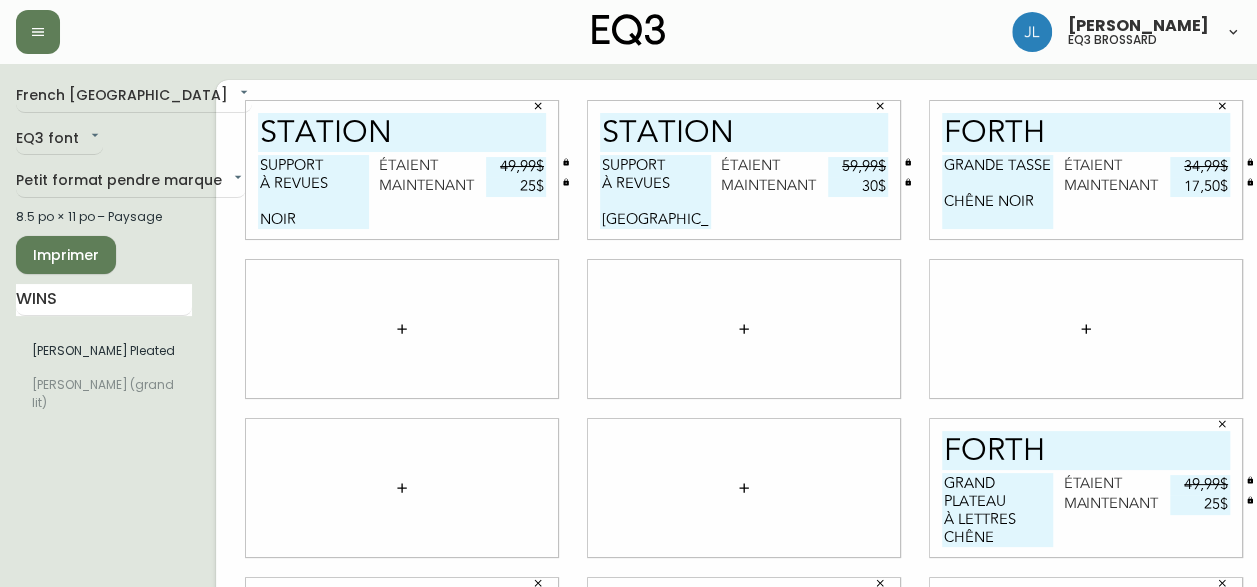 click on "station" at bounding box center (402, 132) 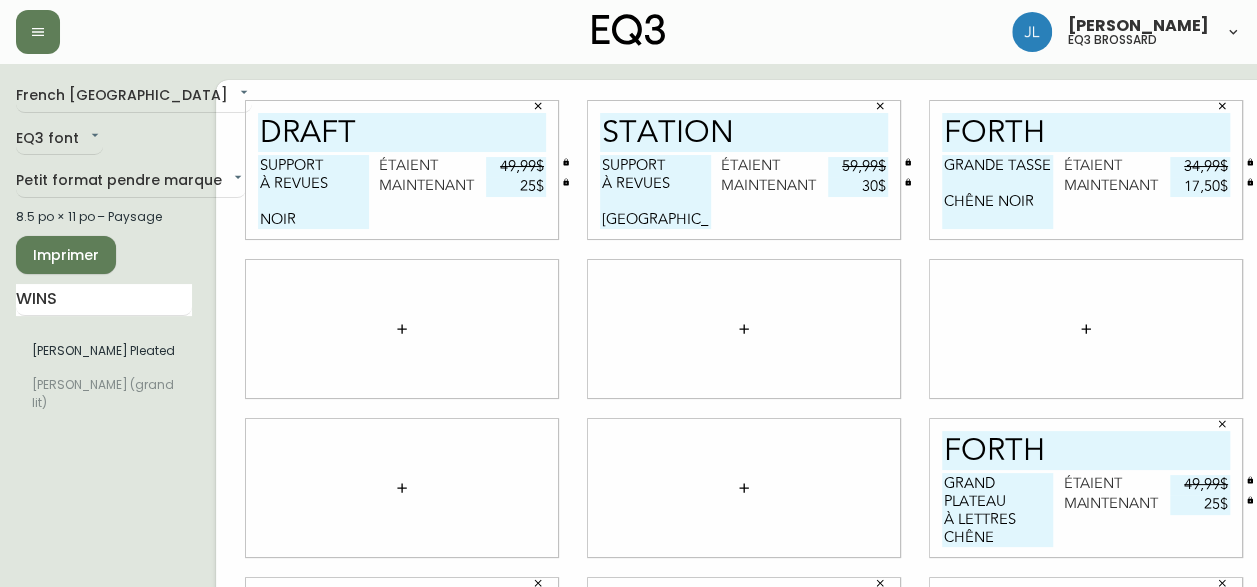 type on "draft" 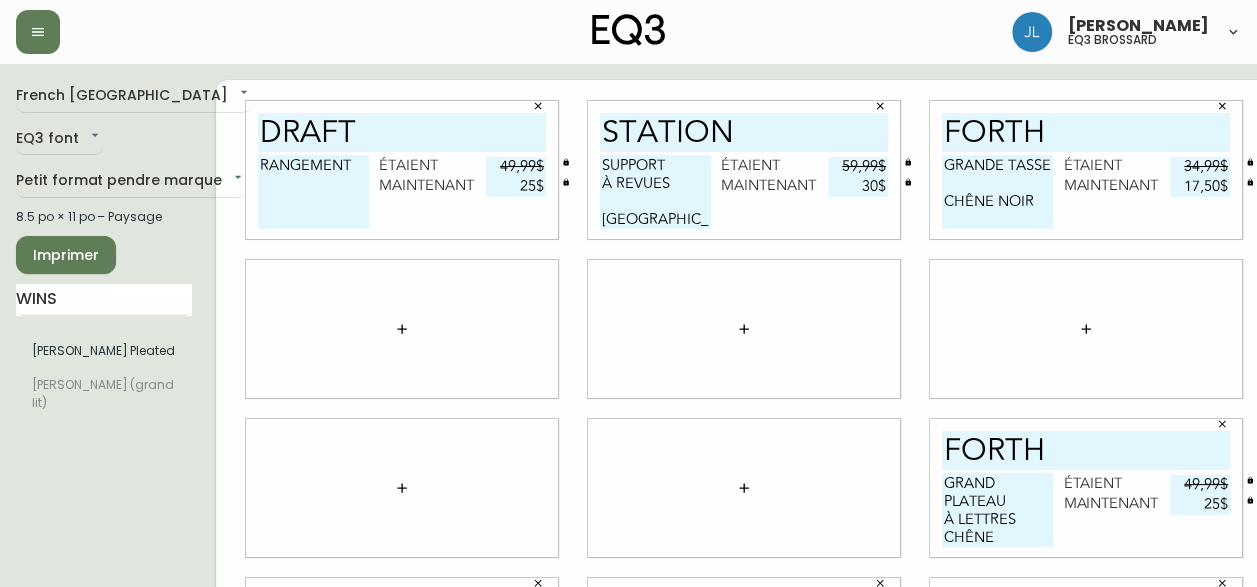scroll, scrollTop: 0, scrollLeft: 0, axis: both 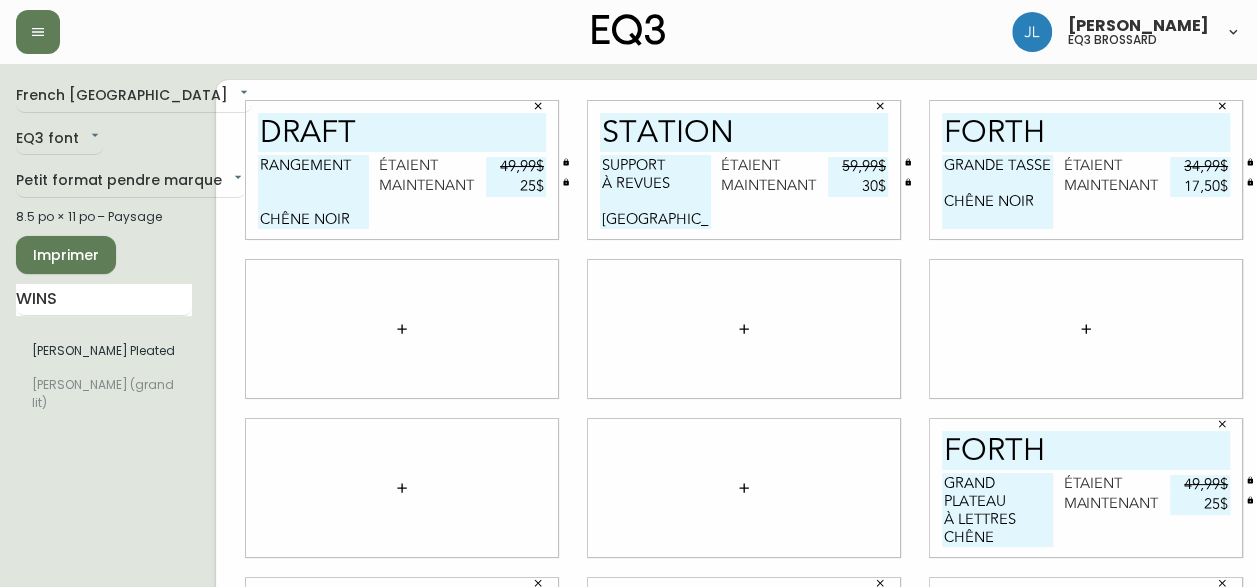 type on "RANGEMENT
CHÊNE NOIR" 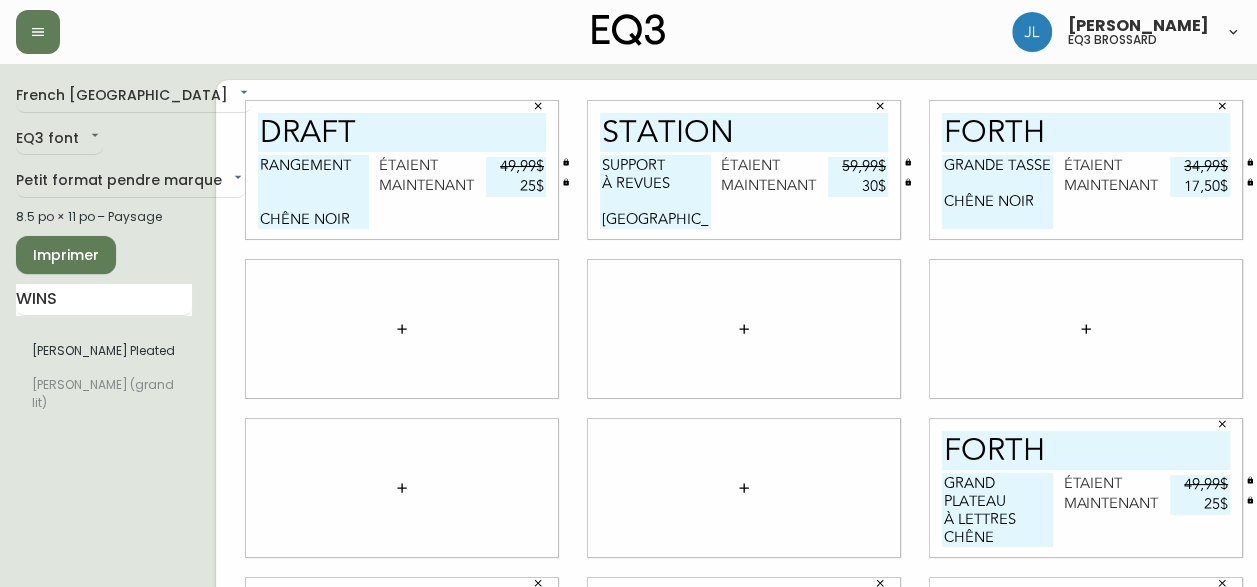 click 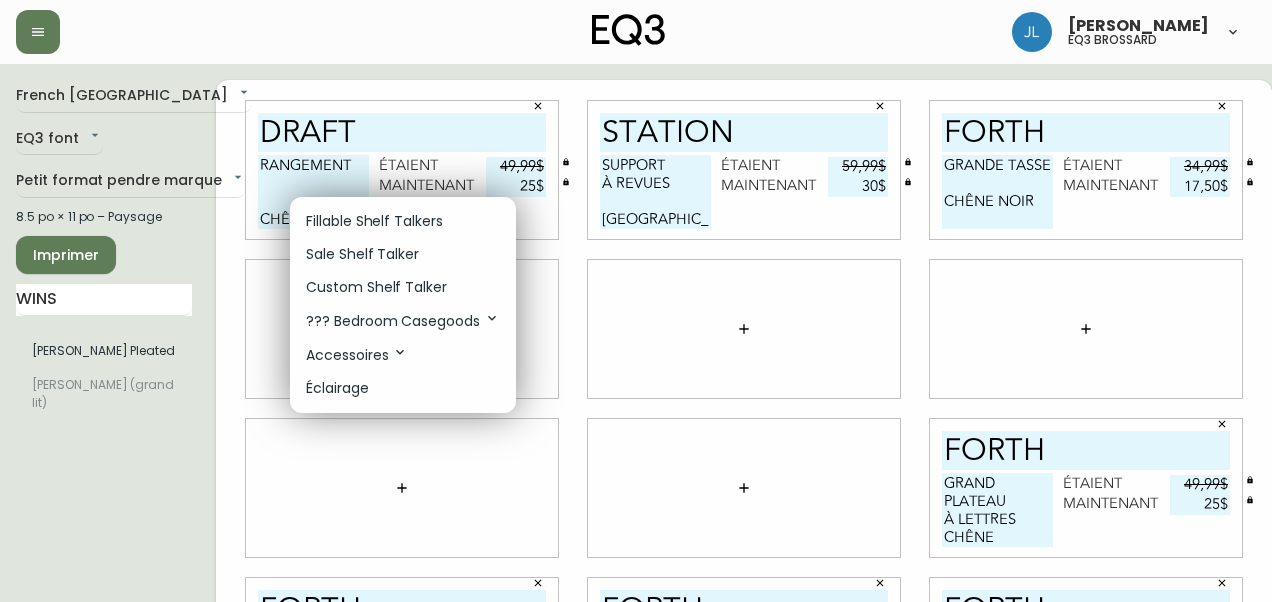 click on "Sale Shelf Talker" at bounding box center (362, 254) 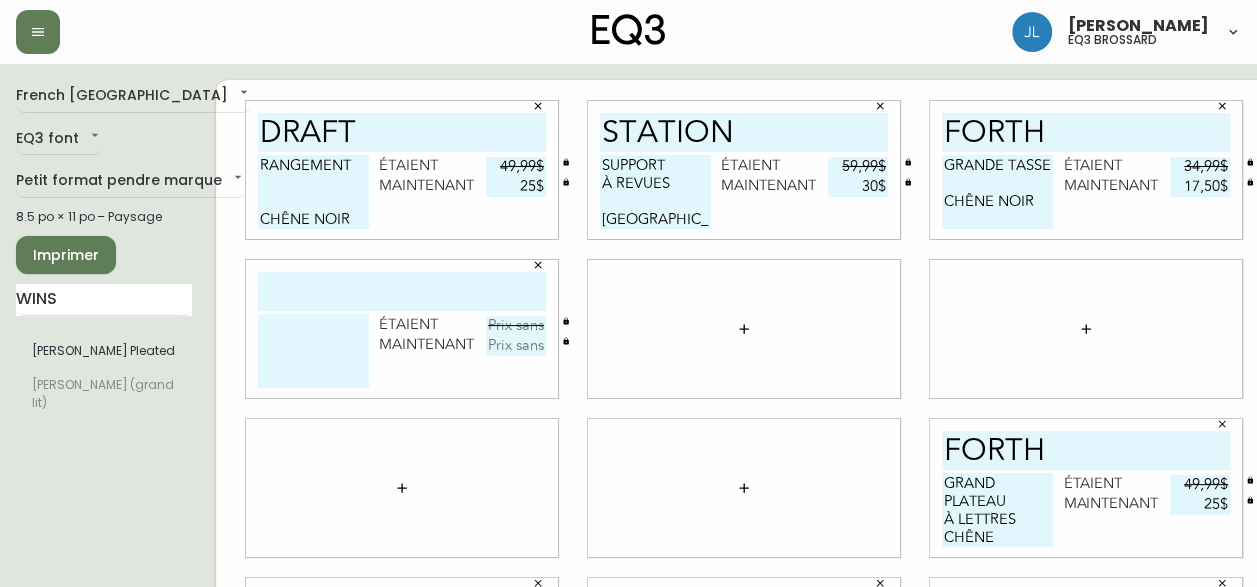 click at bounding box center (744, 329) 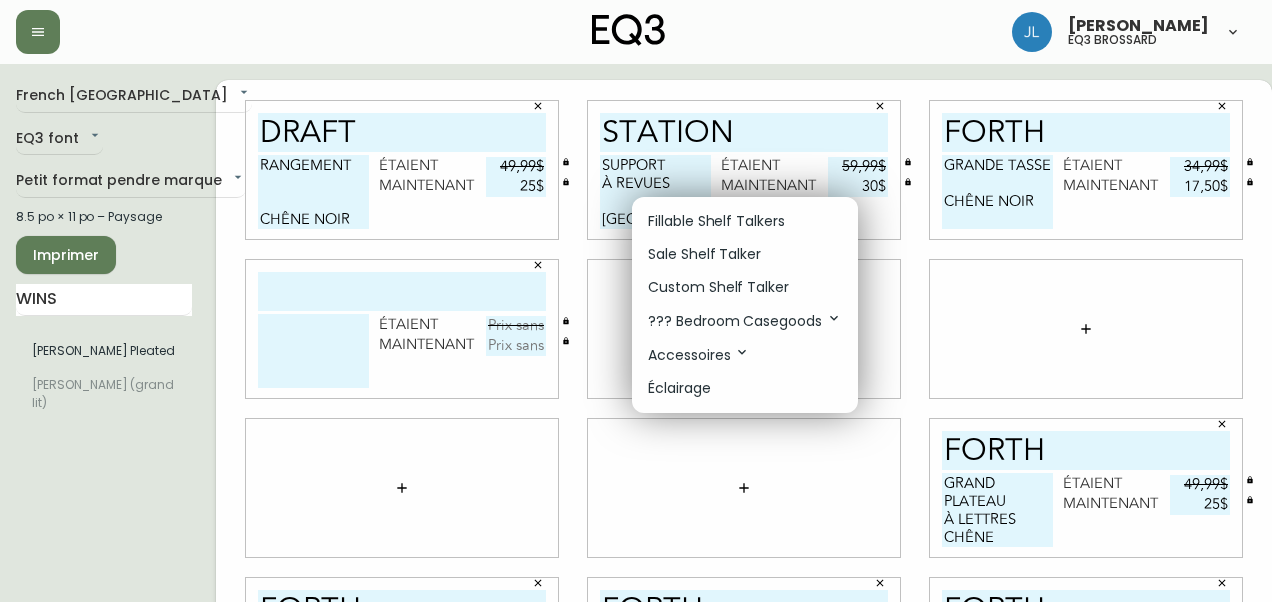 click on "Sale Shelf Talker" at bounding box center [704, 254] 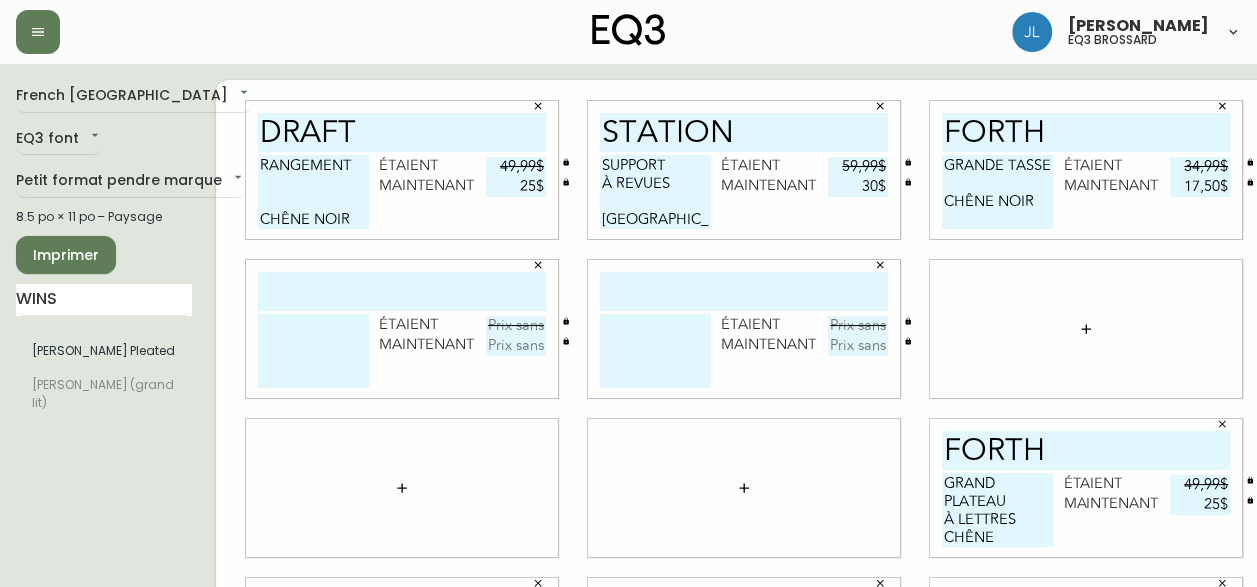 click on "STATION" at bounding box center (744, 132) 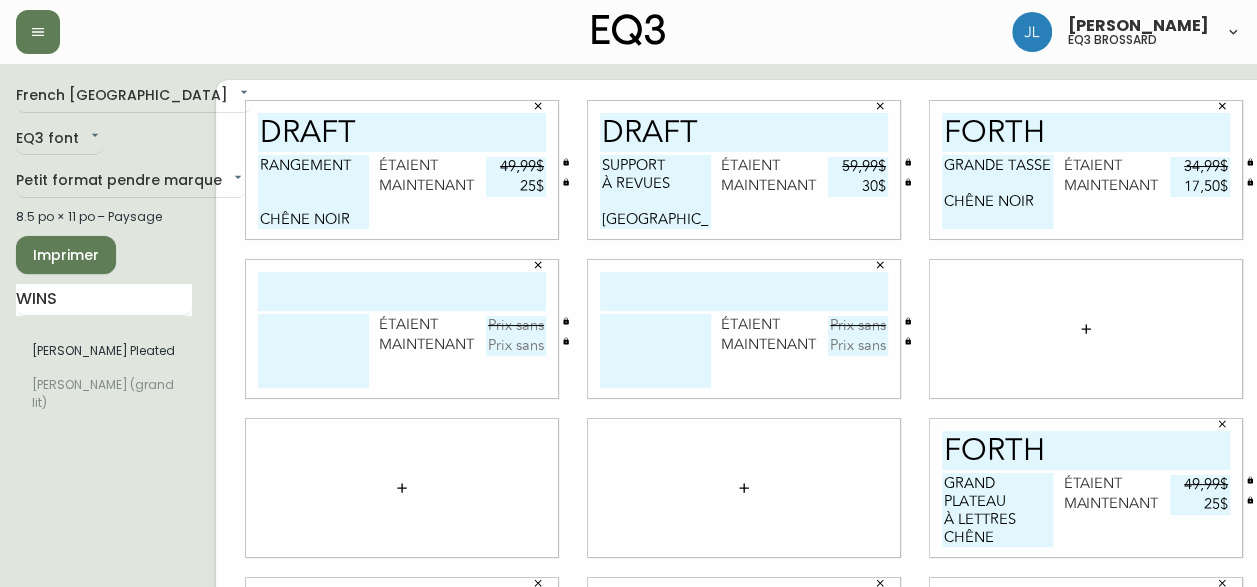type on "DRAFT" 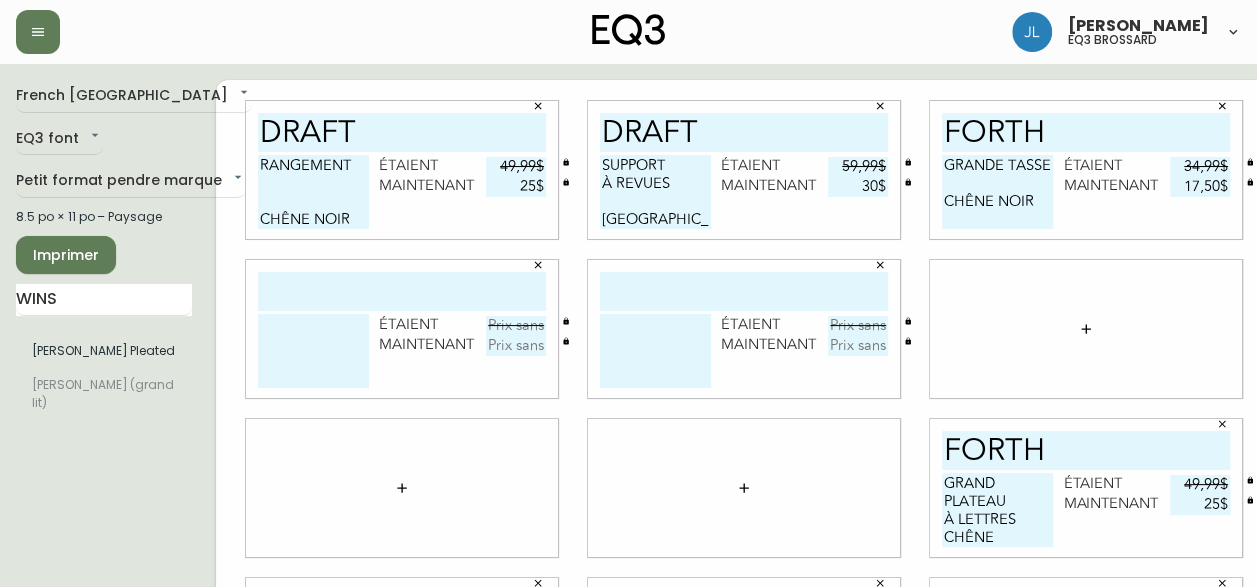 click on "DRAFT SUPPORT
À REVUES
LAITON étaient 59,99$ maintenant 30$" at bounding box center (744, 170) 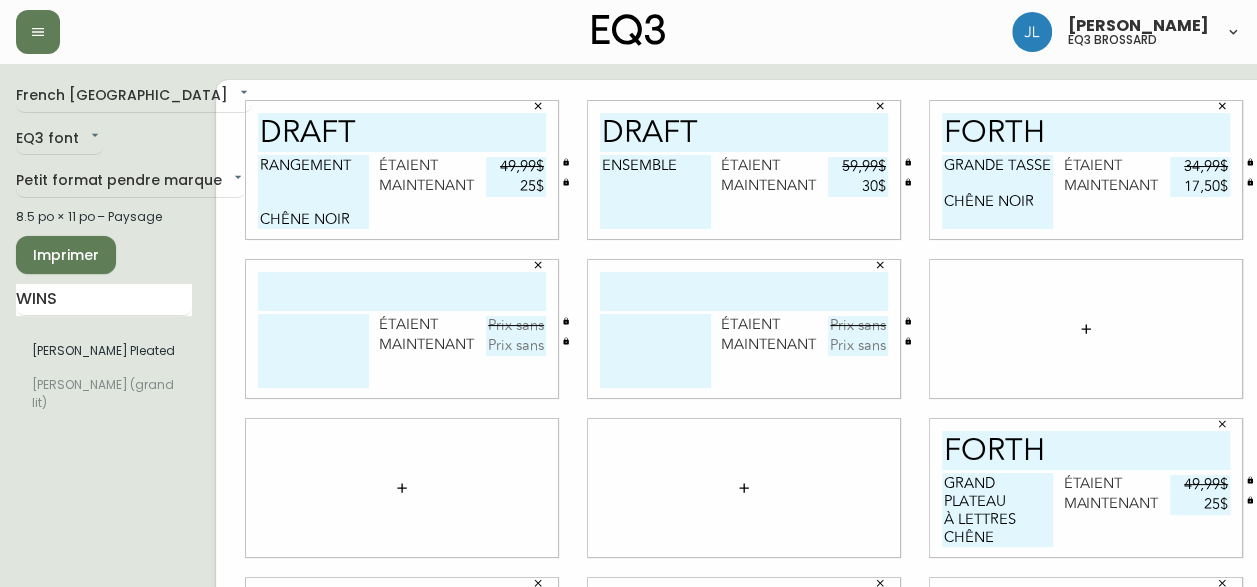scroll, scrollTop: 0, scrollLeft: 0, axis: both 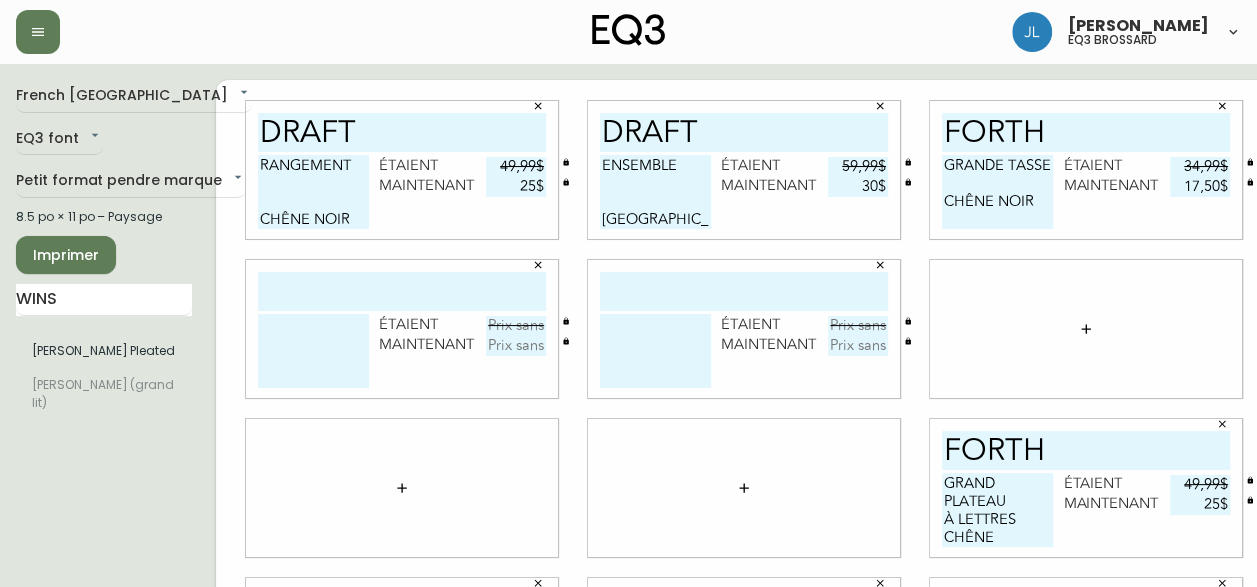 type on "ENSEMBLE
[GEOGRAPHIC_DATA]" 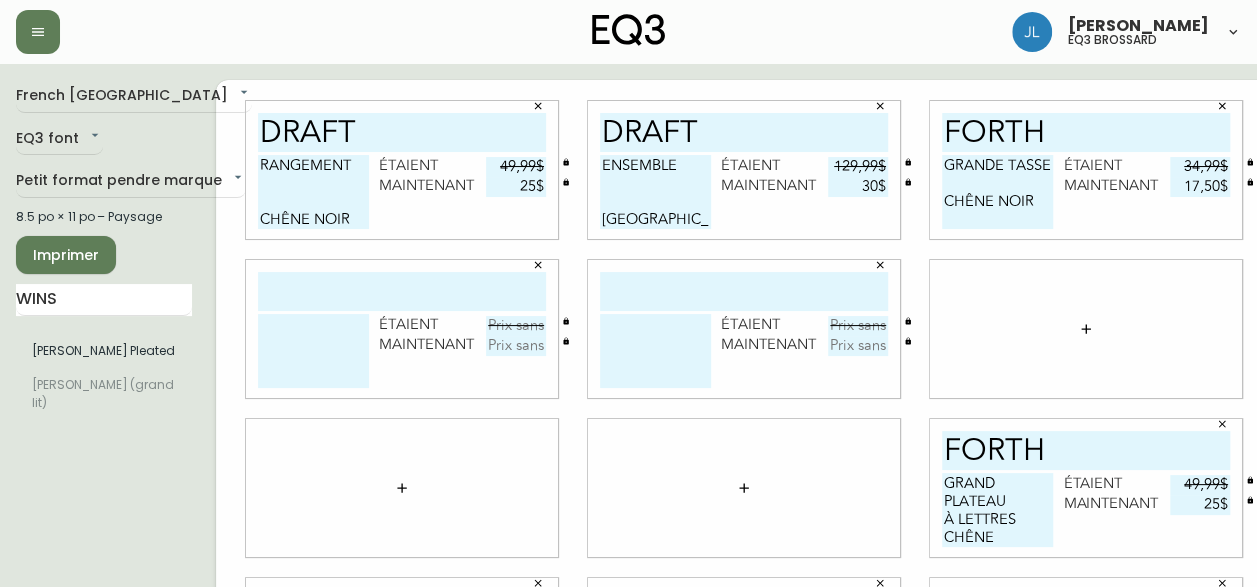 type on "129,99$" 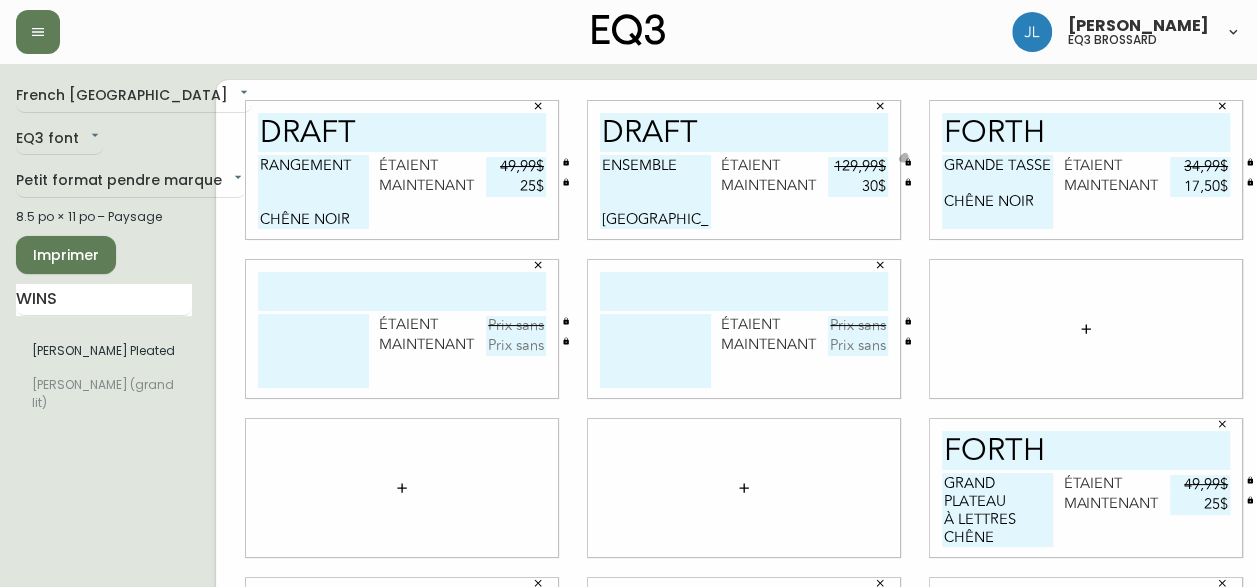 type 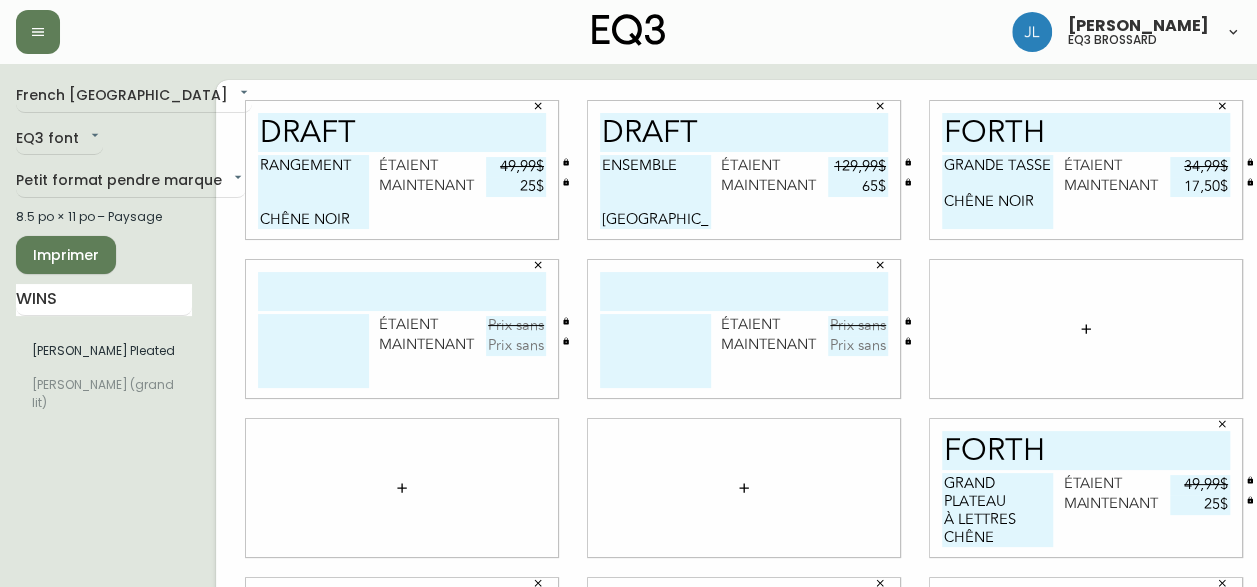 type on "65$" 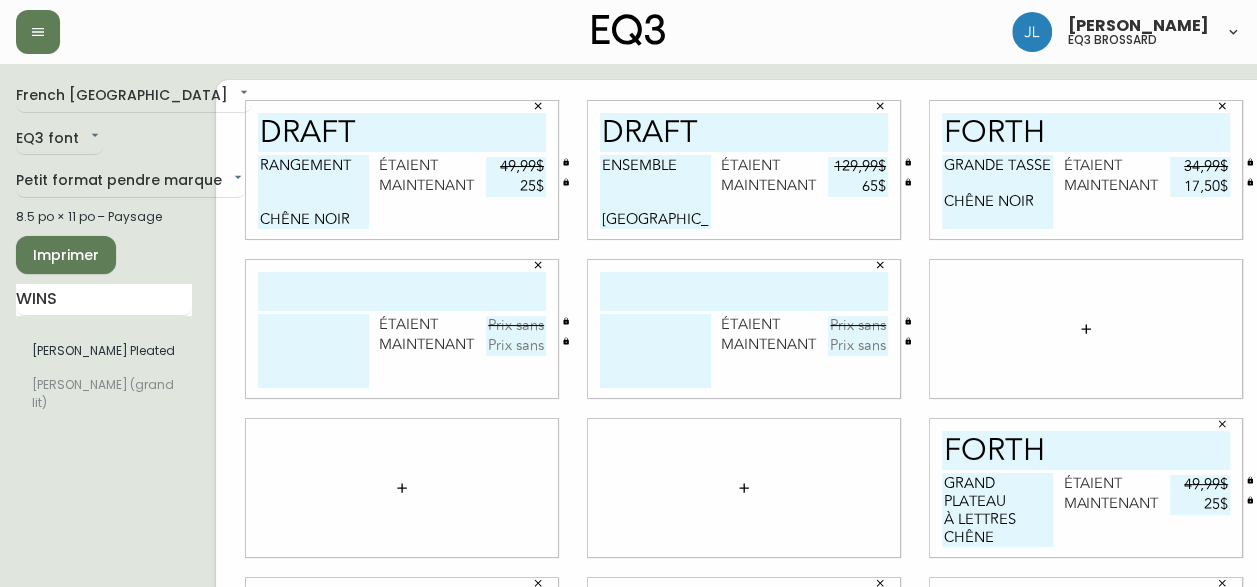 click on "ENSEMBLE
[GEOGRAPHIC_DATA]" at bounding box center (655, 192) 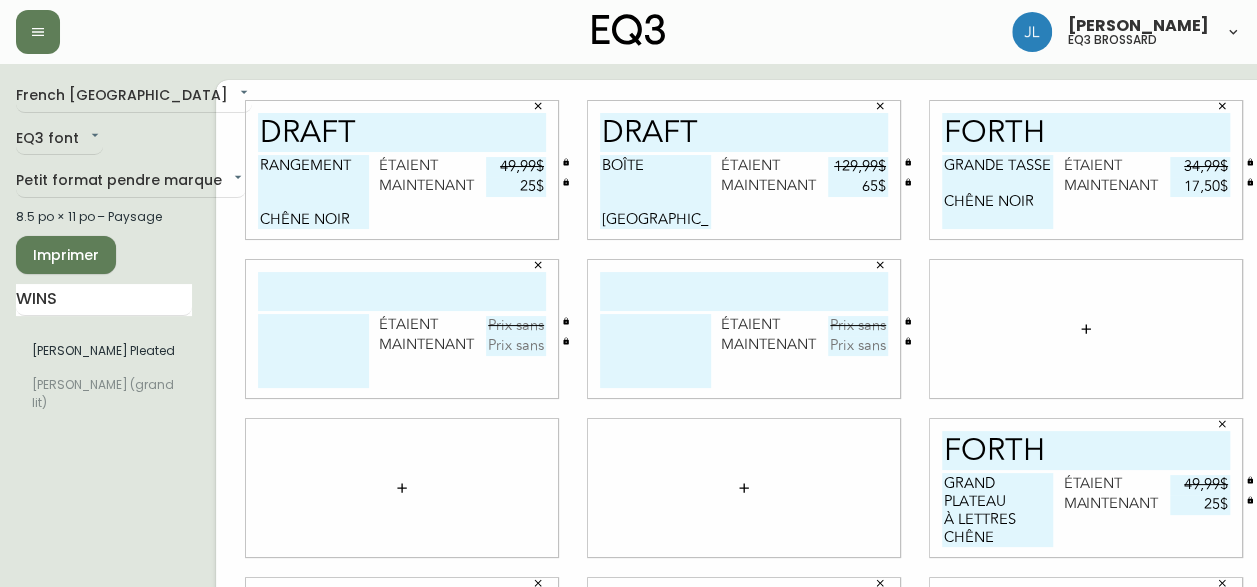 click on "BOÎTE
[GEOGRAPHIC_DATA]" at bounding box center [655, 192] 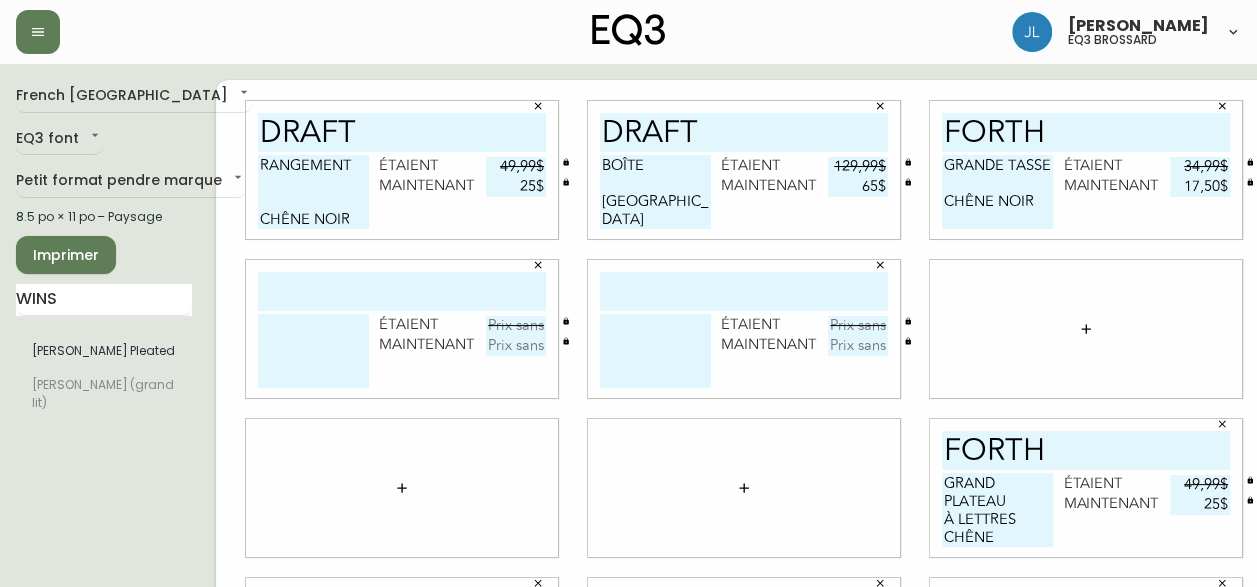 scroll, scrollTop: 0, scrollLeft: 0, axis: both 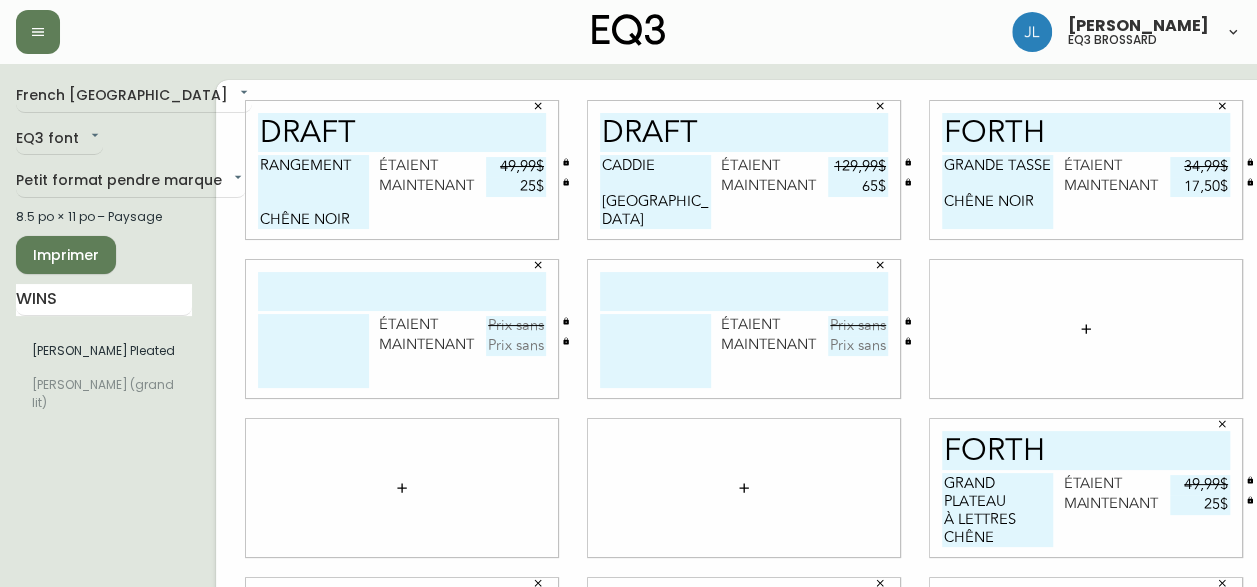 drag, startPoint x: 666, startPoint y: 174, endPoint x: 584, endPoint y: 172, distance: 82.02438 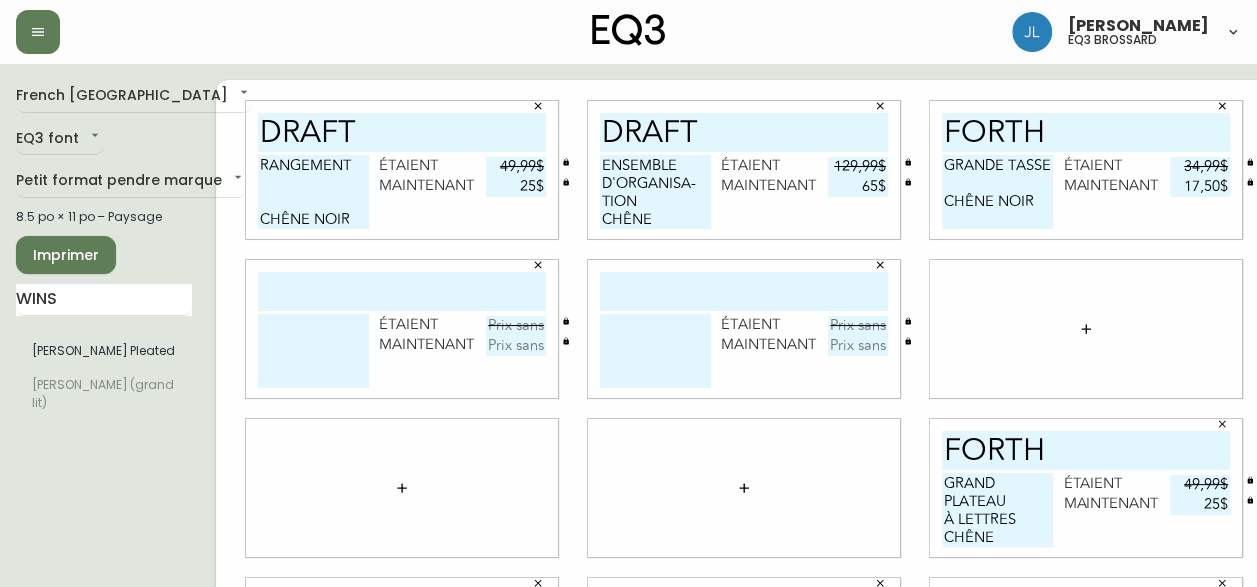 scroll, scrollTop: 0, scrollLeft: 0, axis: both 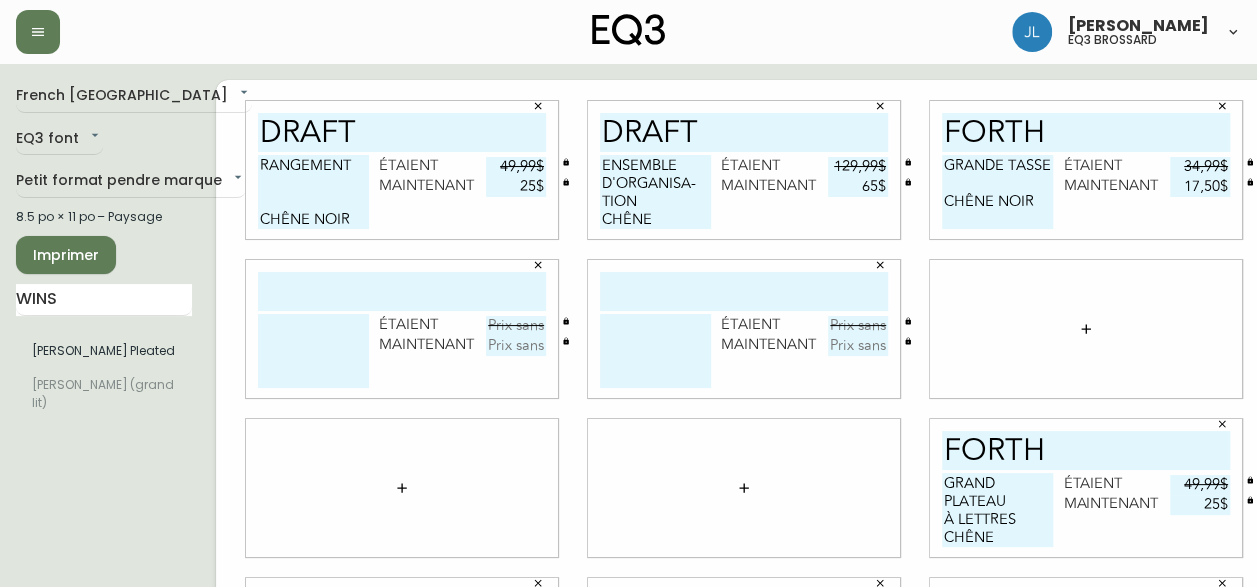 click on "ENSEMBLE D'ORGANISA-TION
CHÊNE" at bounding box center (655, 192) 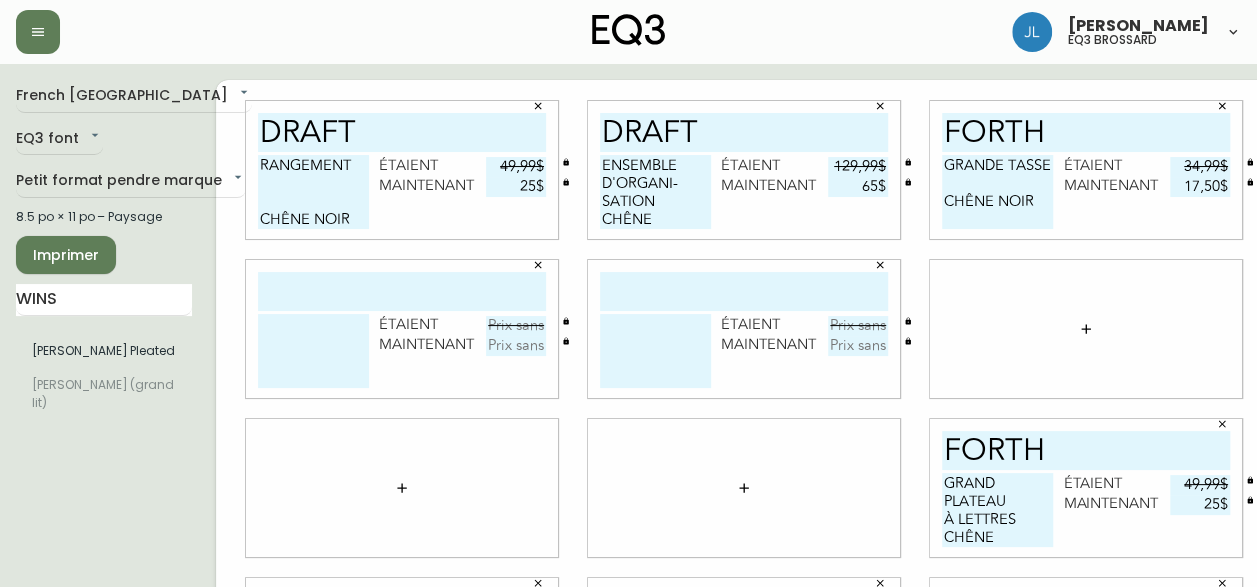 type on "ENSEMBLE D'ORGANI-SATION
CHÊNE" 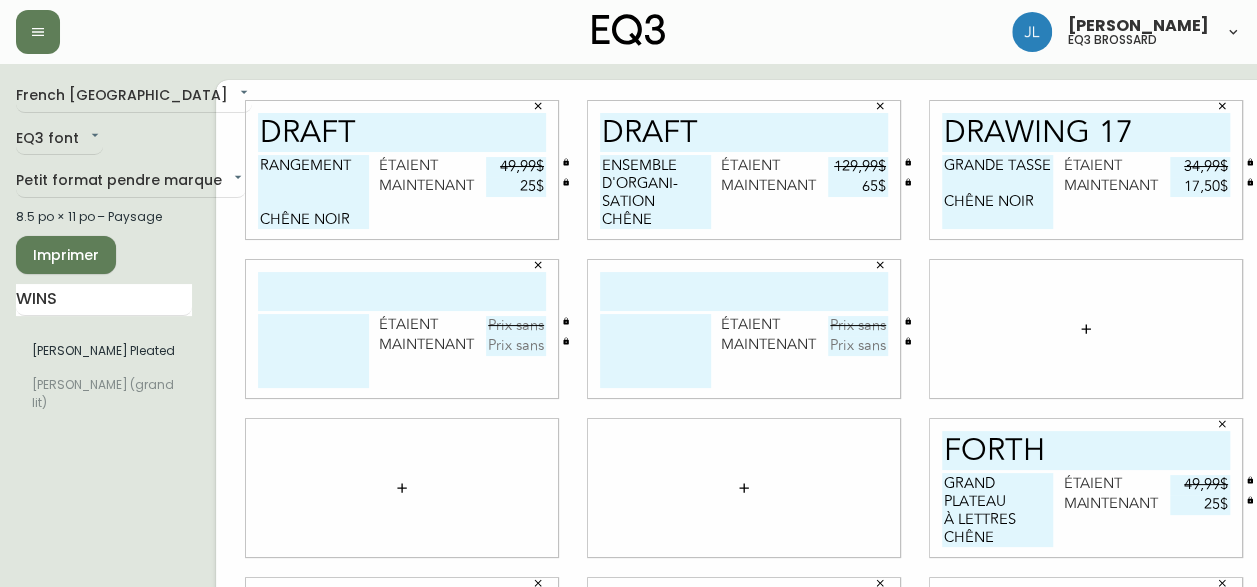 click on "DRAWING 17" at bounding box center (1086, 132) 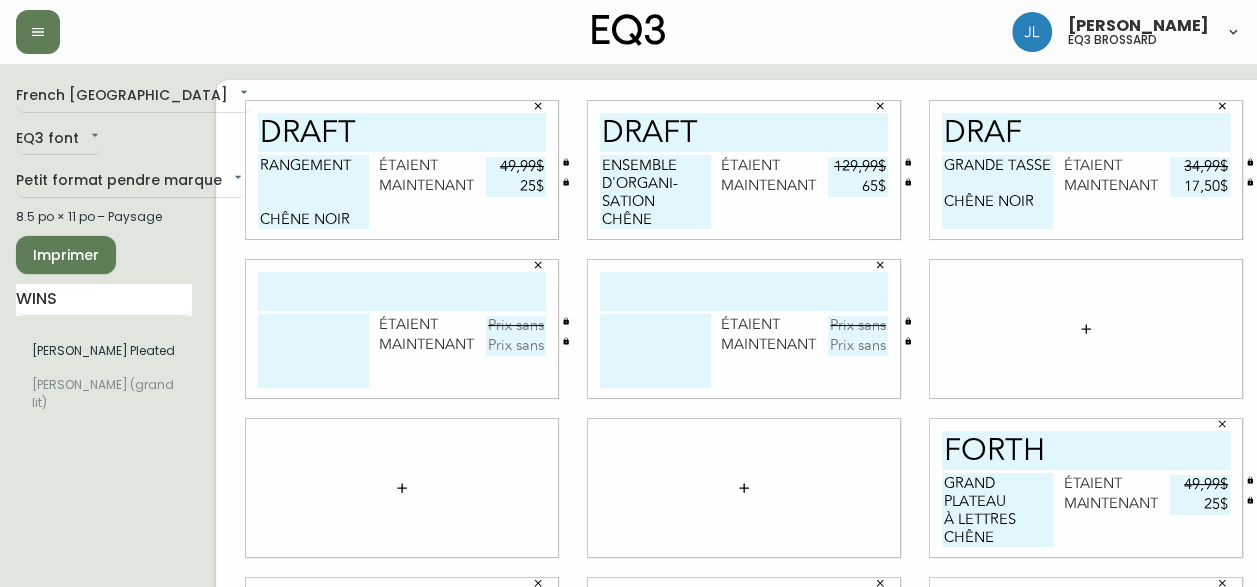 click on "DRAF" at bounding box center (1086, 132) 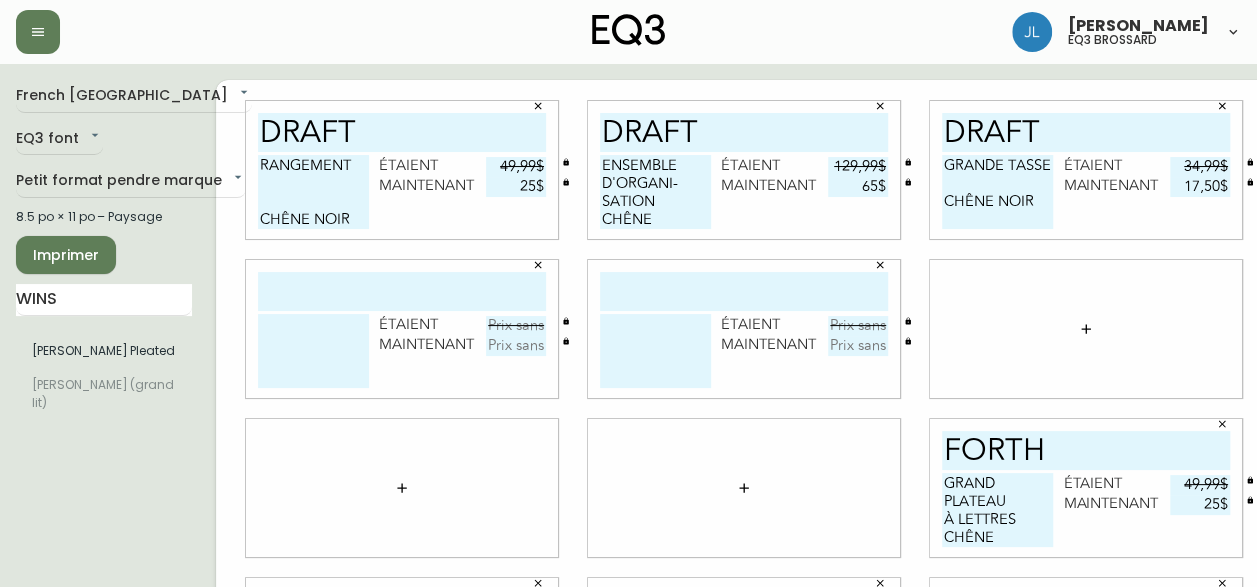 type on "DRAFT" 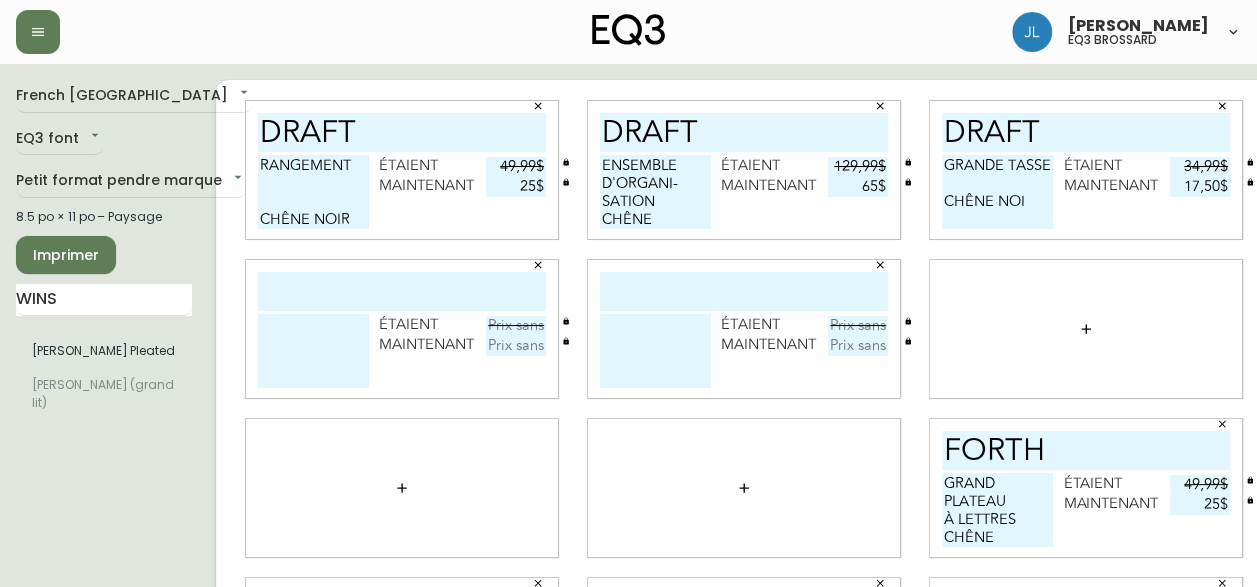 type on "GRANDE TASSE
CHÊNE NOIR" 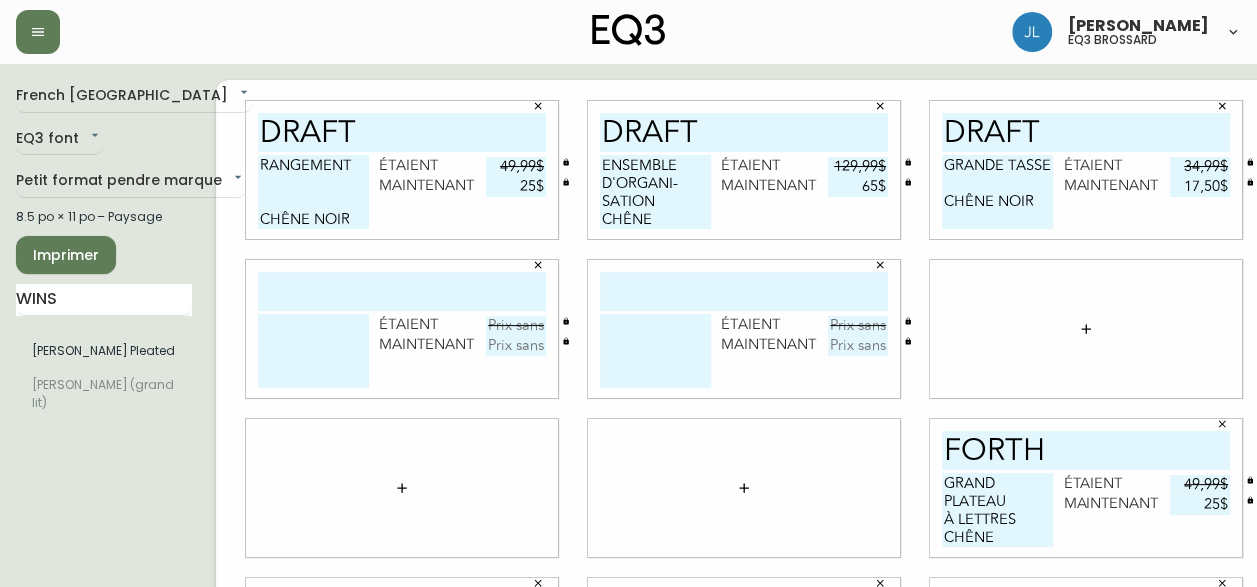 click on "49,99$" at bounding box center [516, 167] 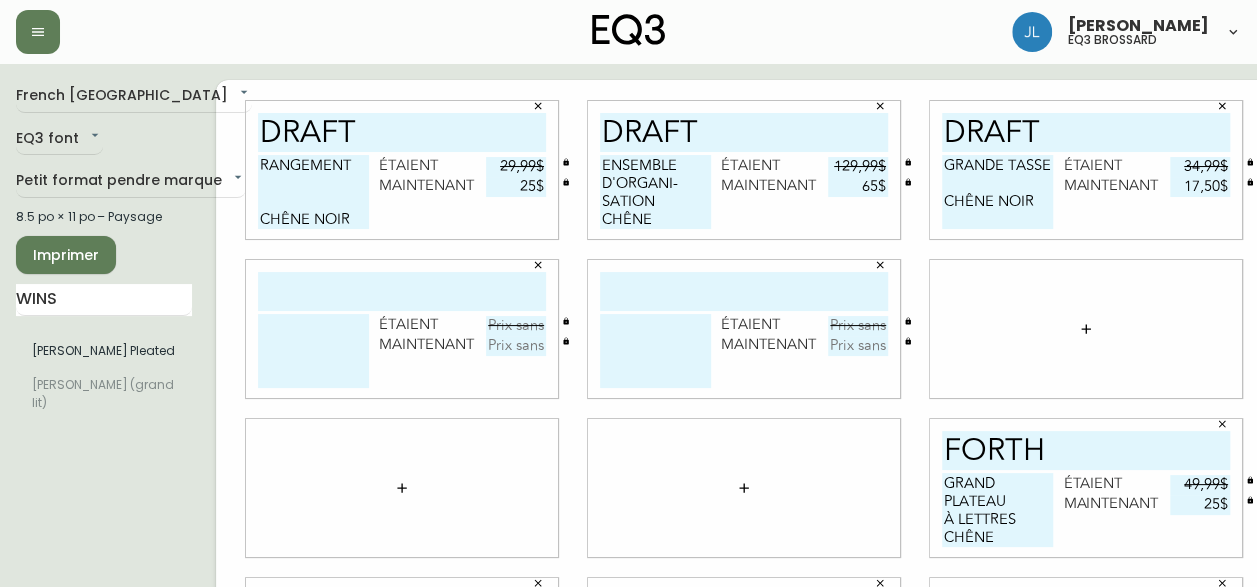 type on "29,99$" 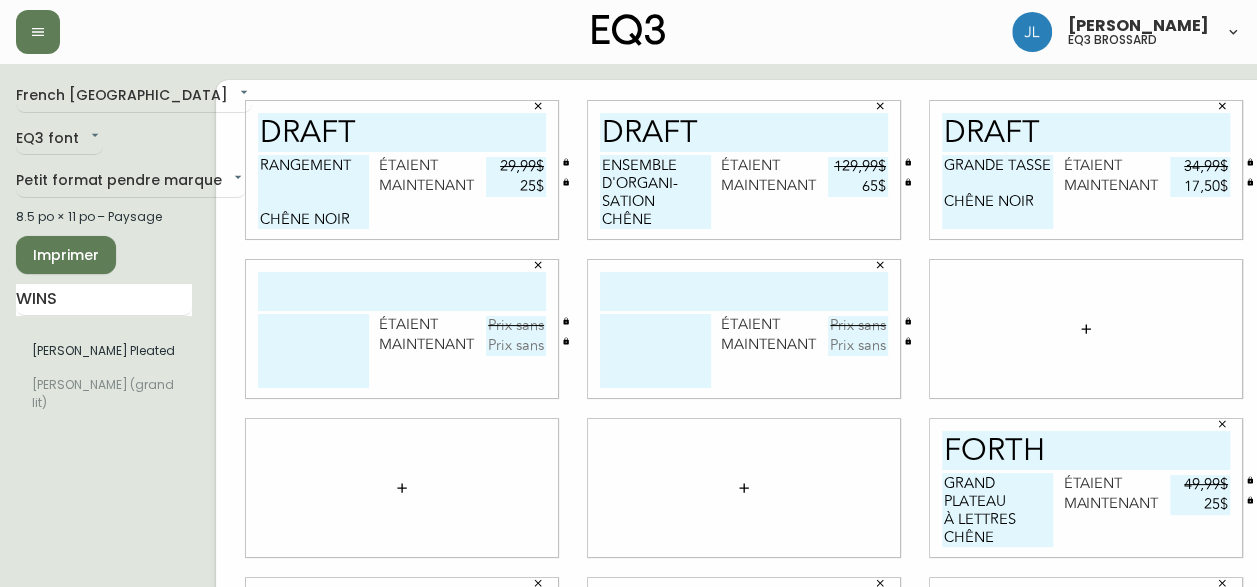 type 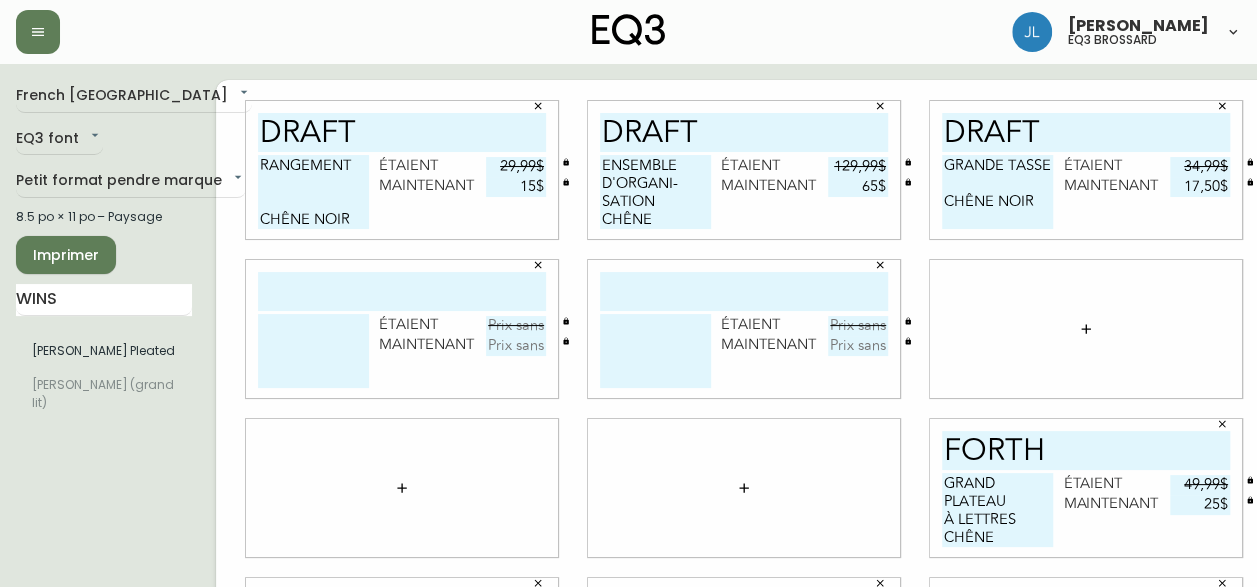 type on "15$" 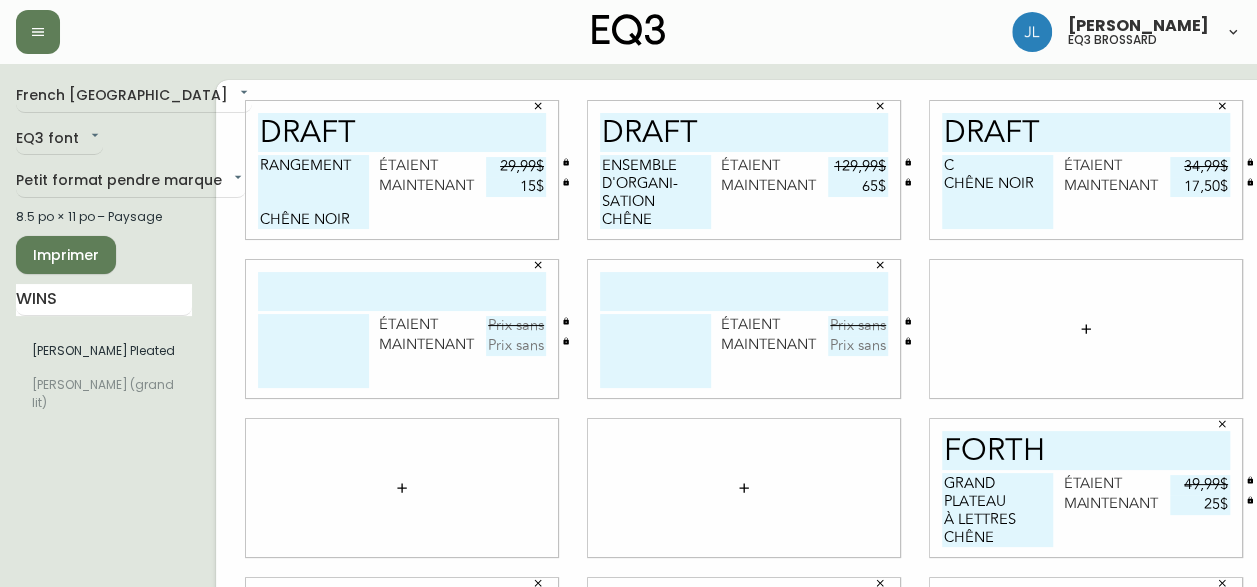 scroll, scrollTop: 0, scrollLeft: 0, axis: both 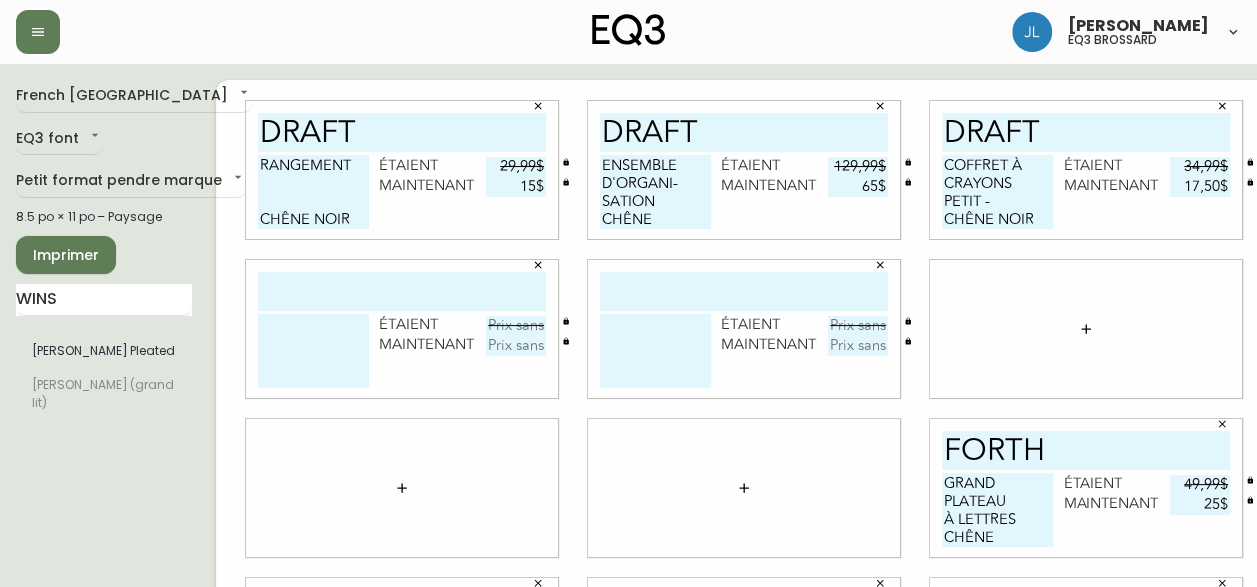 click on "COFFRET À CRAYONS
PETIT -
CHÊNE NOIR" at bounding box center (997, 192) 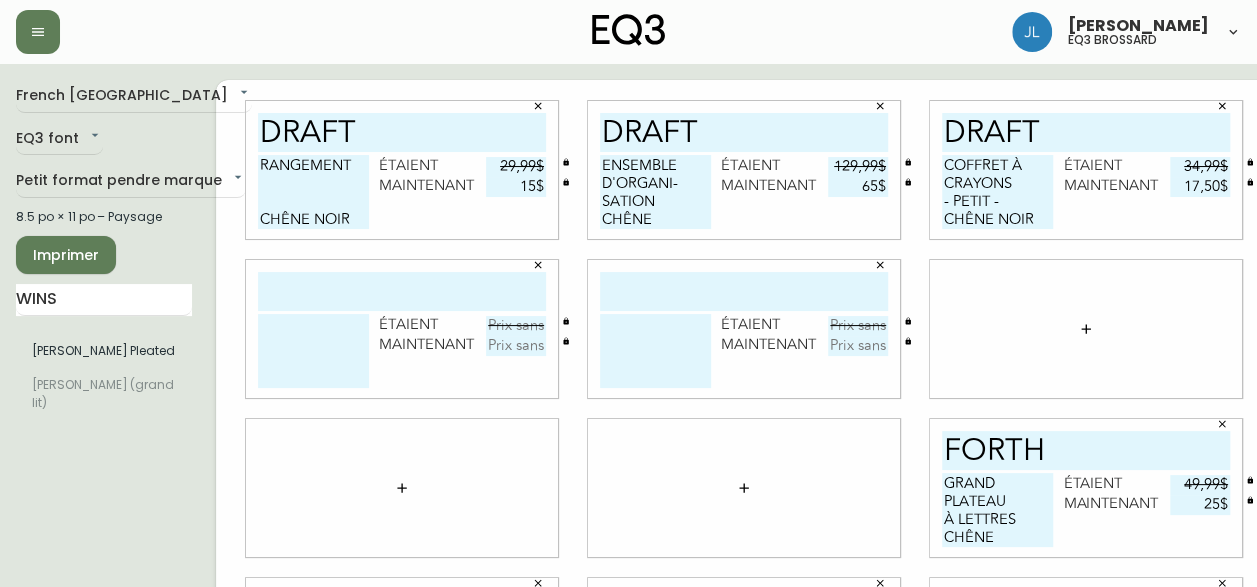 type on "COFFRET À CRAYONS
- PETIT -
CHÊNE NOIR" 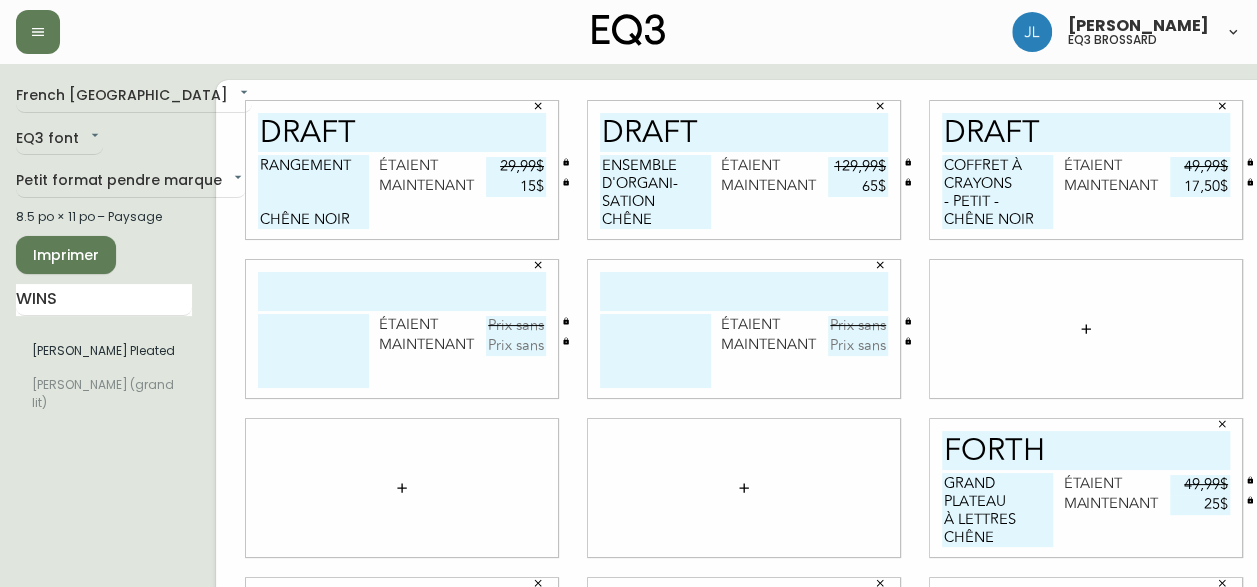 type on "49,99$" 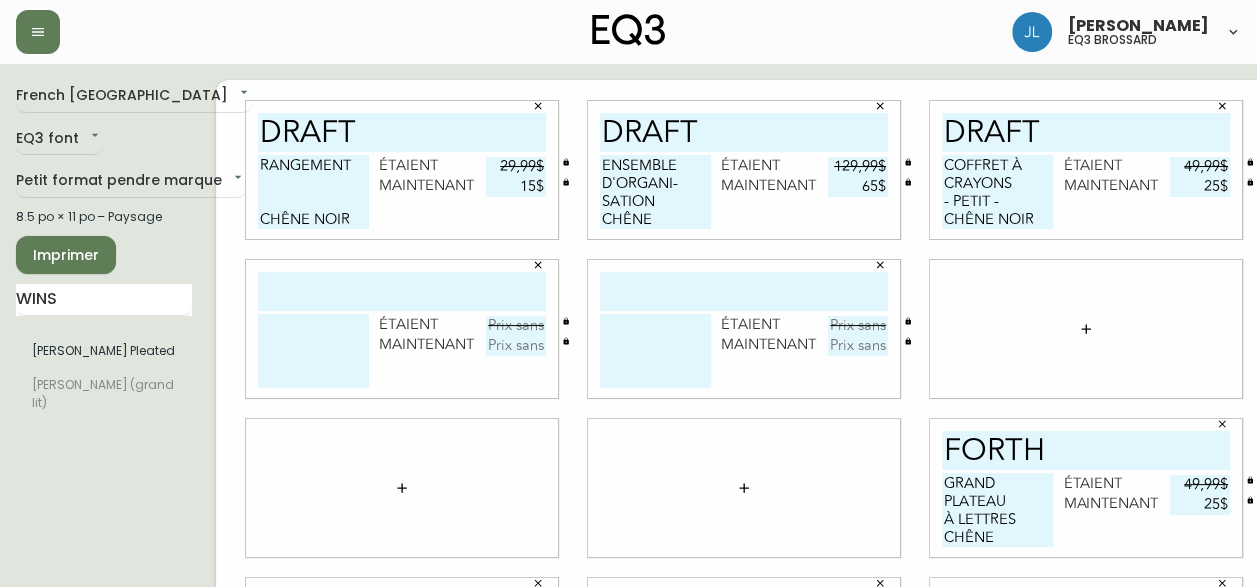type on "25$" 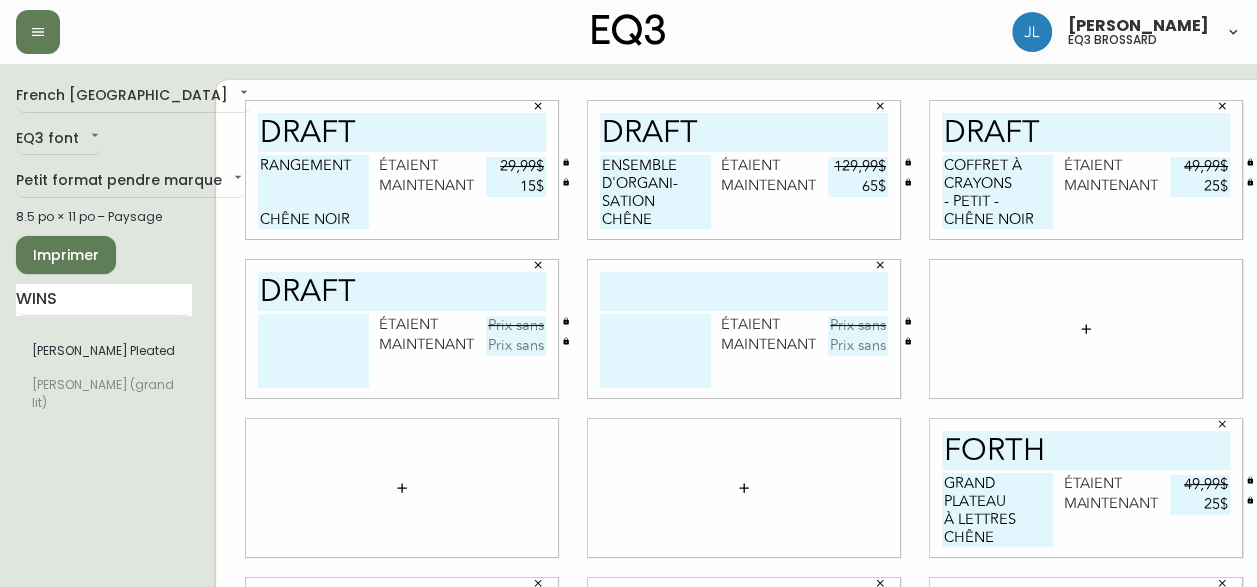 type on "DRAFT" 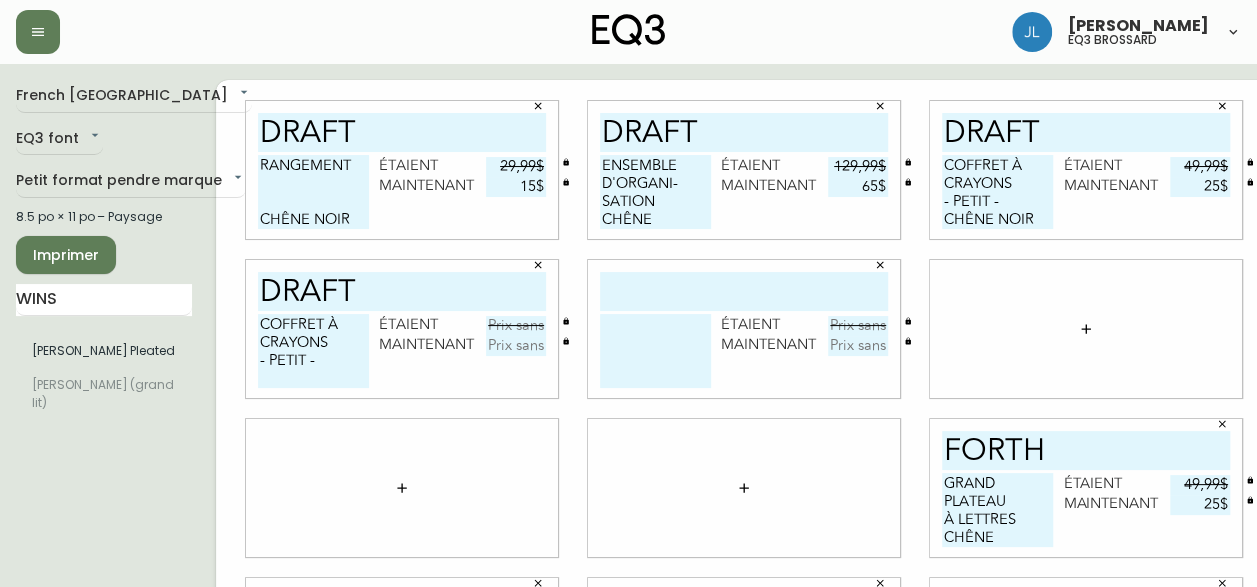 scroll, scrollTop: 0, scrollLeft: 0, axis: both 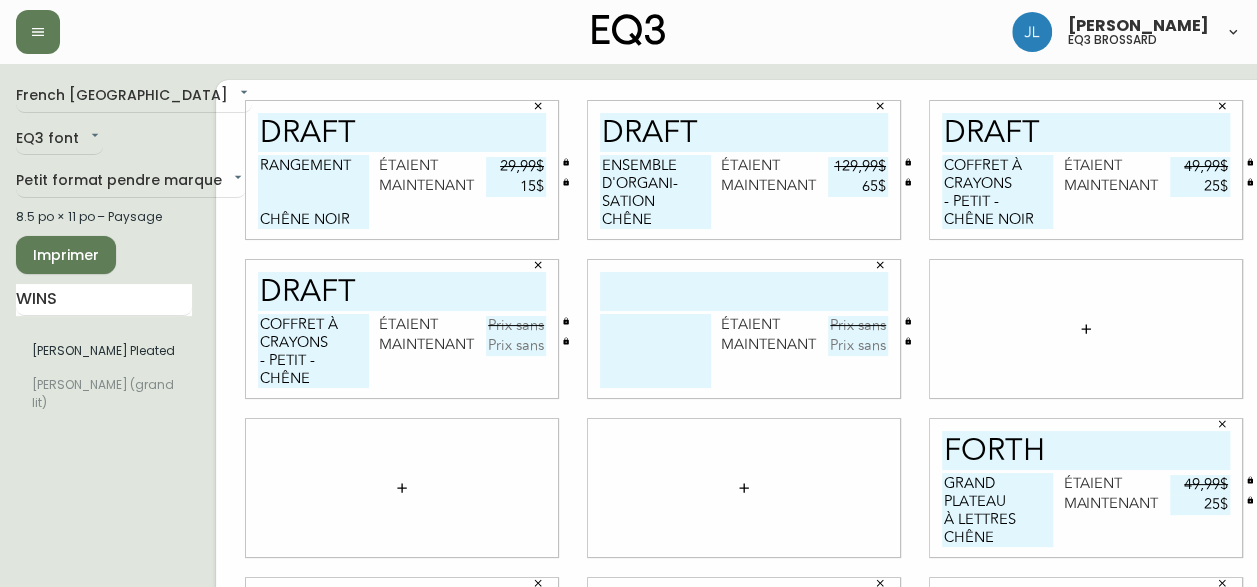 type on "COFFRET À CRAYONS
- PETIT -
CHÊNE" 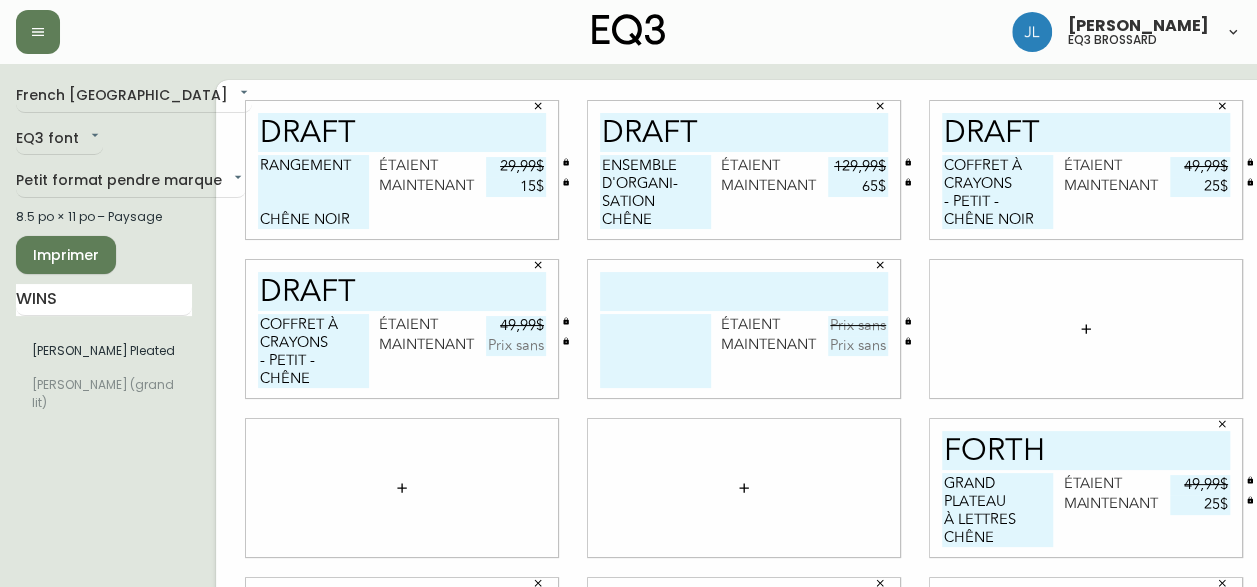 type on "49,99$" 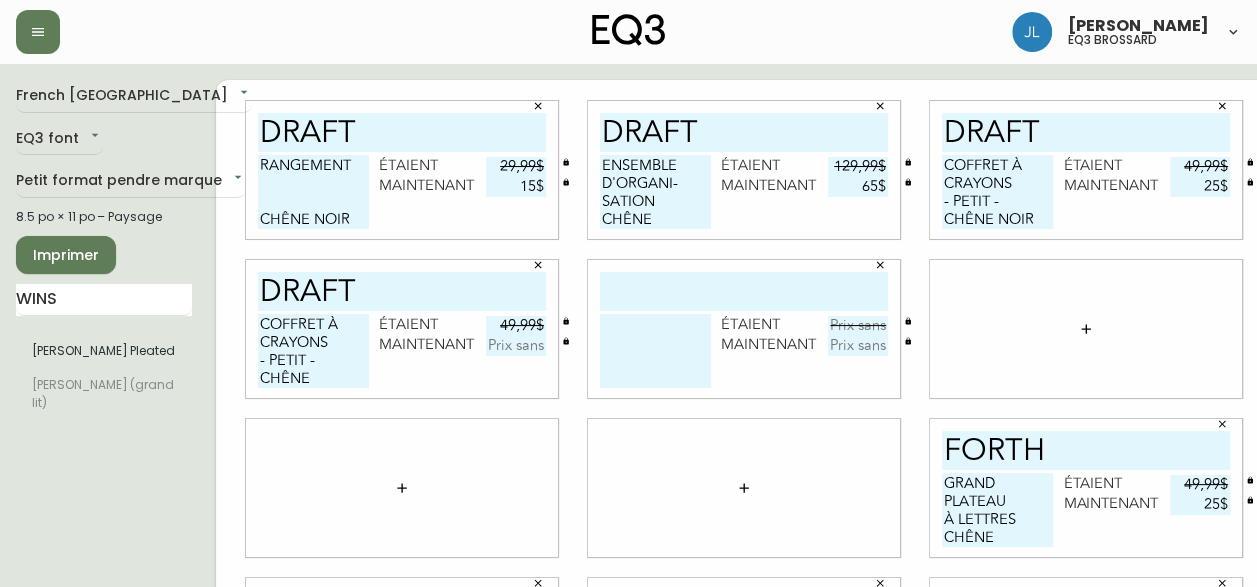 type 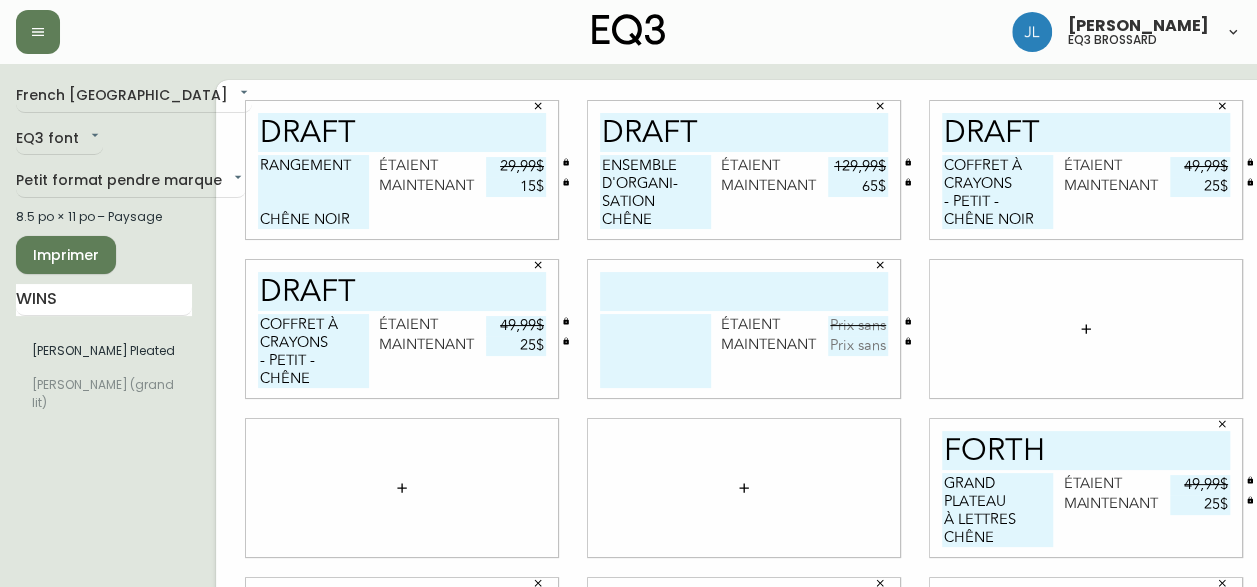 type on "25$" 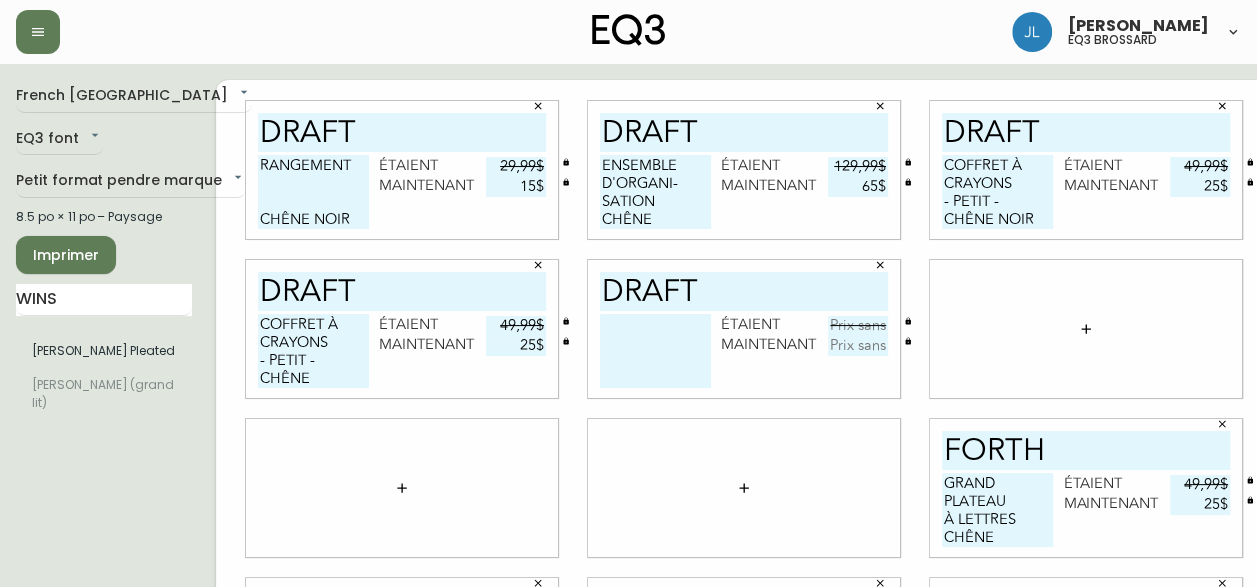 type on "DRAFT" 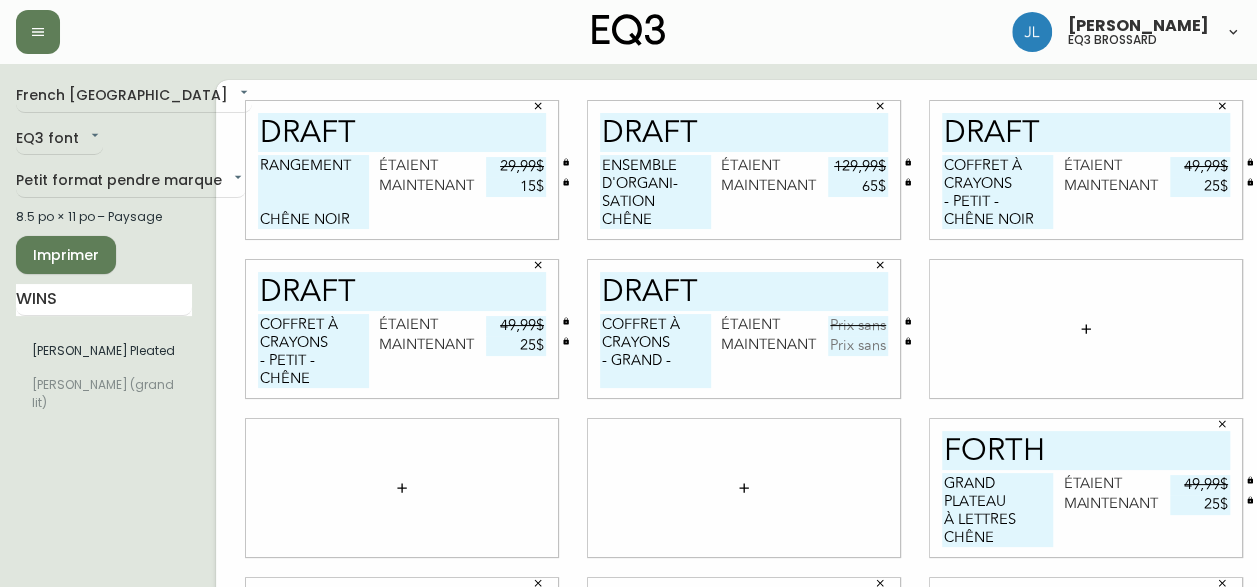 scroll, scrollTop: 0, scrollLeft: 0, axis: both 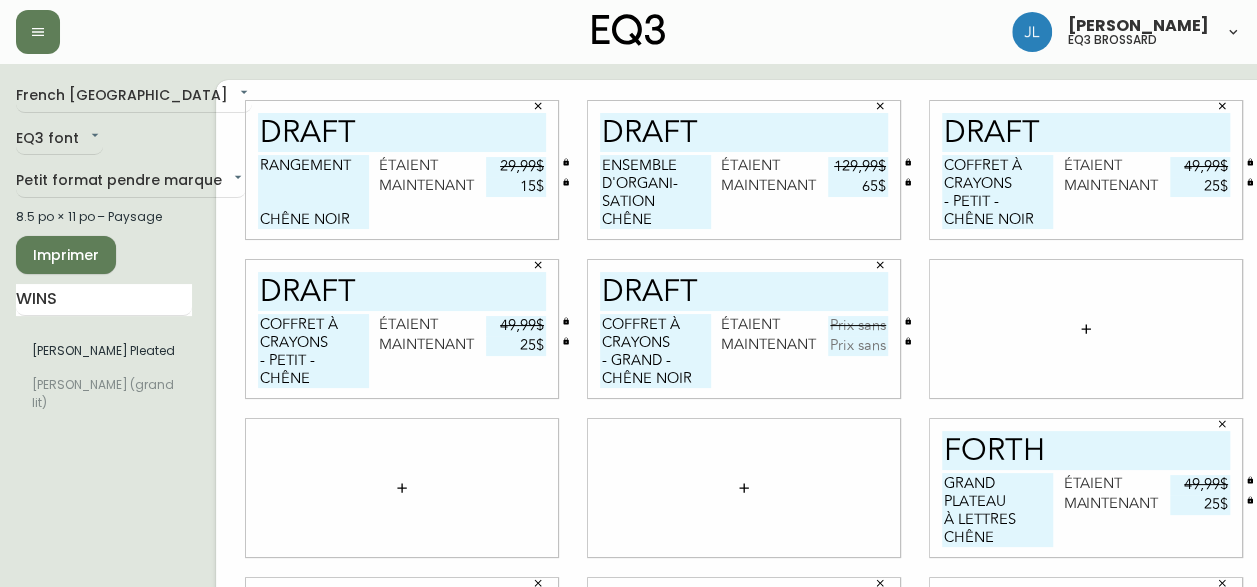type on "COFFRET À CRAYONS
- GRAND -
CHÊNE NOIR" 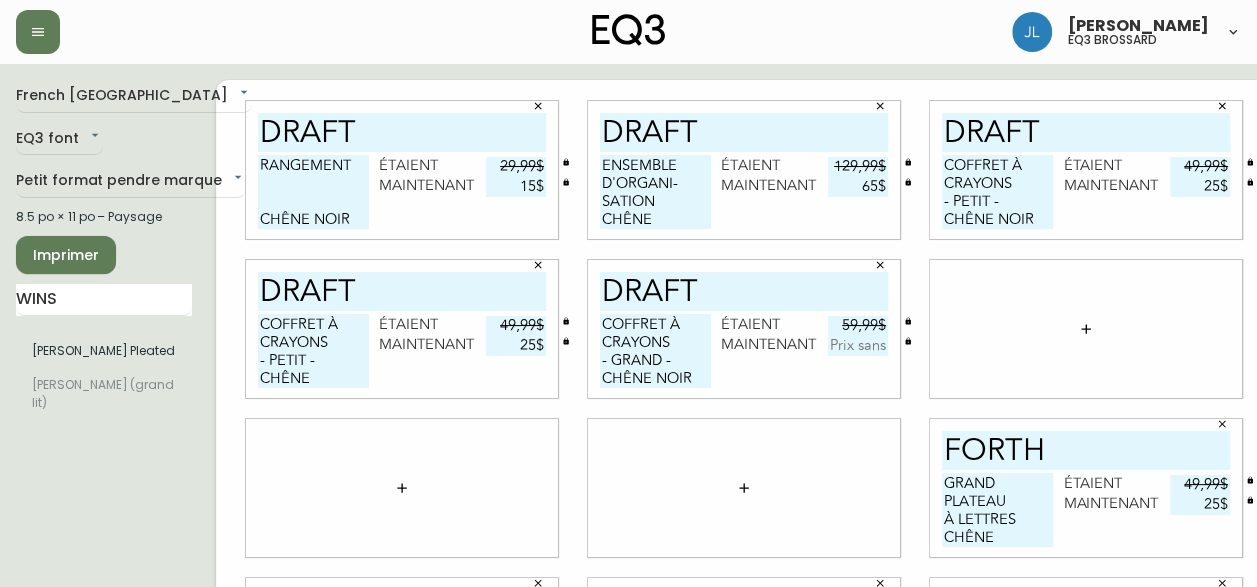type on "59,99$" 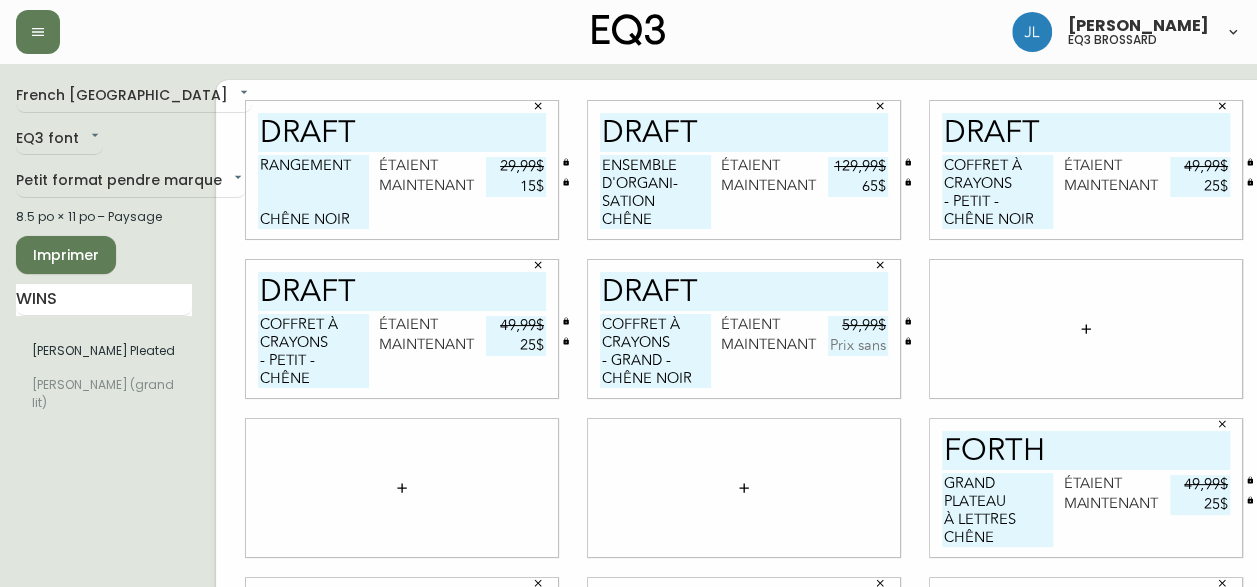 type 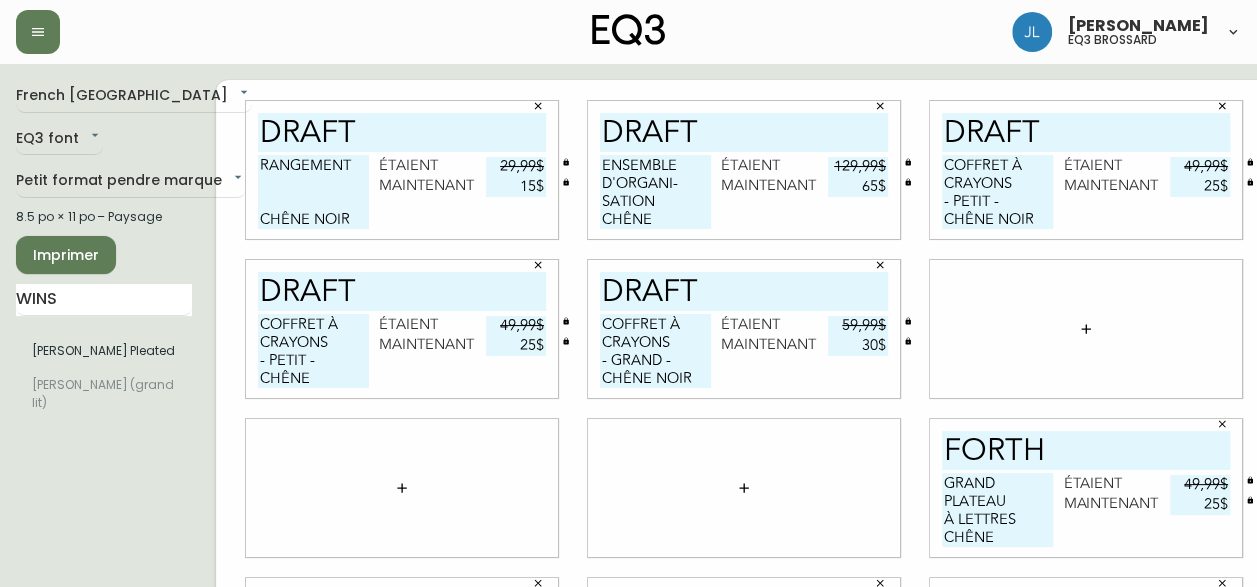 type on "30$" 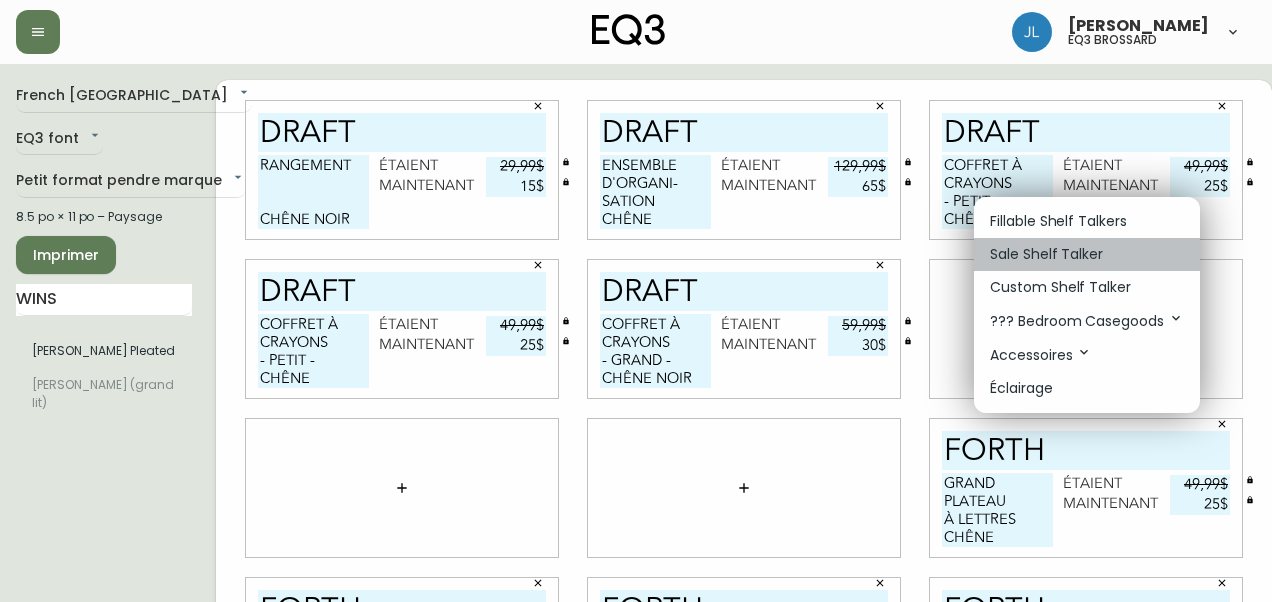 click on "Sale Shelf Talker" at bounding box center (1046, 254) 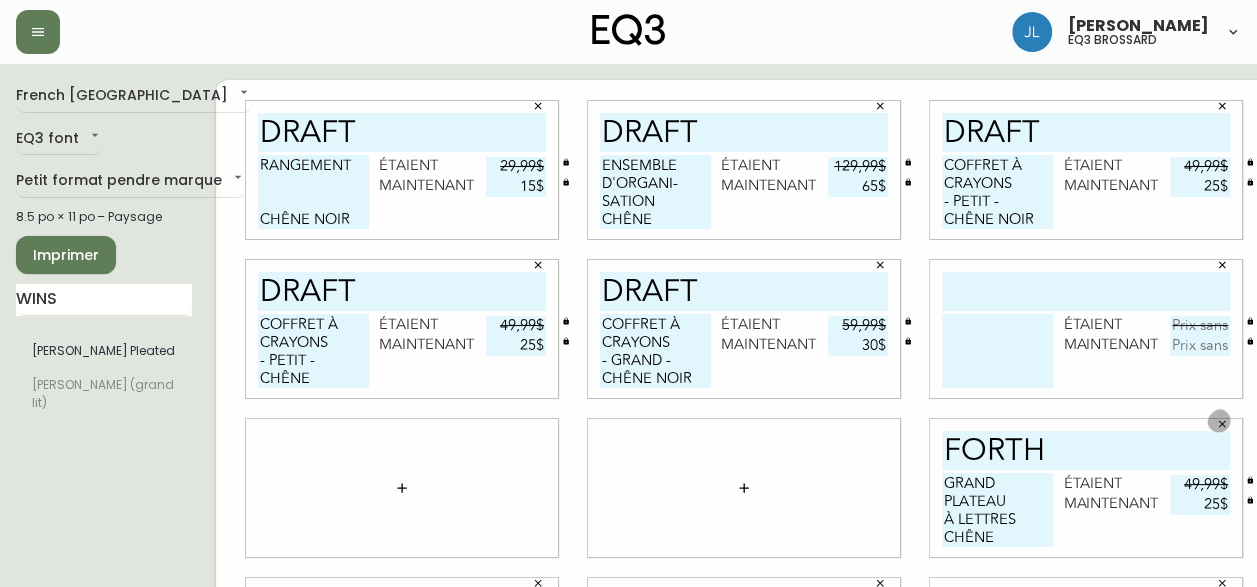 click 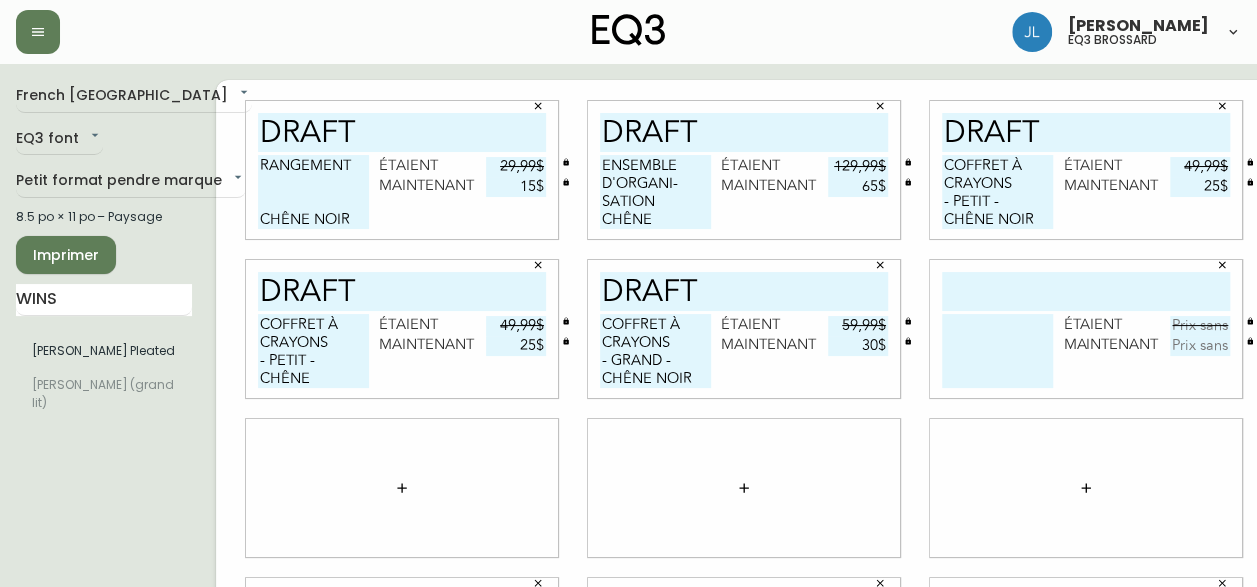 click 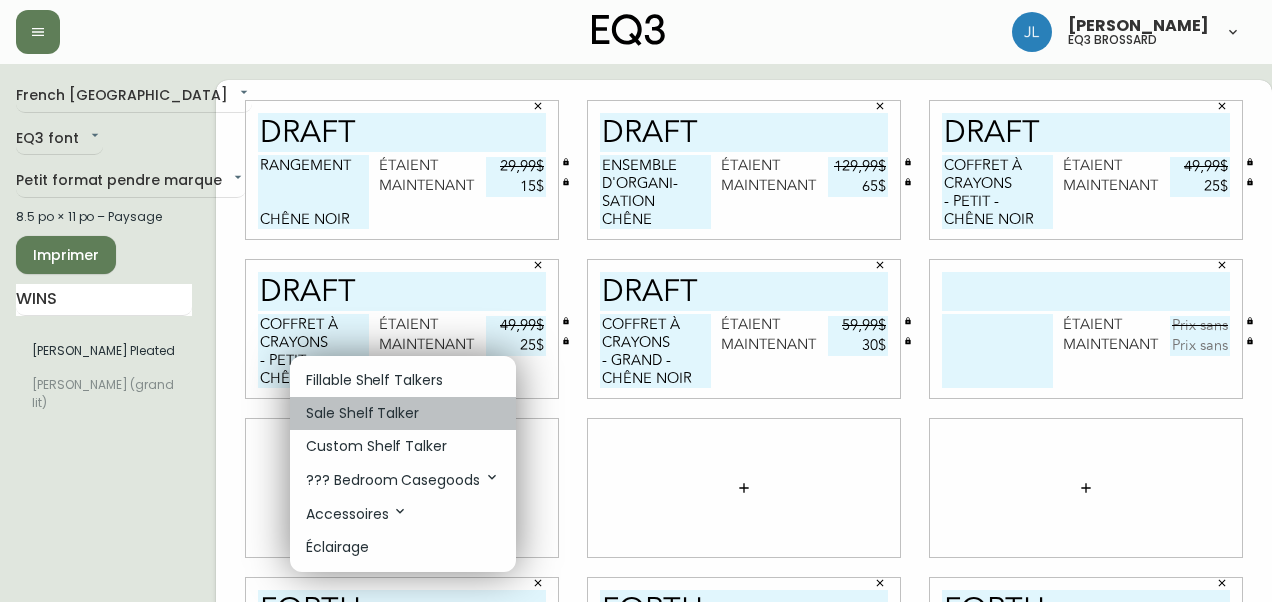 click on "Sale Shelf Talker" at bounding box center (362, 413) 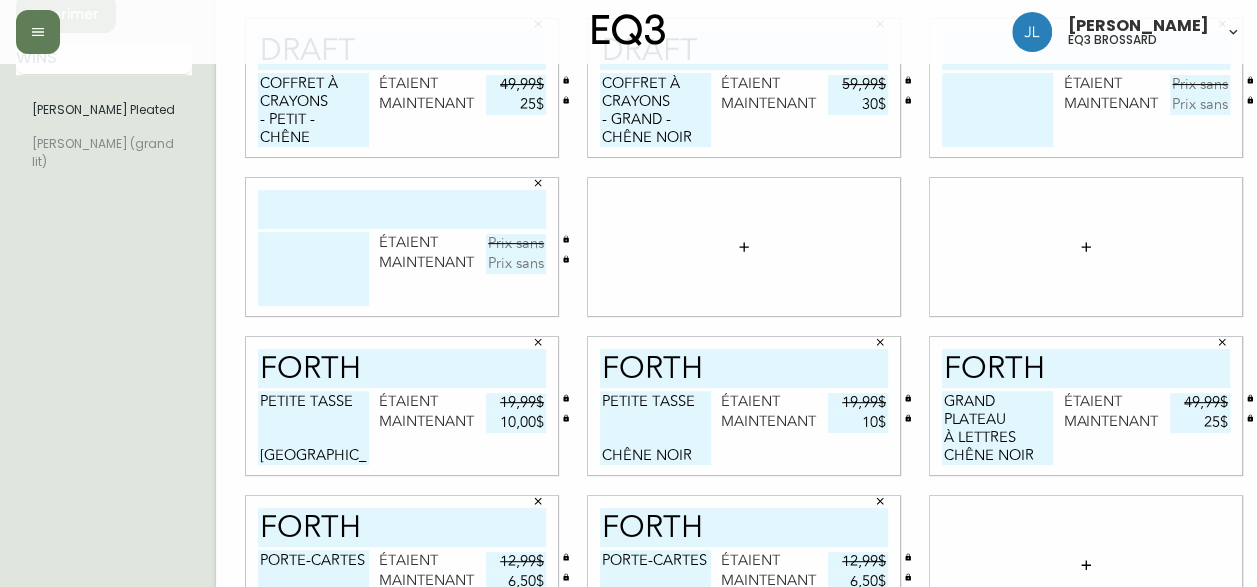 scroll, scrollTop: 242, scrollLeft: 0, axis: vertical 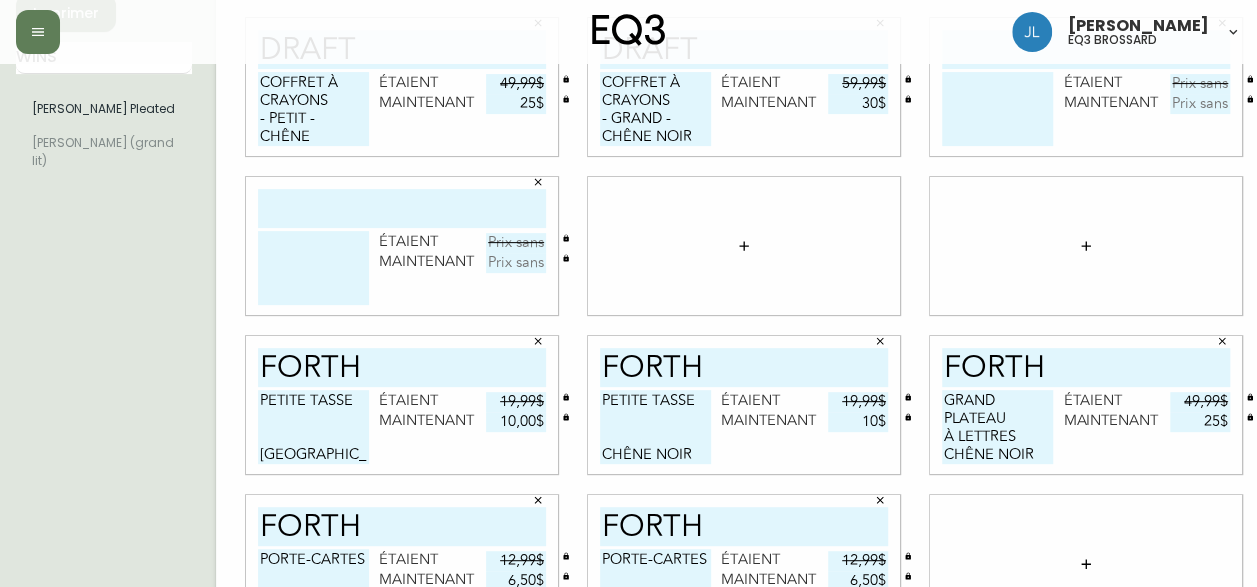 click 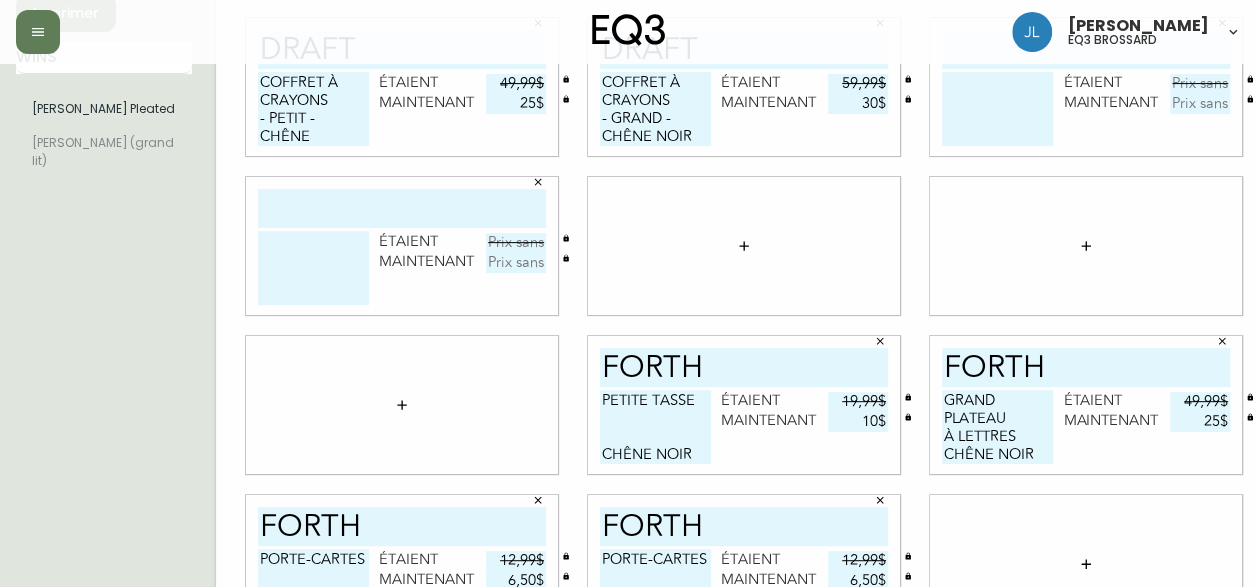 click at bounding box center (744, 246) 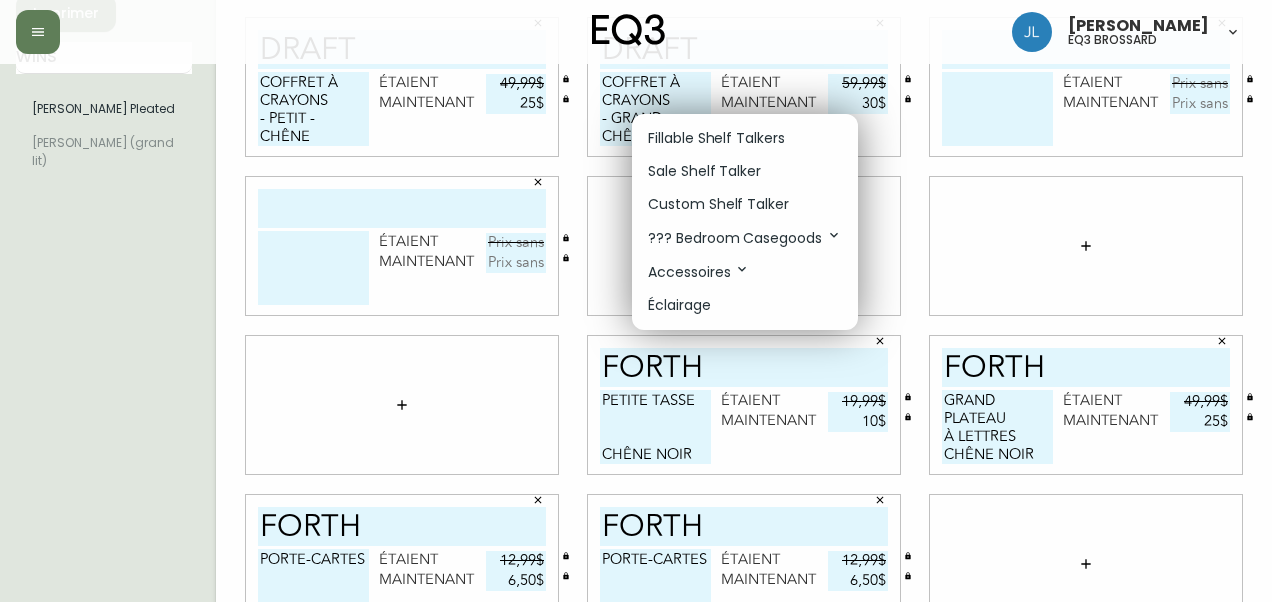 click on "Sale Shelf Talker" at bounding box center (704, 171) 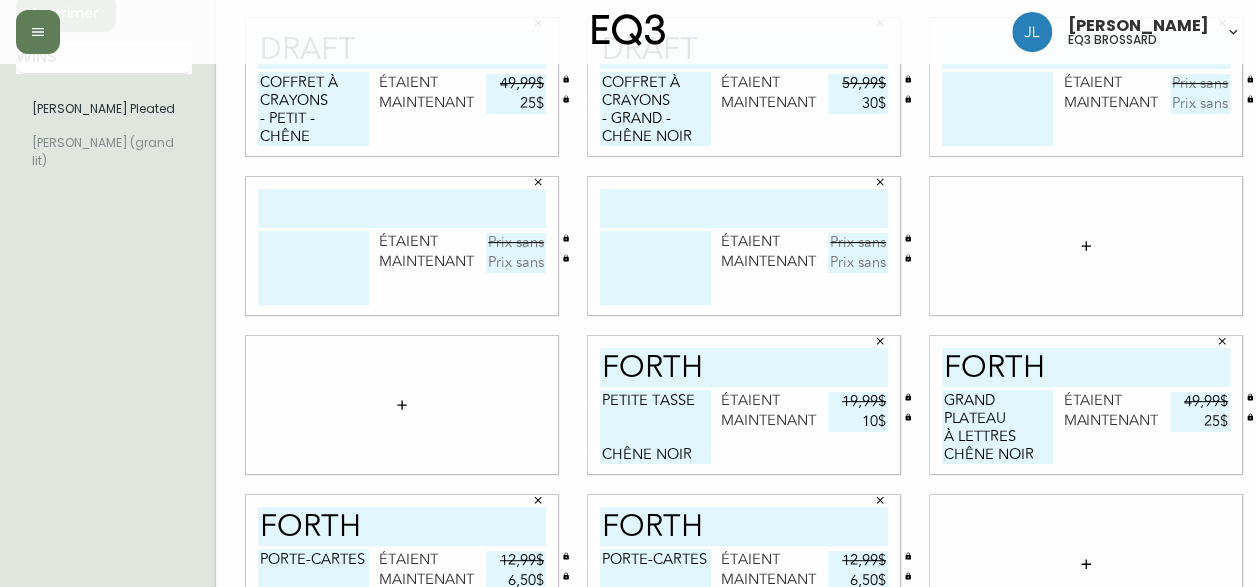 click at bounding box center (1086, 246) 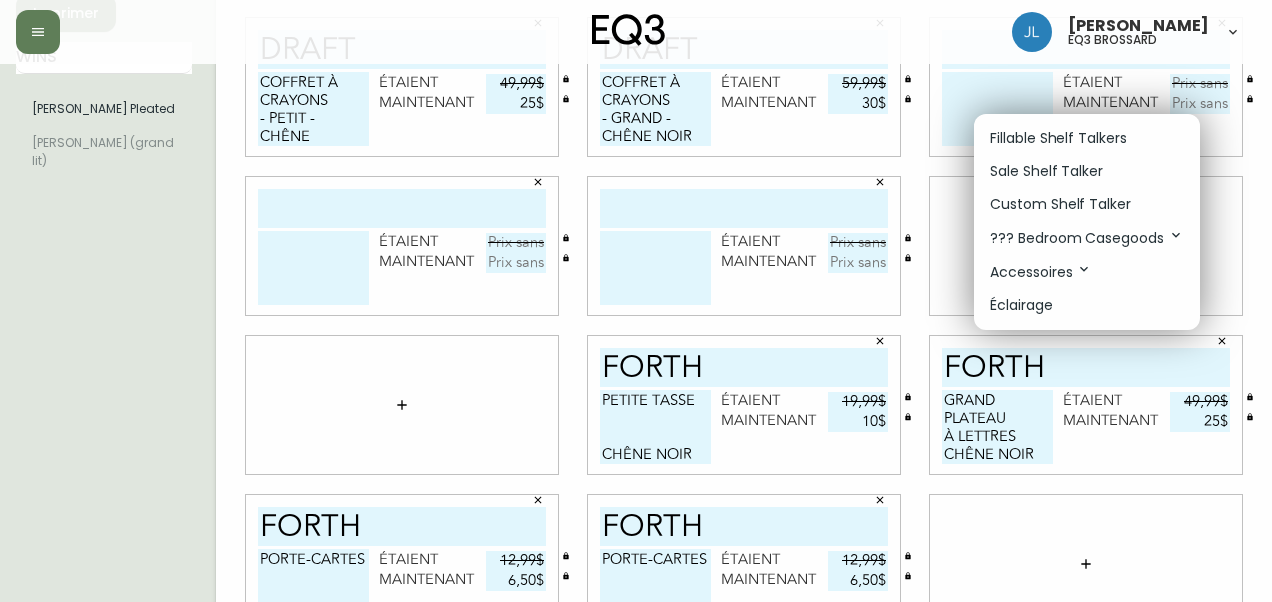 click on "Sale Shelf Talker" at bounding box center (1046, 171) 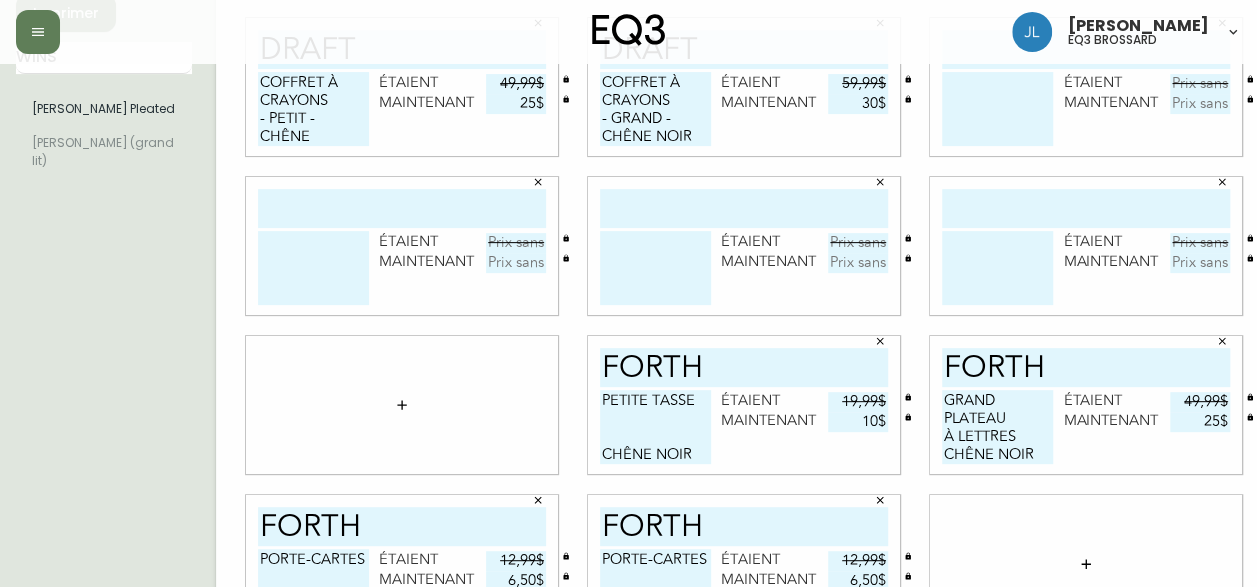 click 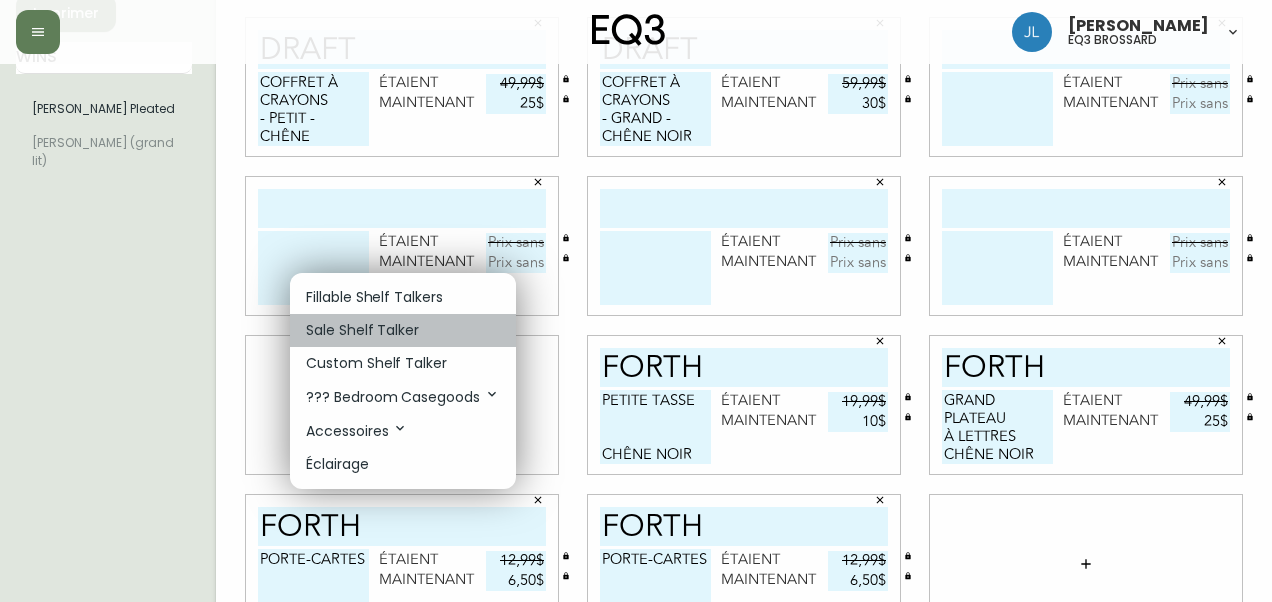 click on "Sale Shelf Talker" at bounding box center (362, 330) 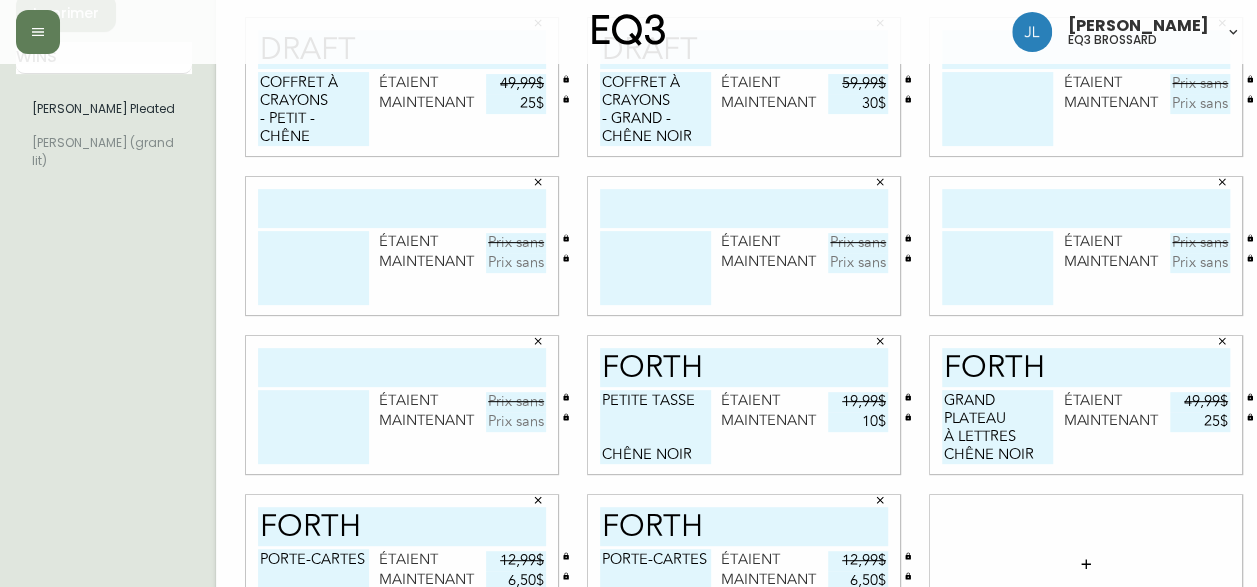 click 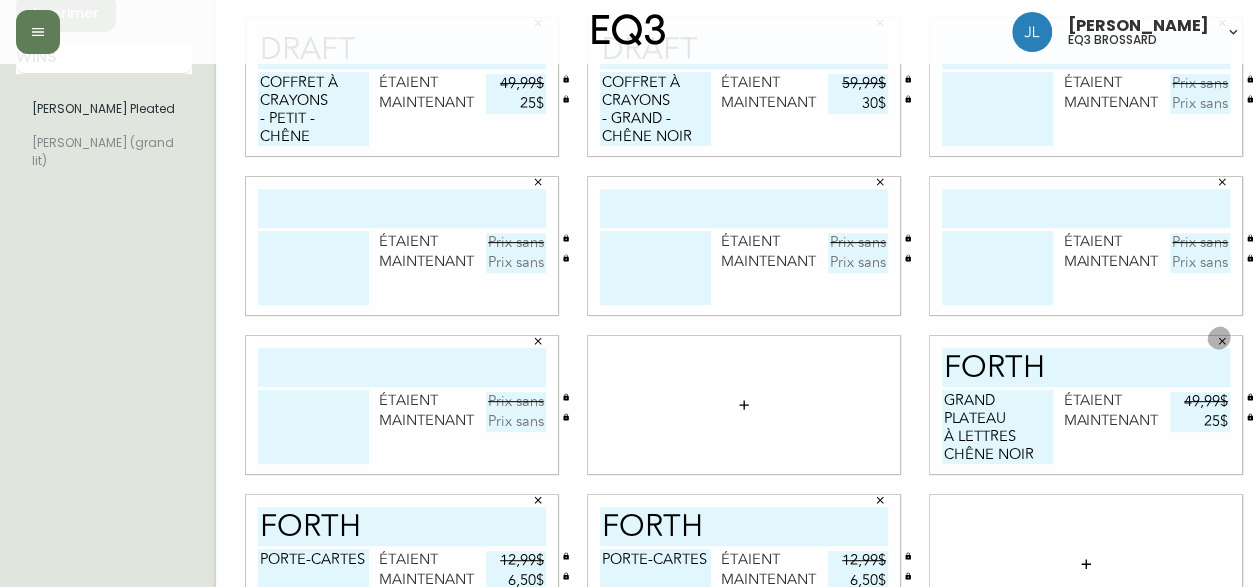 click at bounding box center (1222, 341) 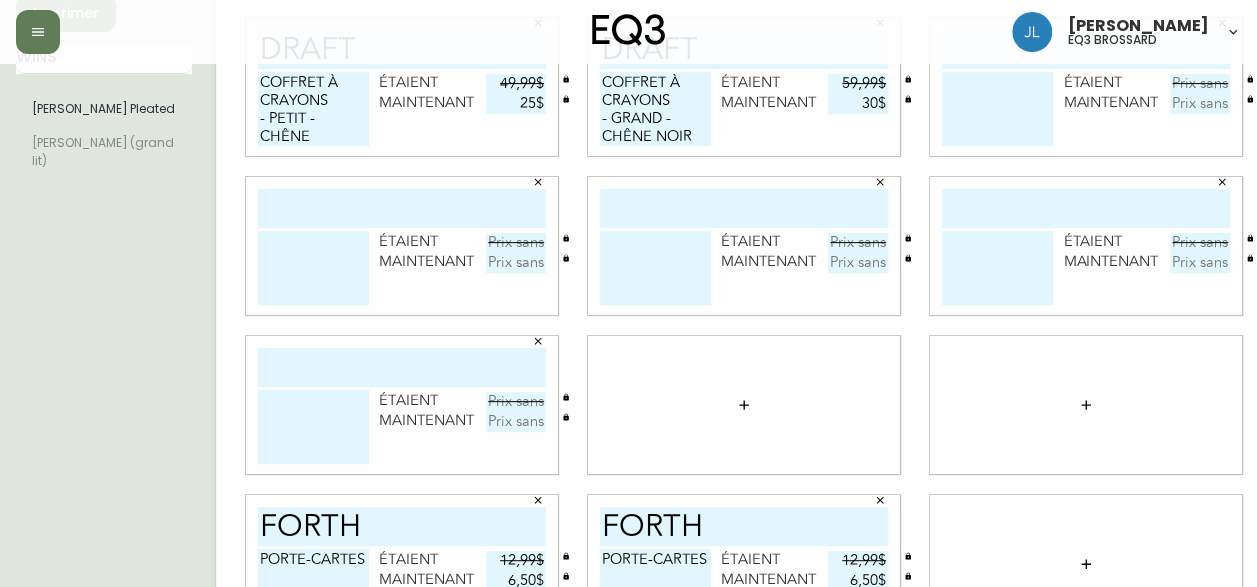 scroll, scrollTop: 309, scrollLeft: 0, axis: vertical 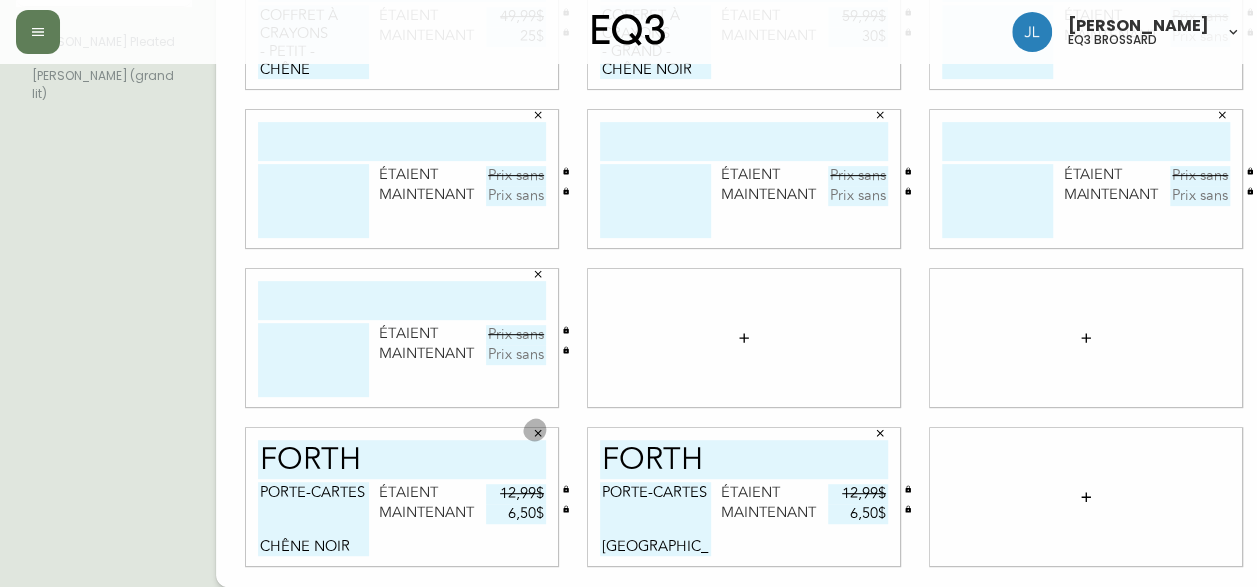 click 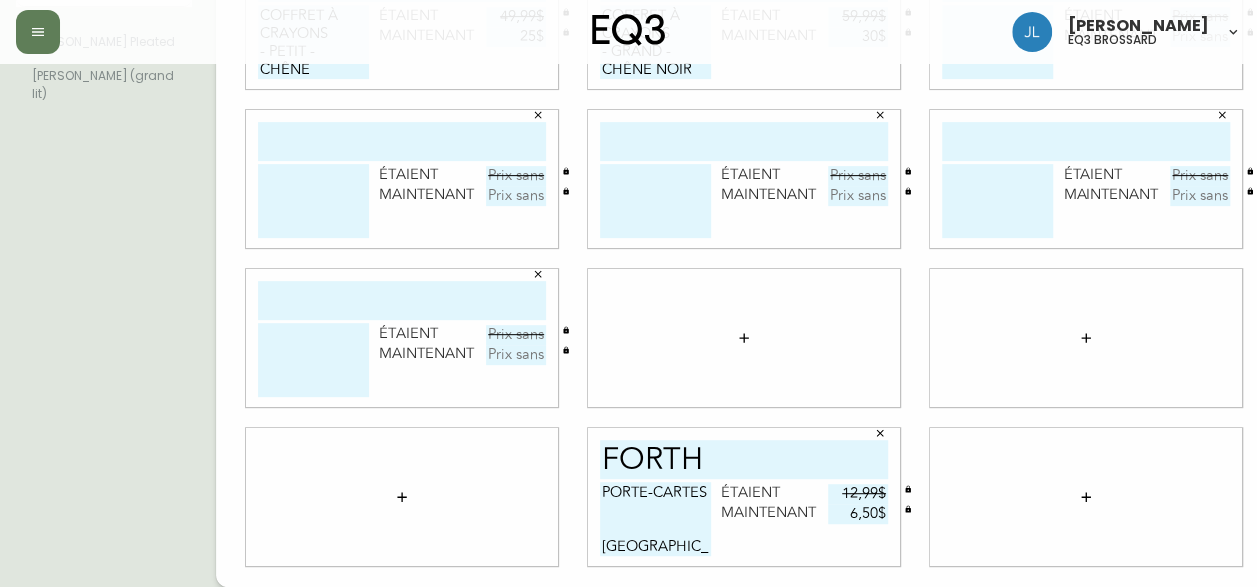 click at bounding box center [880, 433] 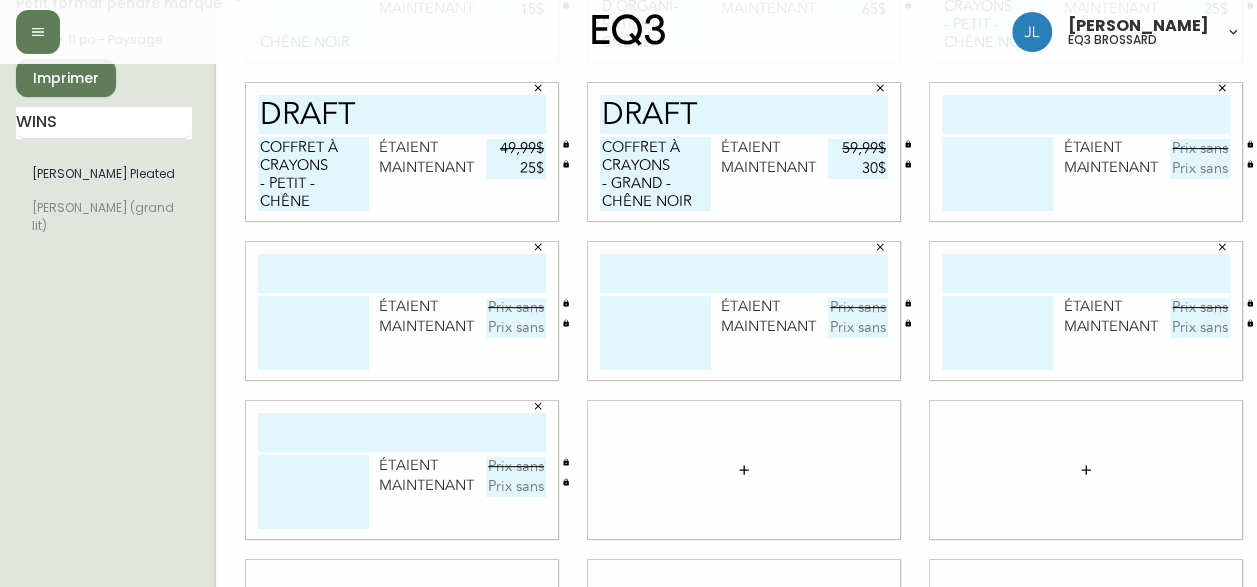 scroll, scrollTop: 175, scrollLeft: 0, axis: vertical 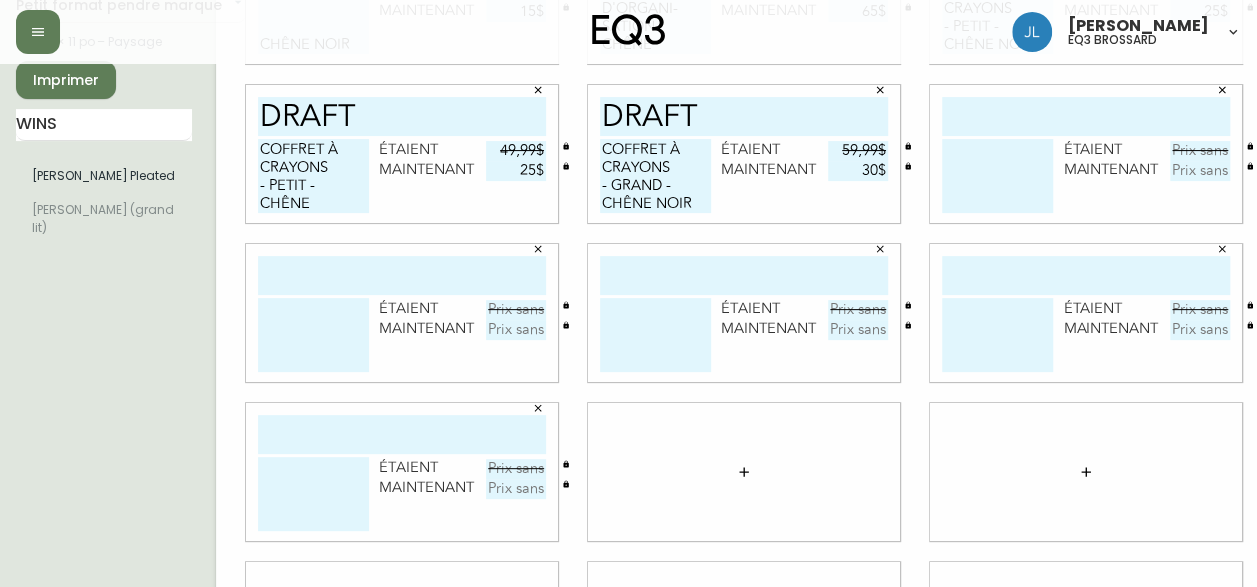 click at bounding box center [1086, 116] 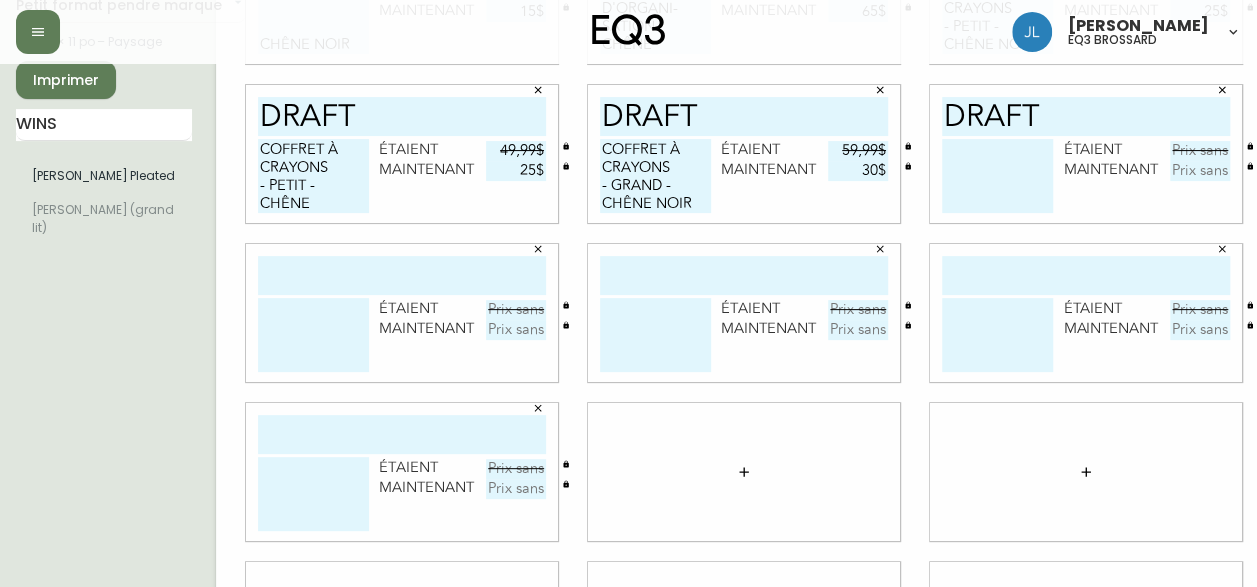 type on "DRAFT" 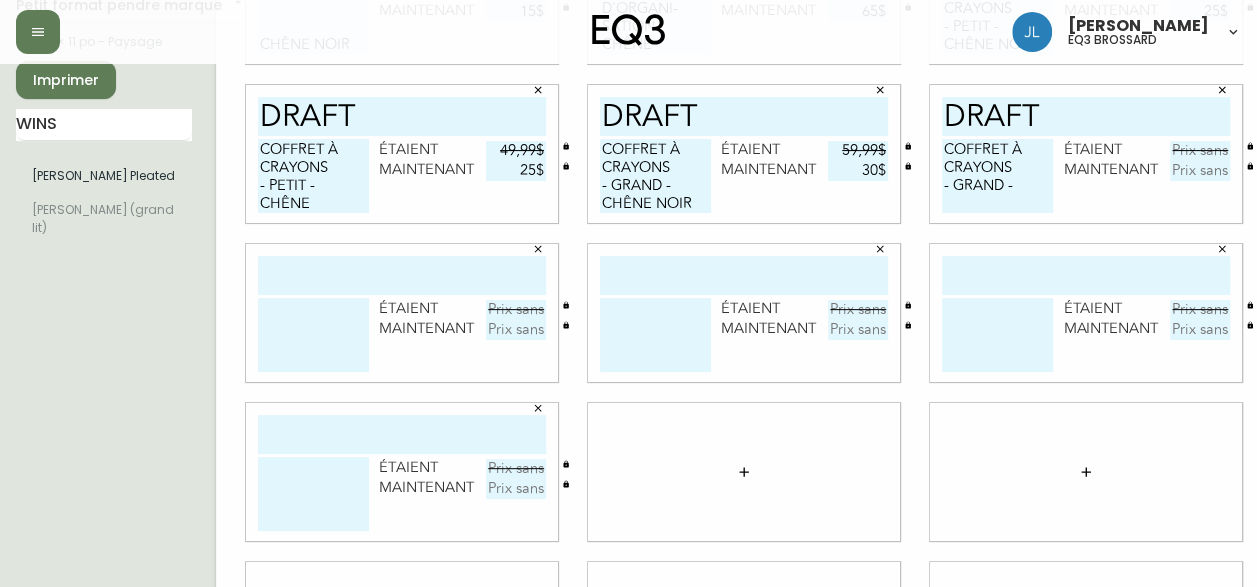 scroll, scrollTop: 0, scrollLeft: 0, axis: both 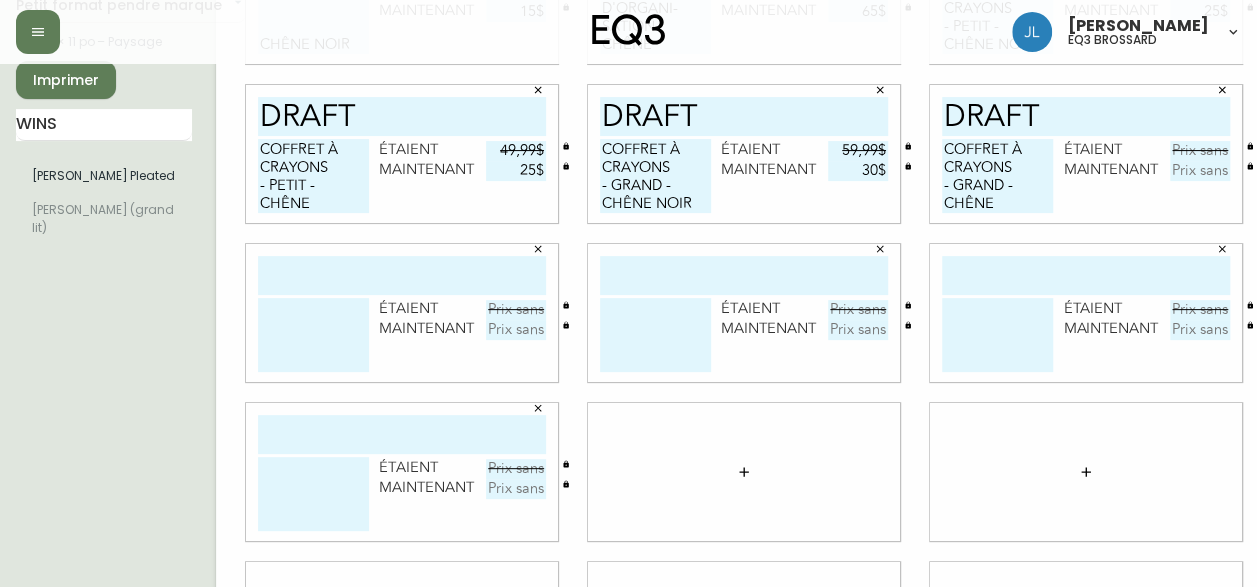 type on "COFFRET À CRAYONS
- GRAND -
CHÊNE" 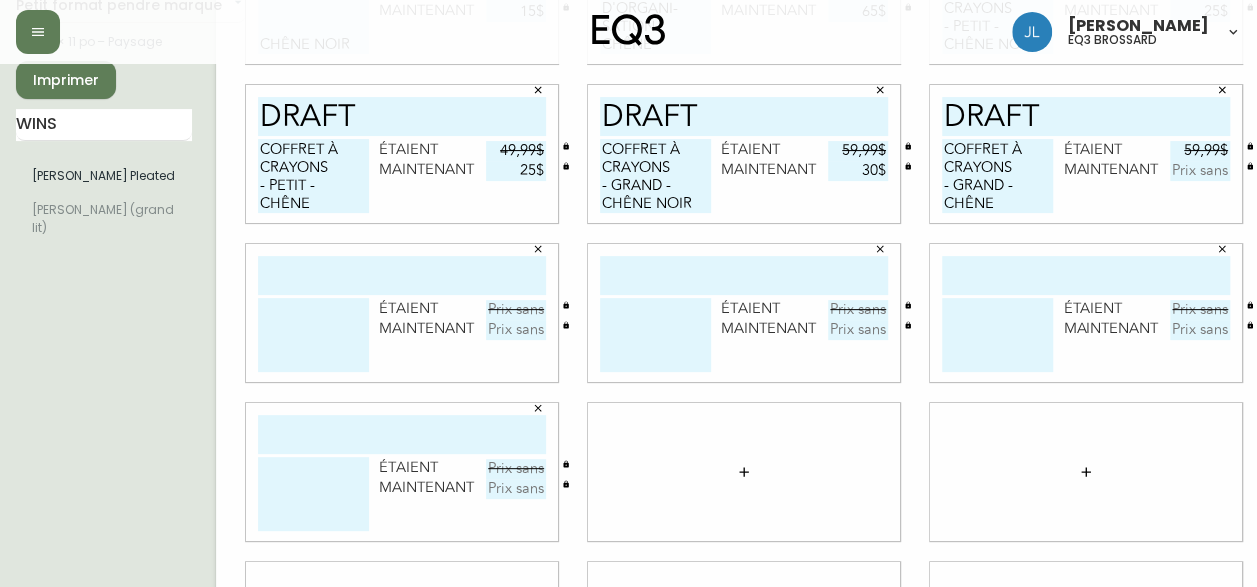 type on "59,99$" 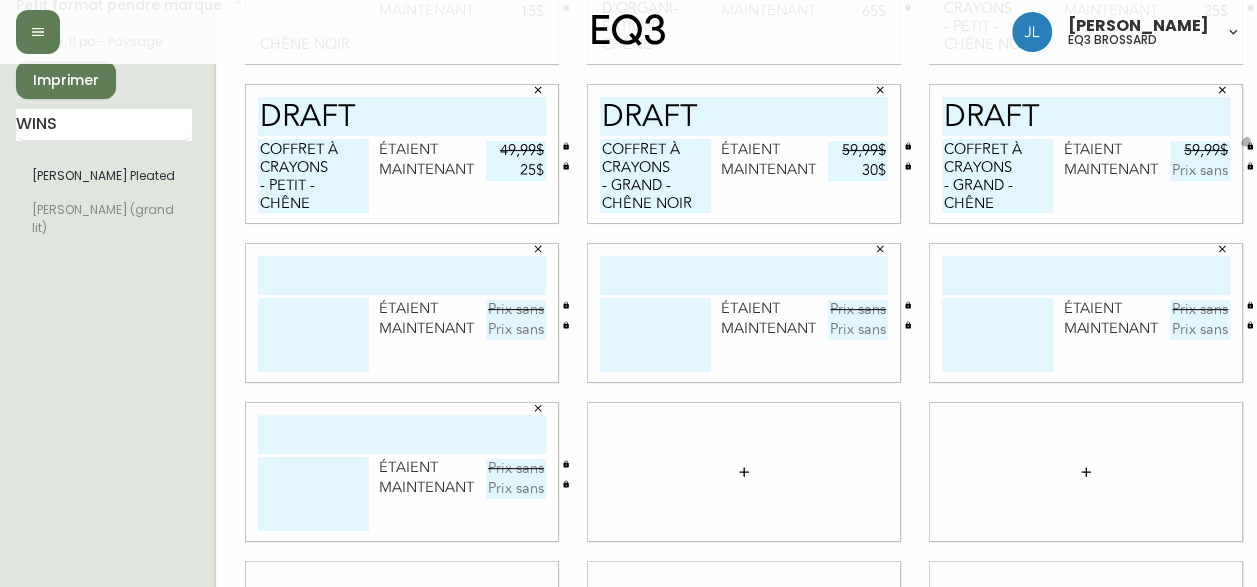 type 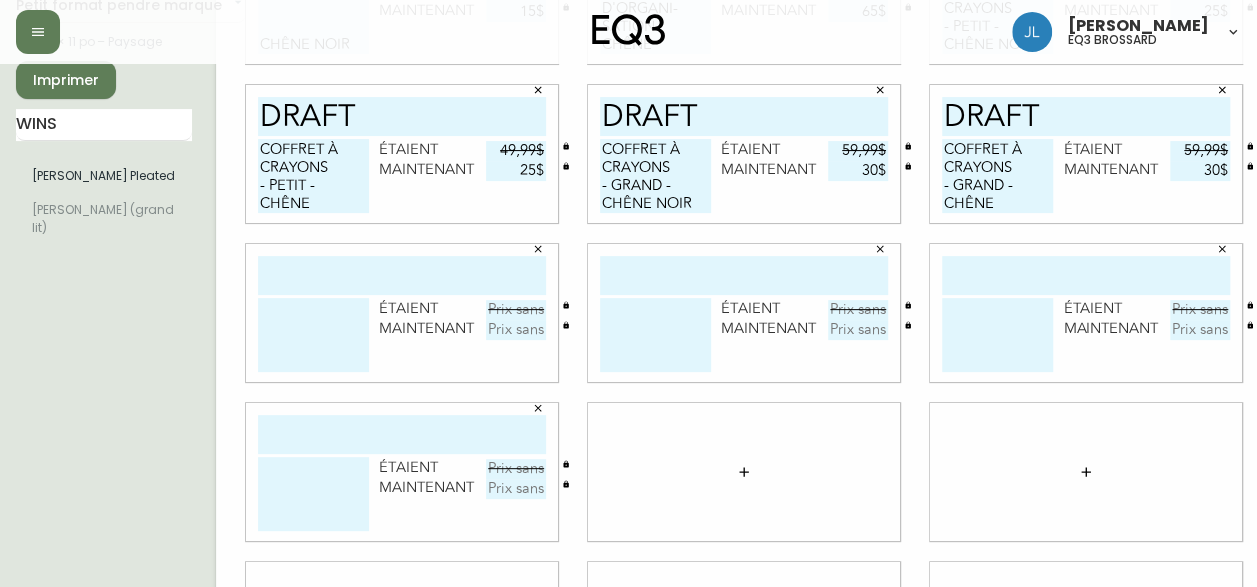 type on "30$" 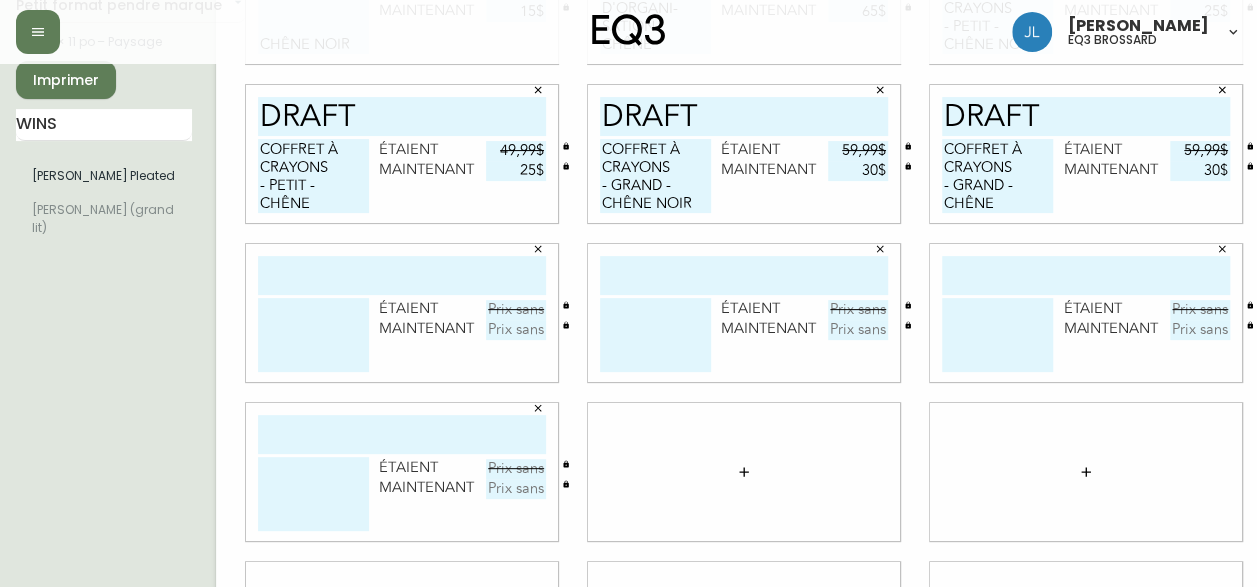 type 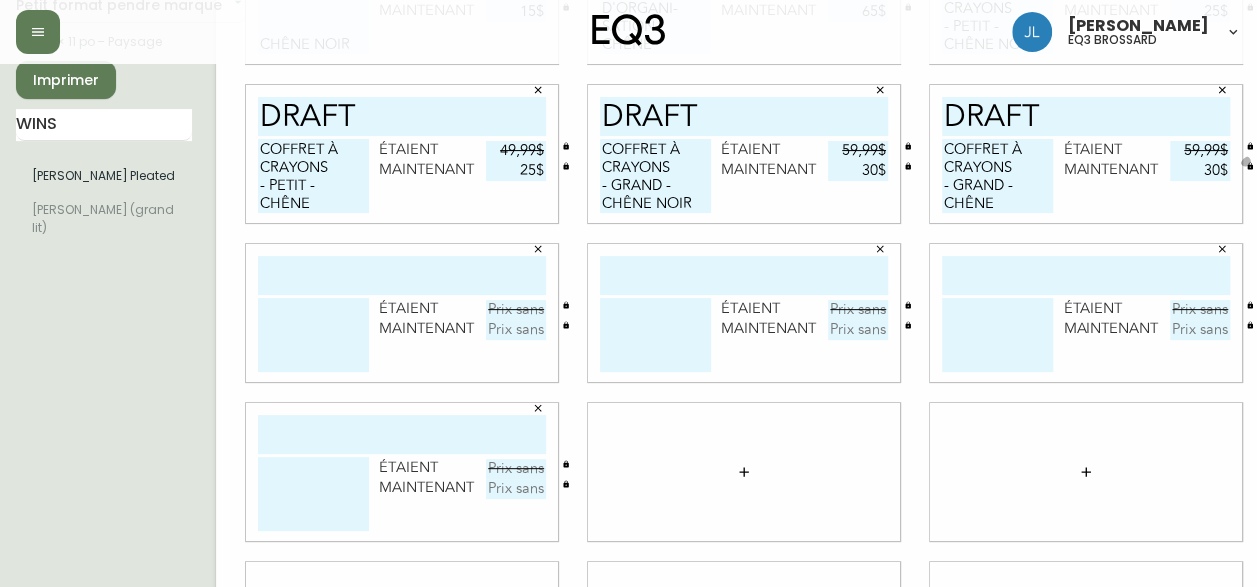 type 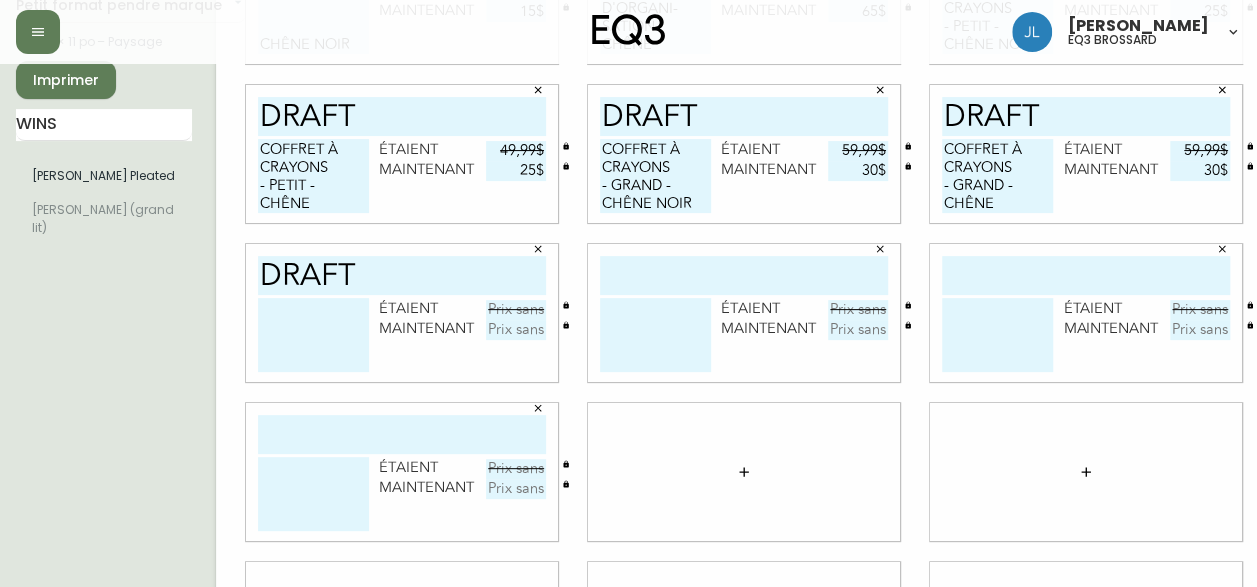 type on "DRAFT" 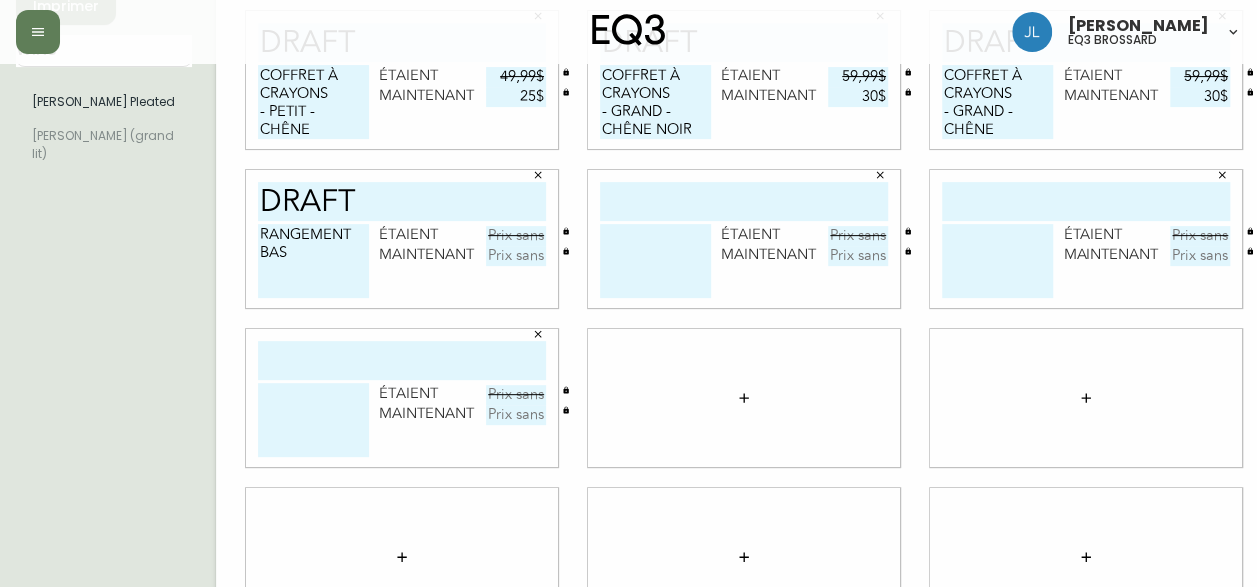 scroll, scrollTop: 251, scrollLeft: 0, axis: vertical 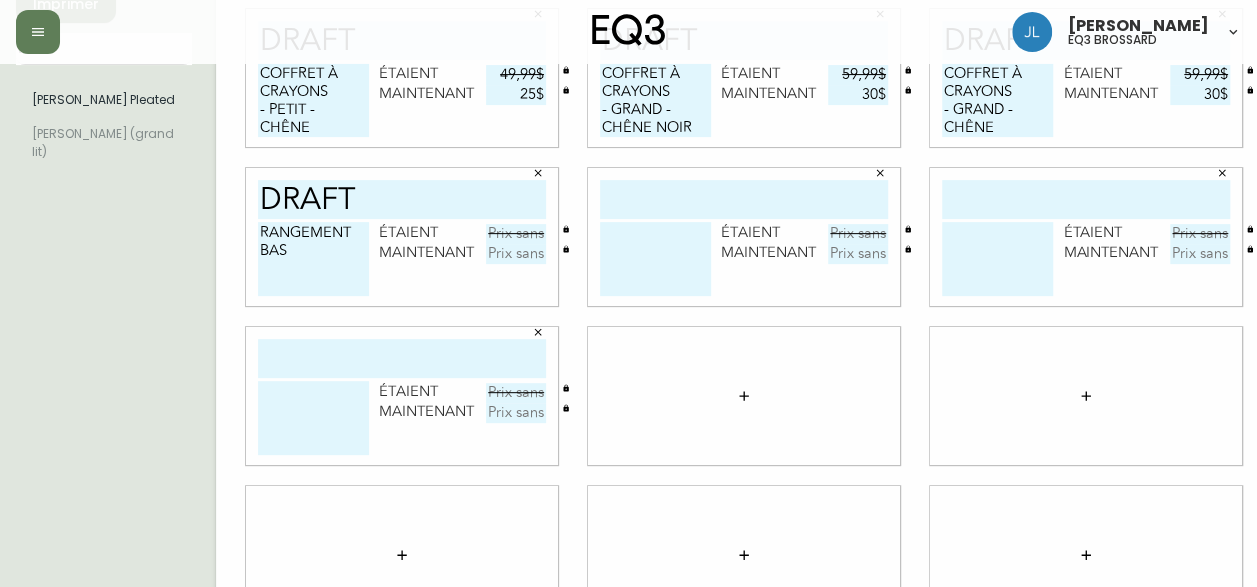 click on "RANGEMENT
BAS" at bounding box center (313, 259) 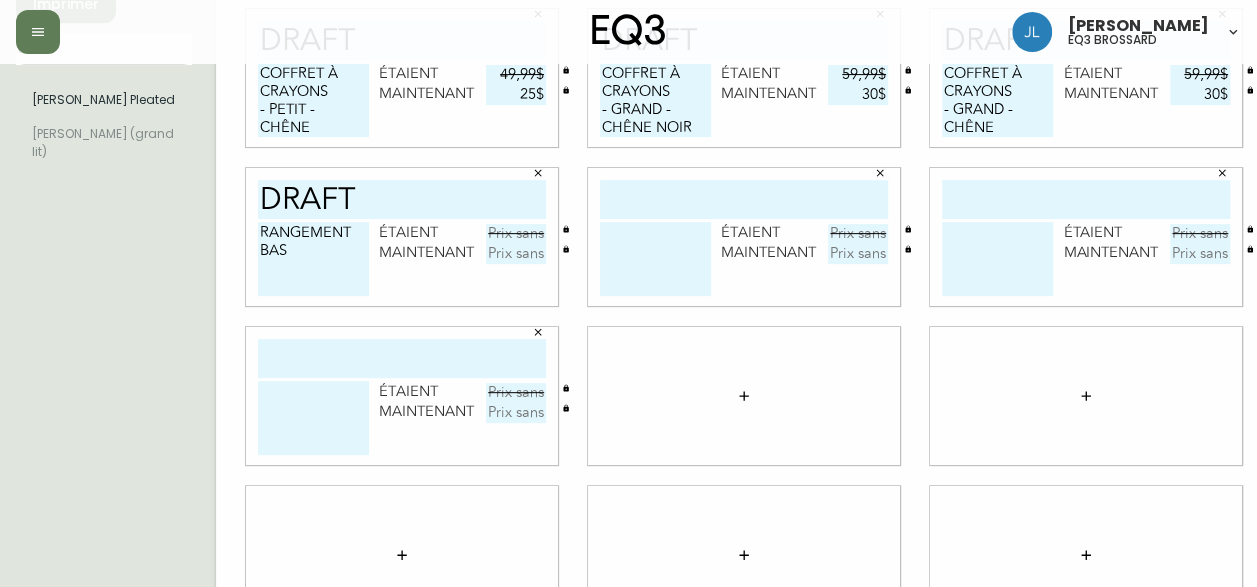scroll, scrollTop: 0, scrollLeft: 0, axis: both 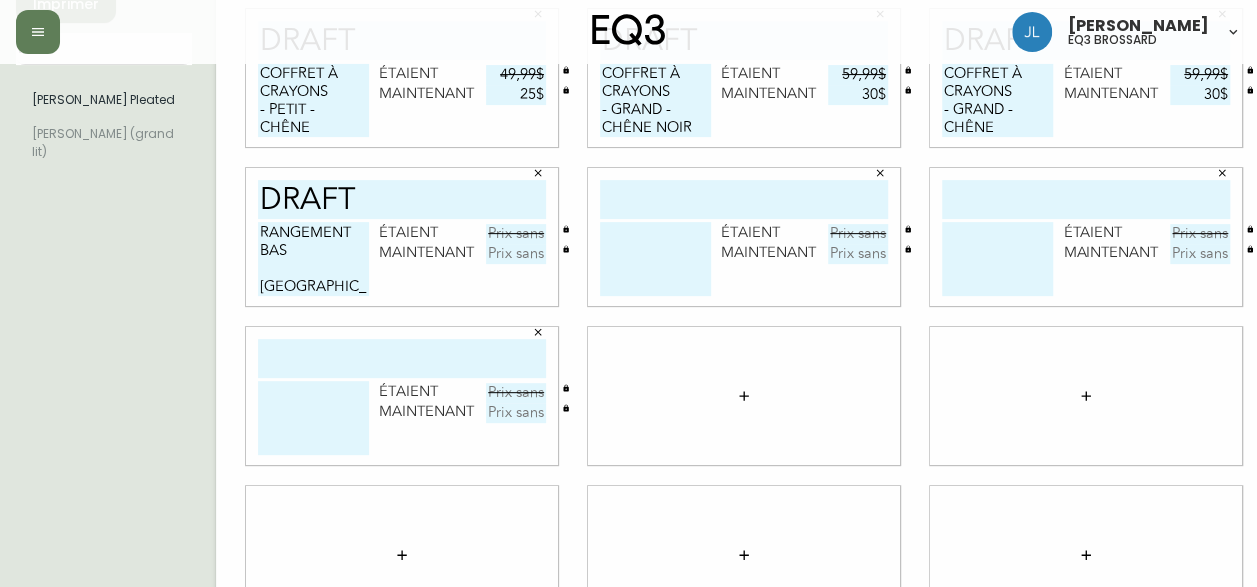type on "RANGEMENT
BAS
[GEOGRAPHIC_DATA]" 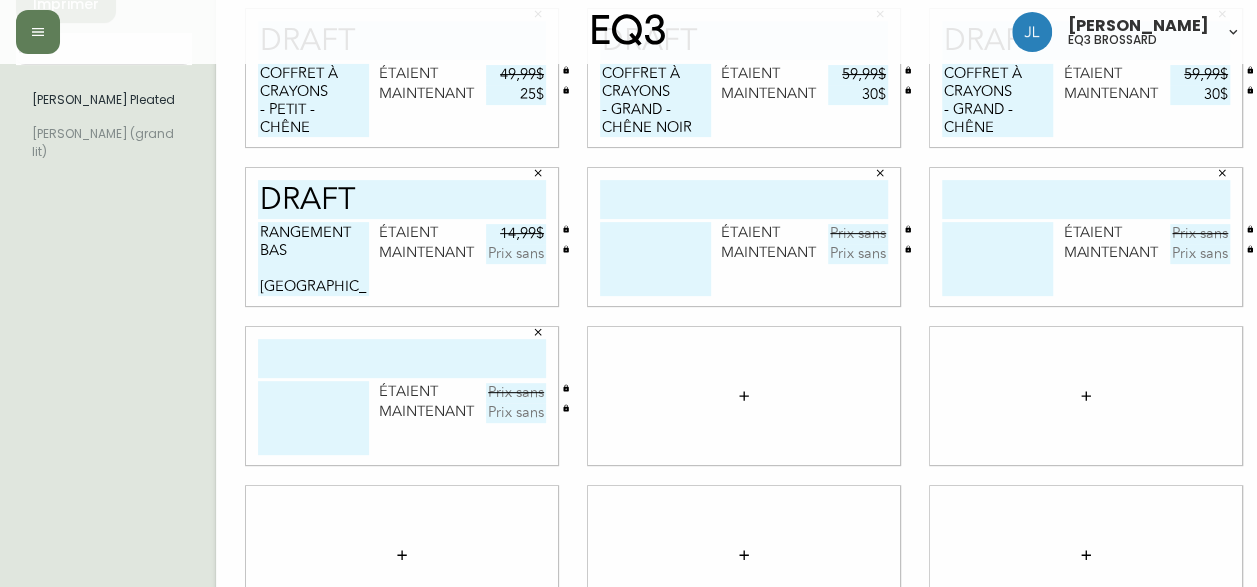 type on "14,99$" 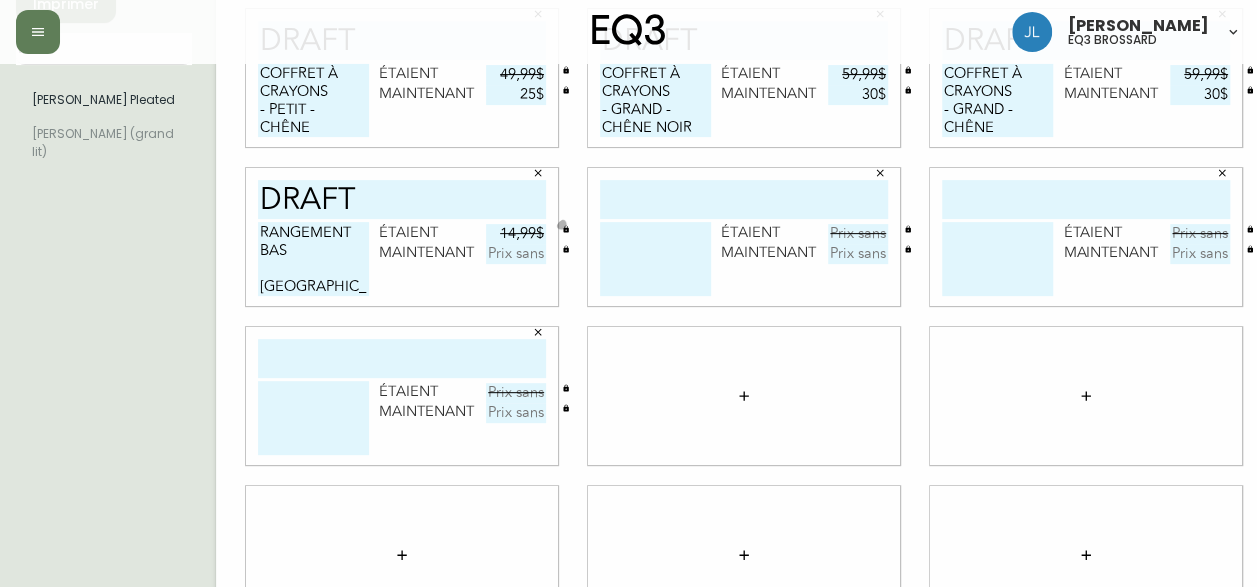 type 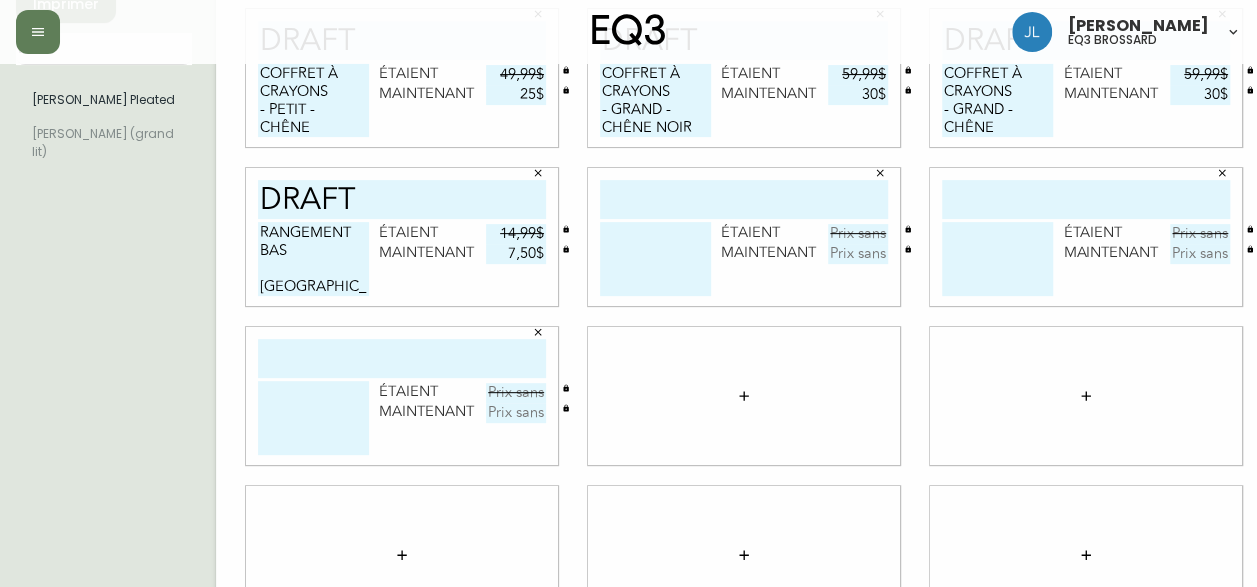 type on "7,50$" 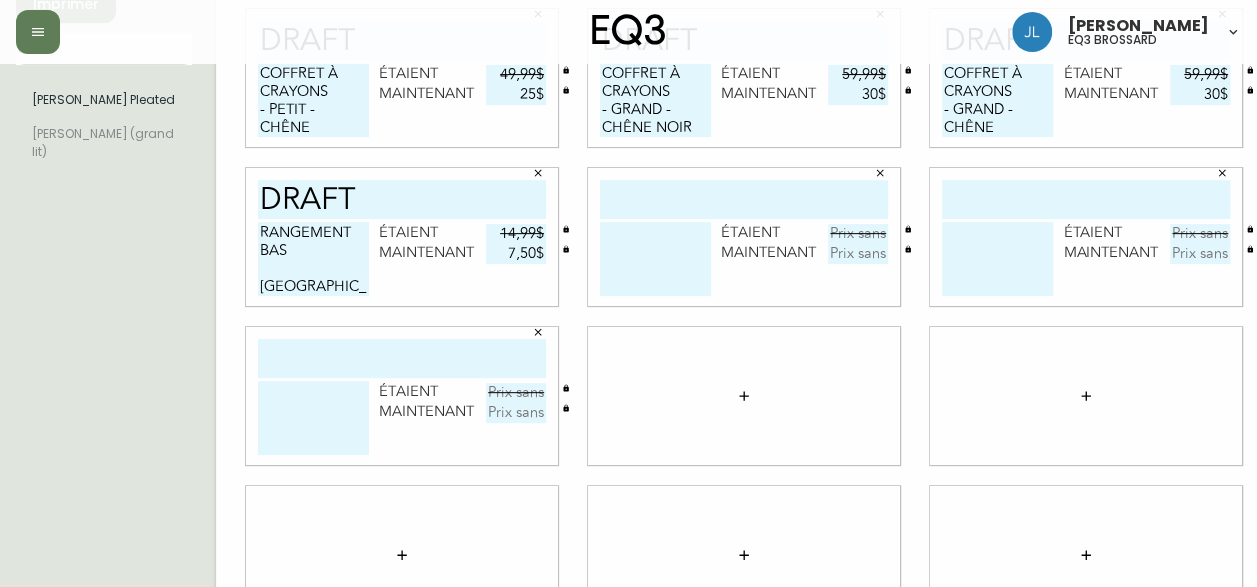 type 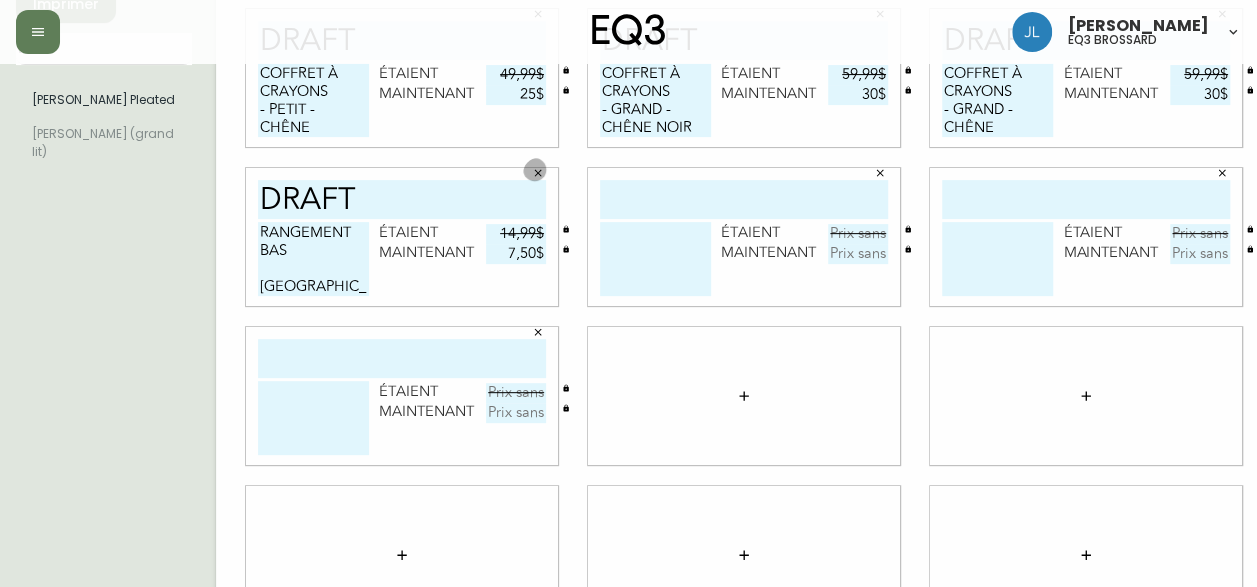 type 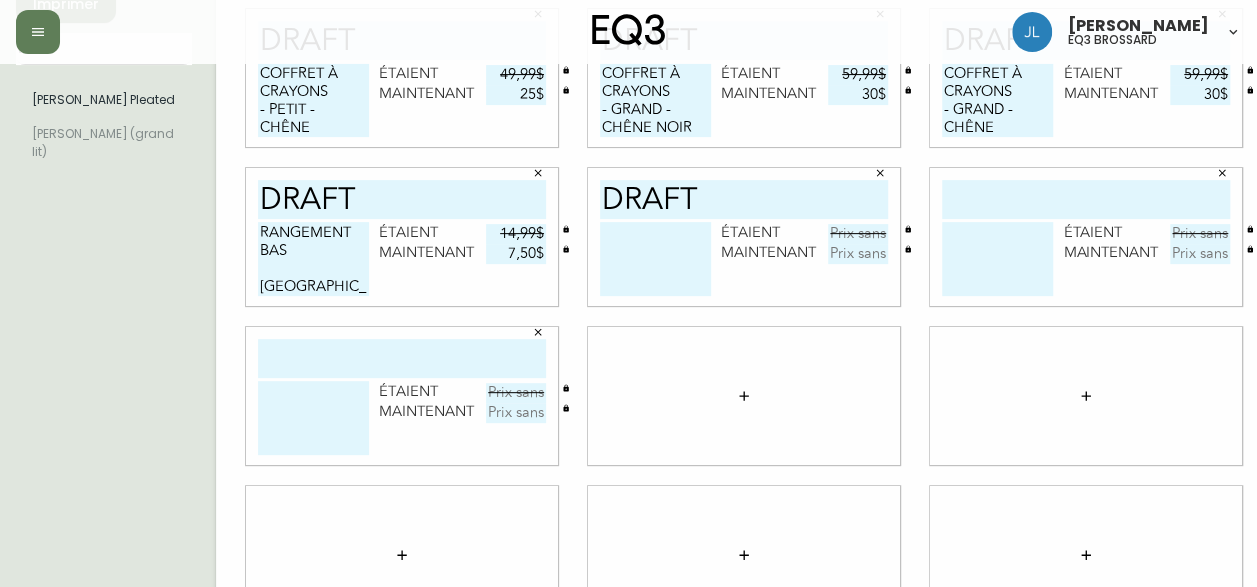type on "DRAFT" 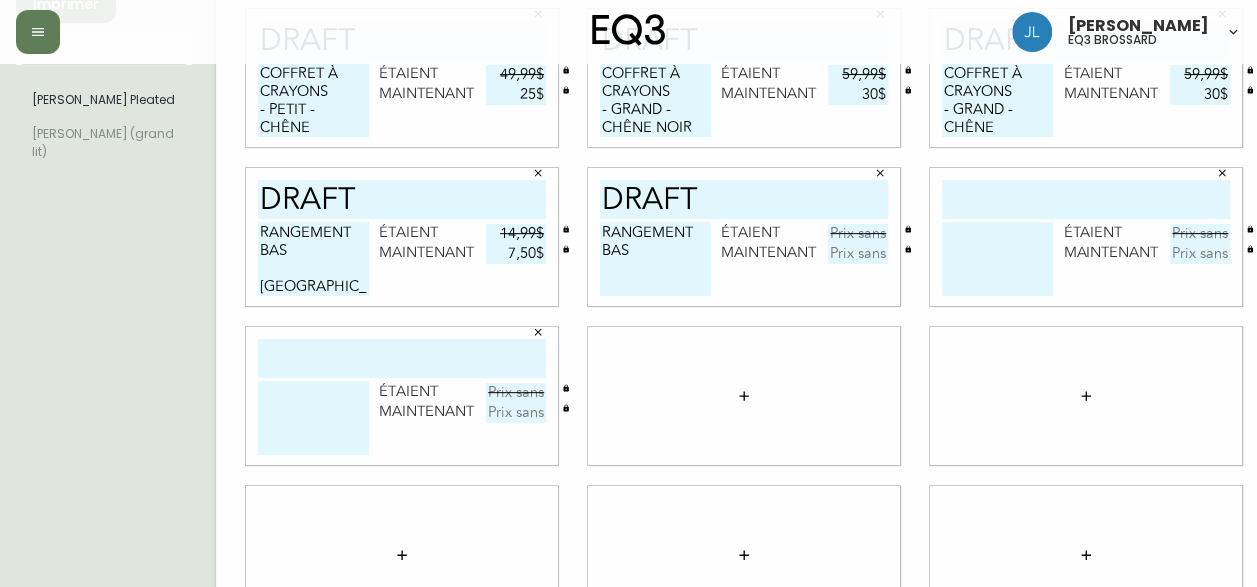 scroll, scrollTop: 0, scrollLeft: 0, axis: both 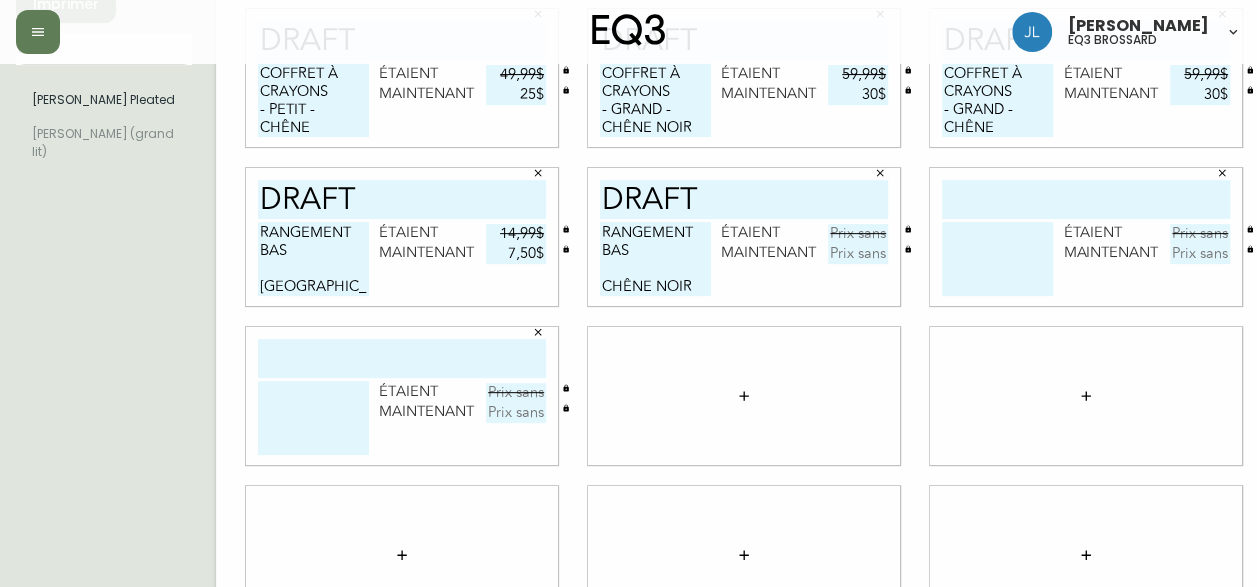 type on "RANGEMENT BAS
CHÊNE NOIR" 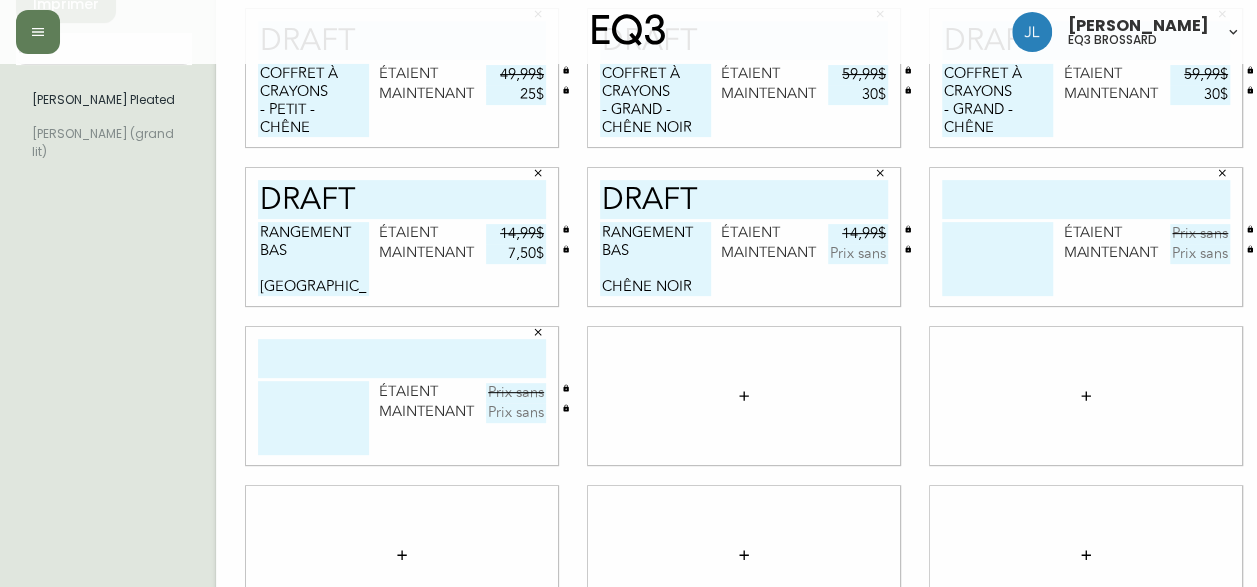 type on "14,99$" 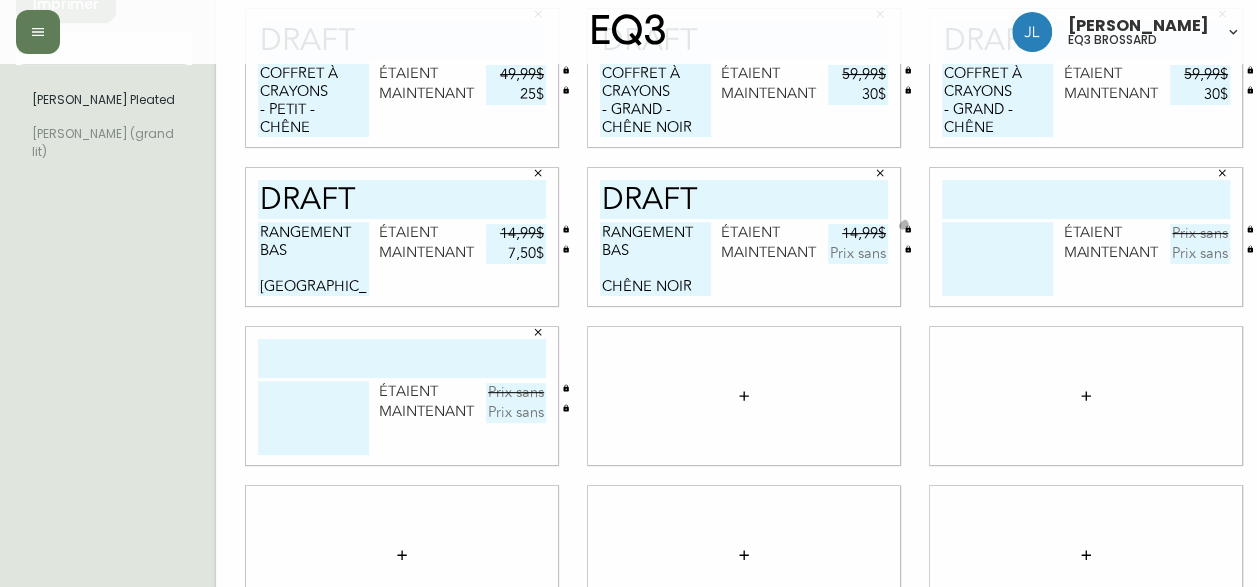 type 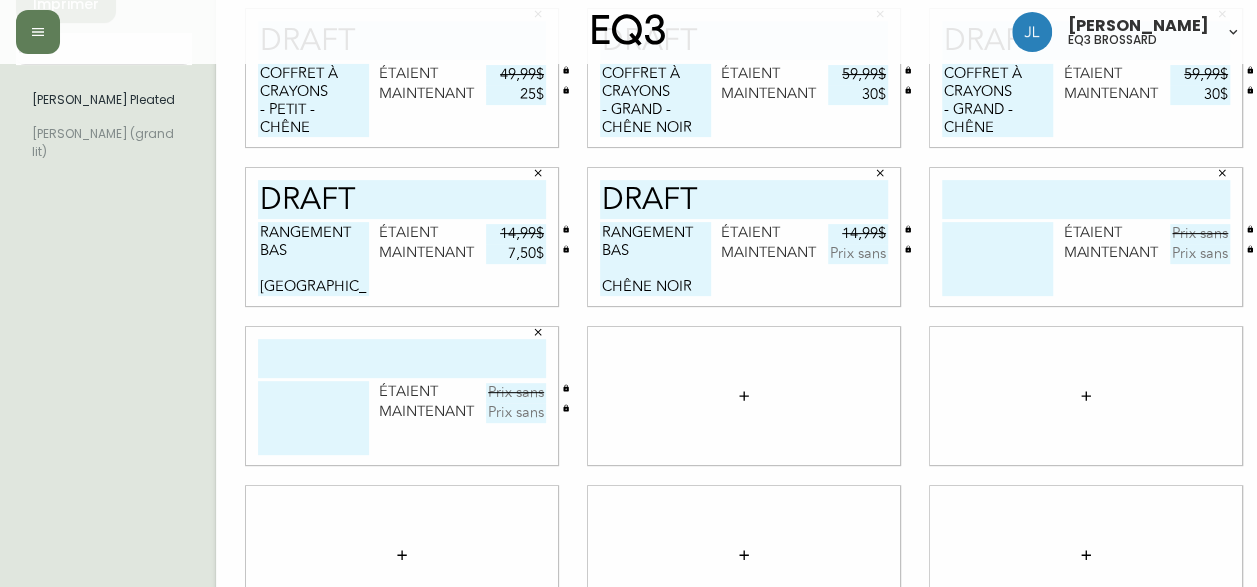 type on "5$" 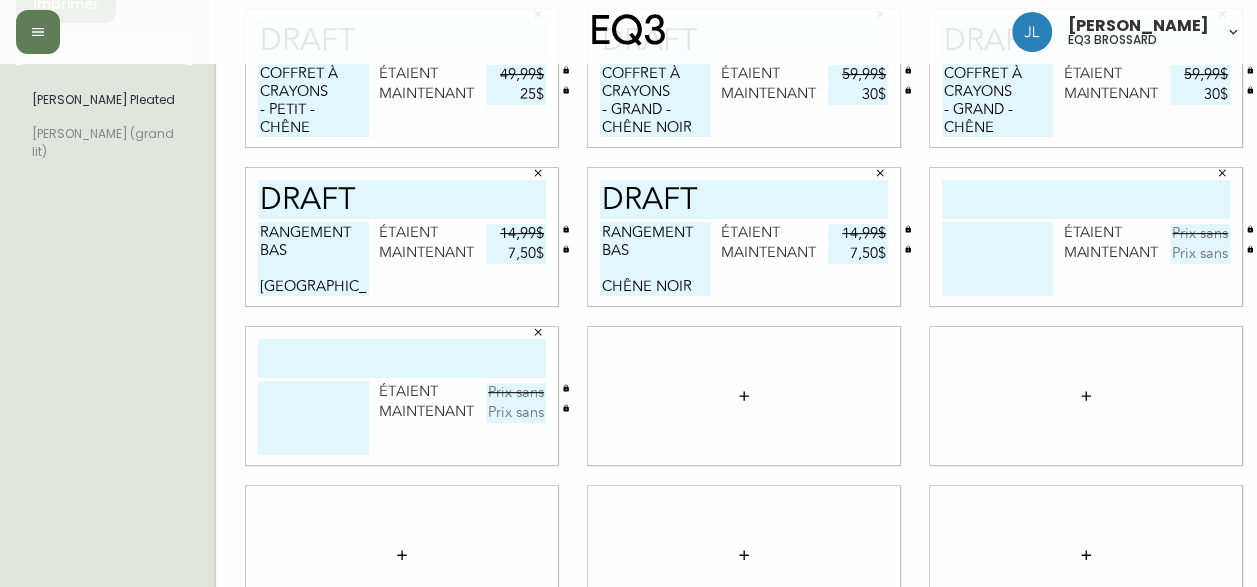 type on "7,50$" 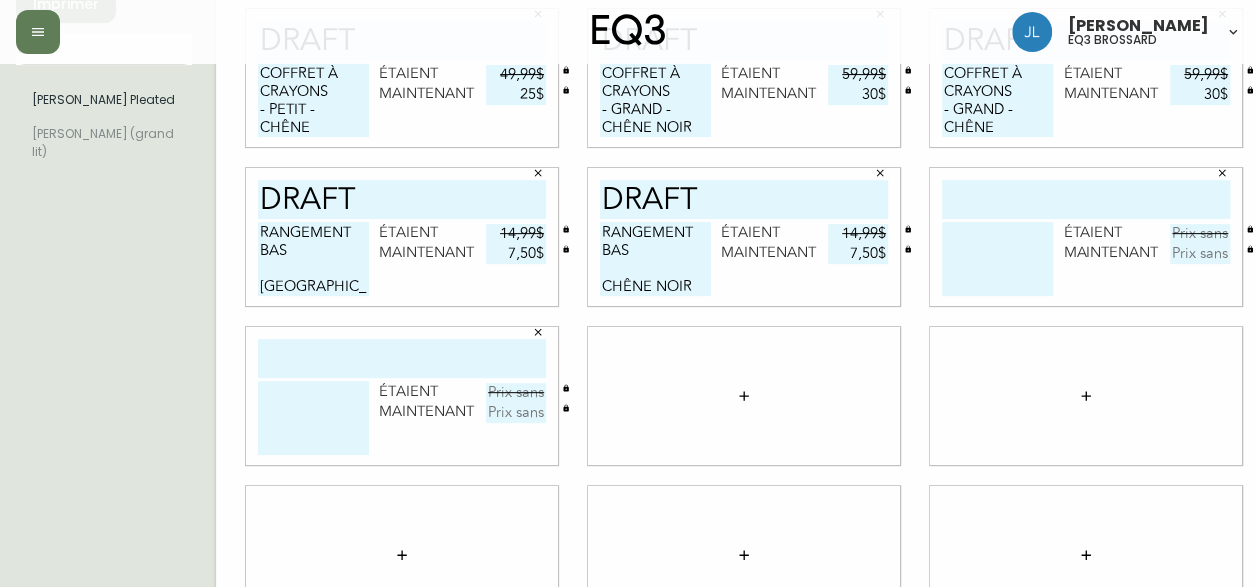 click at bounding box center [1200, 254] 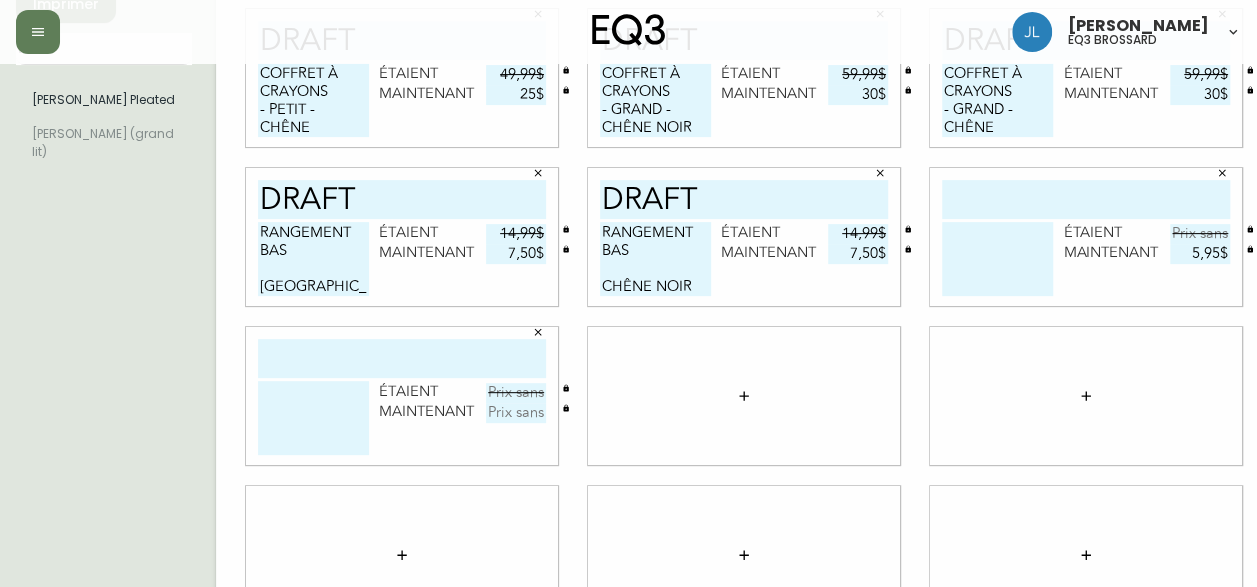 type on "5,95$" 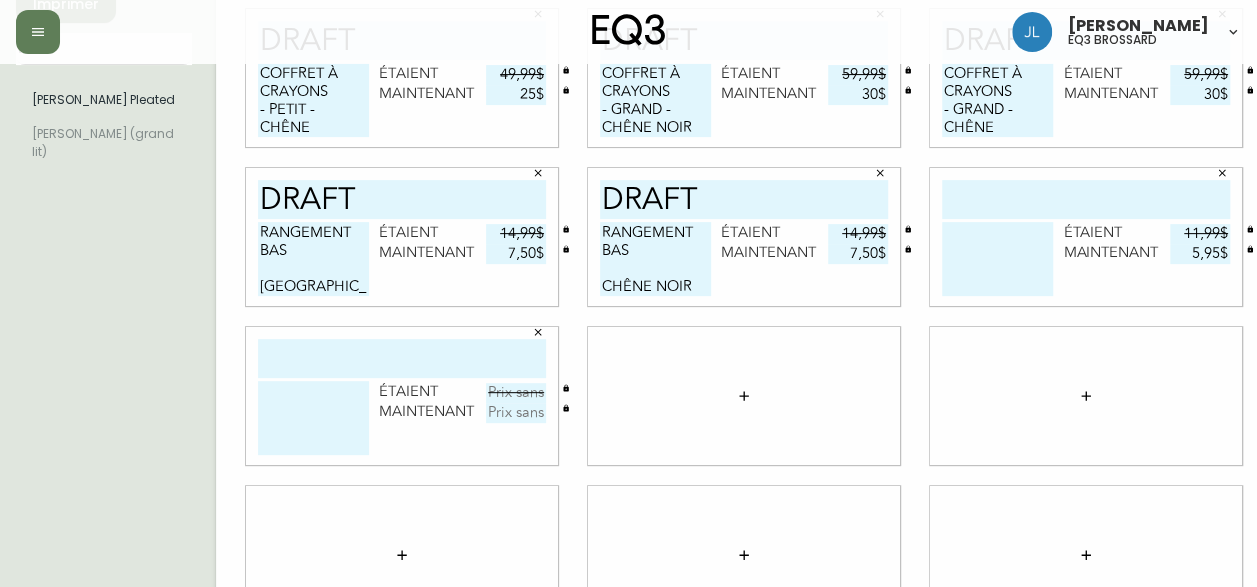 type on "11,99$" 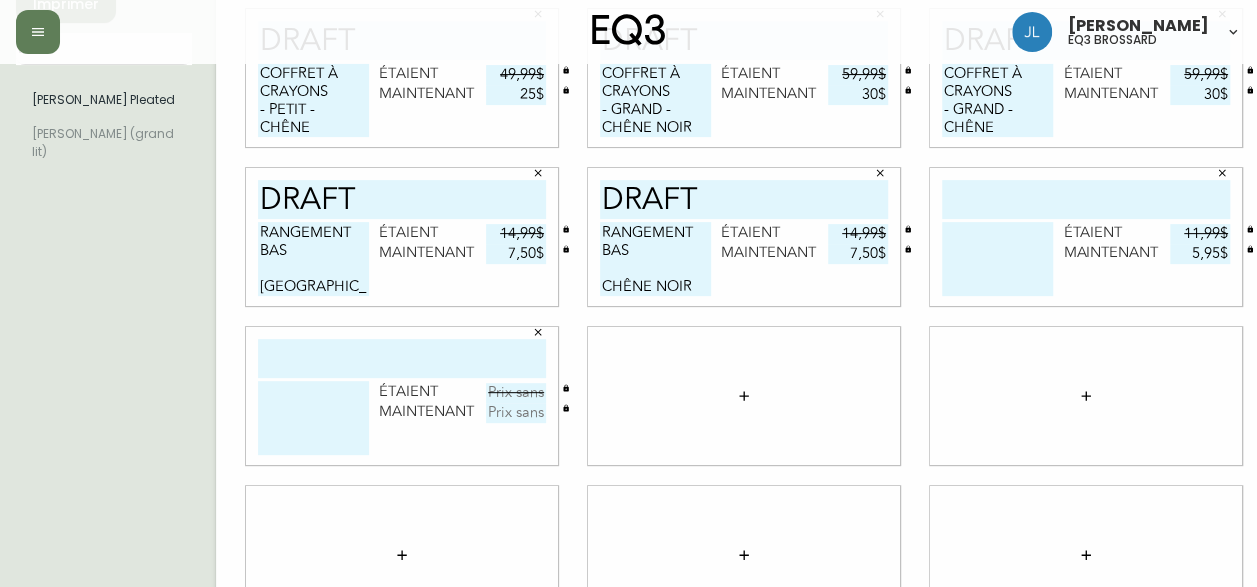 click at bounding box center [1086, 199] 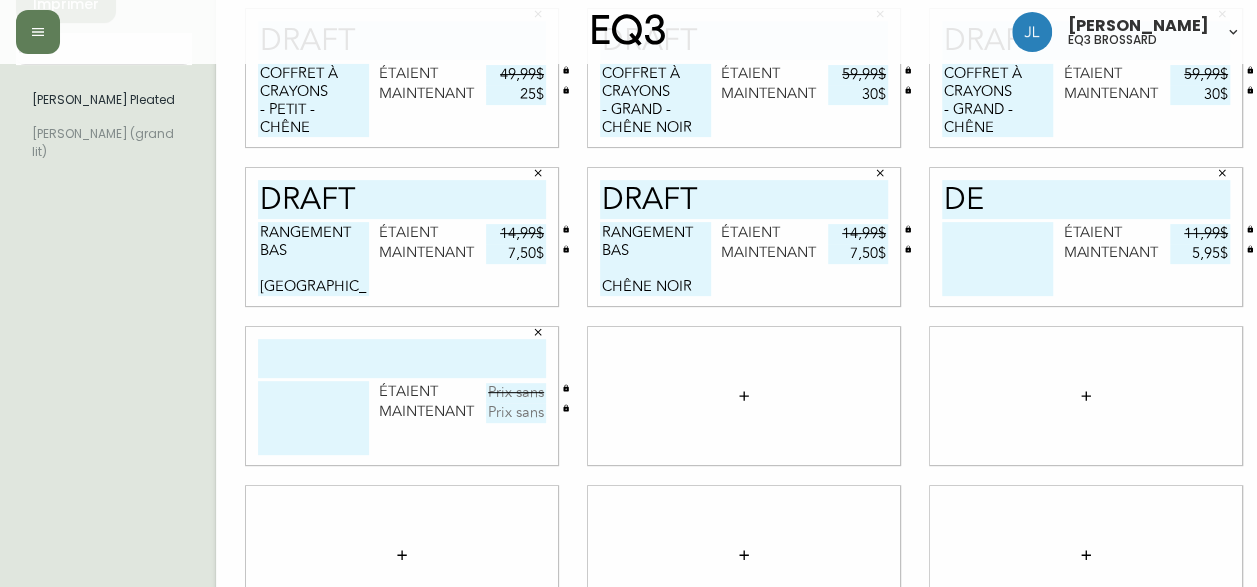 type on "D" 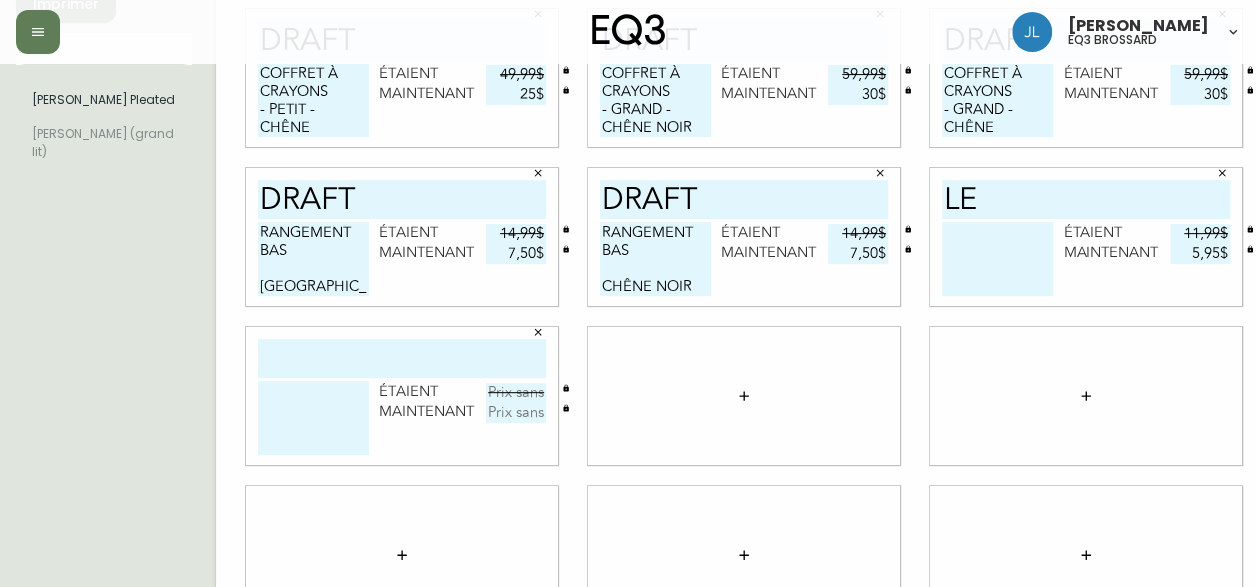 type on "L" 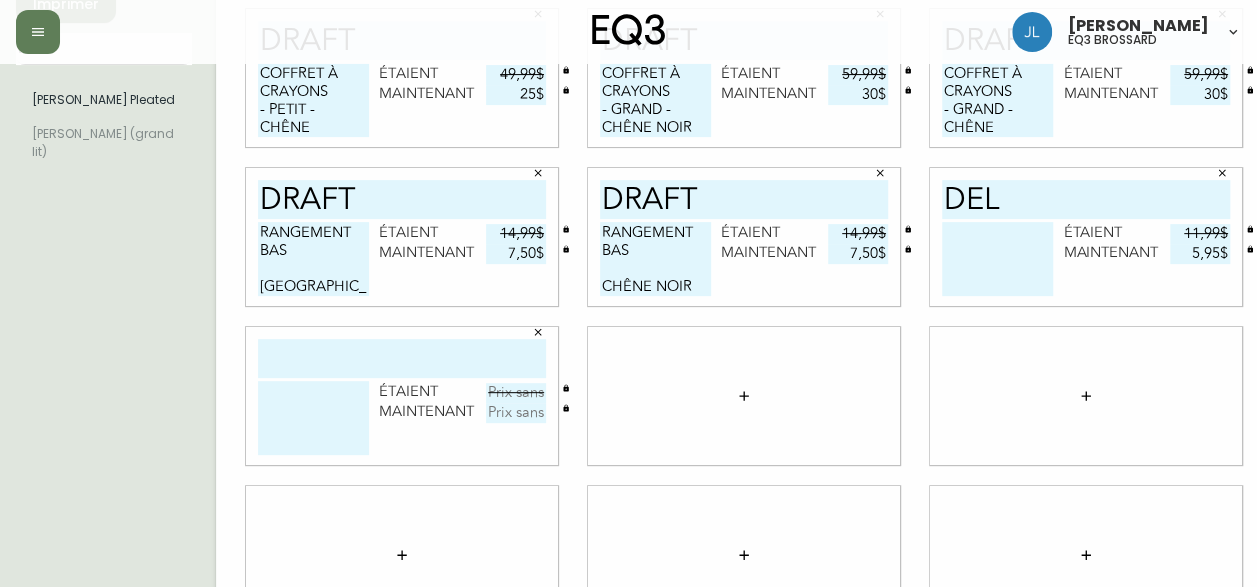 type on "DEL" 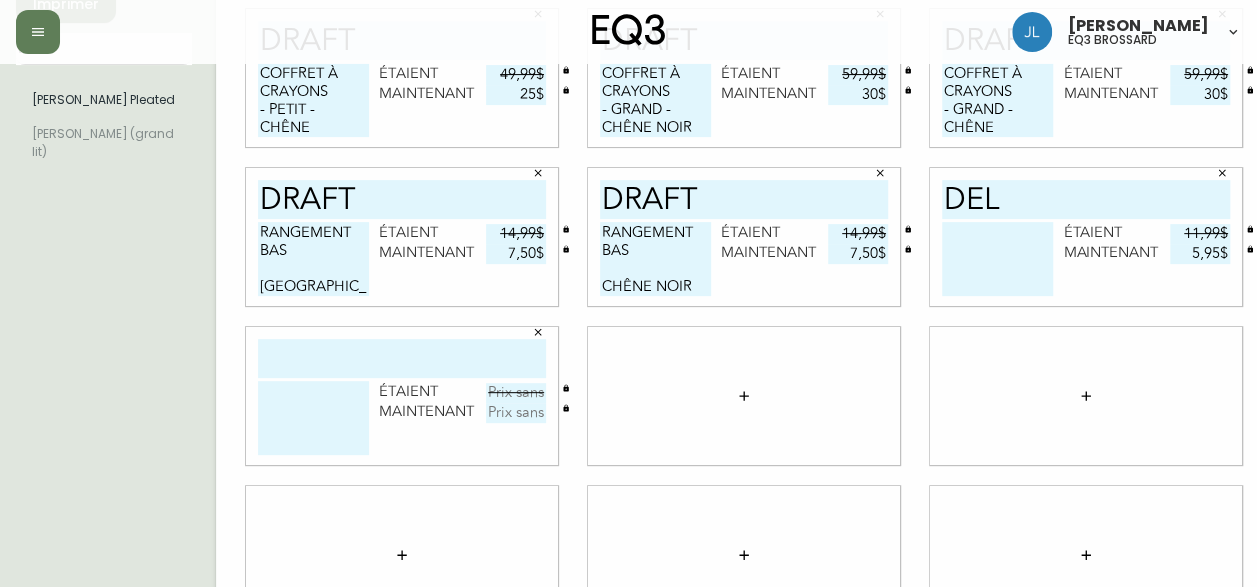 click at bounding box center [997, 259] 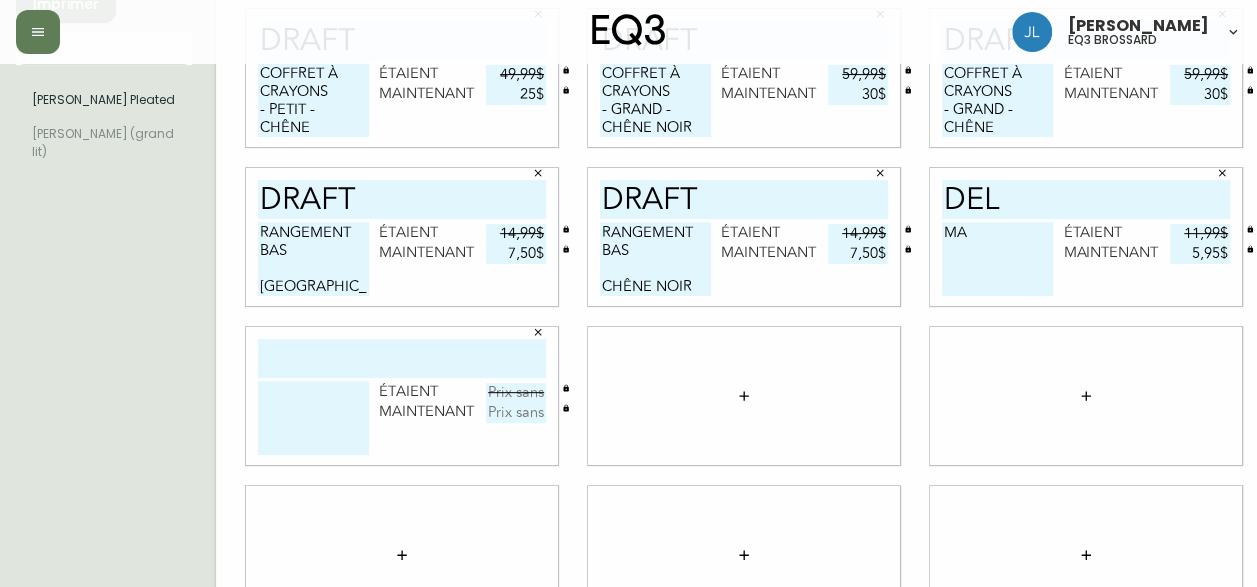 type on "M" 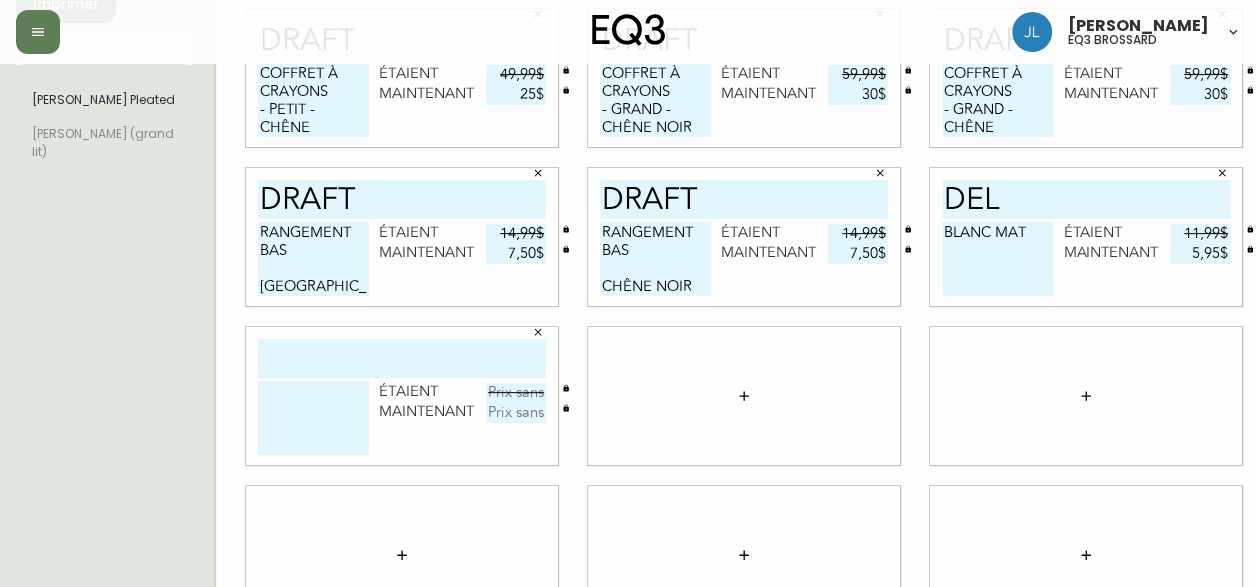 type on "BLANC MAT" 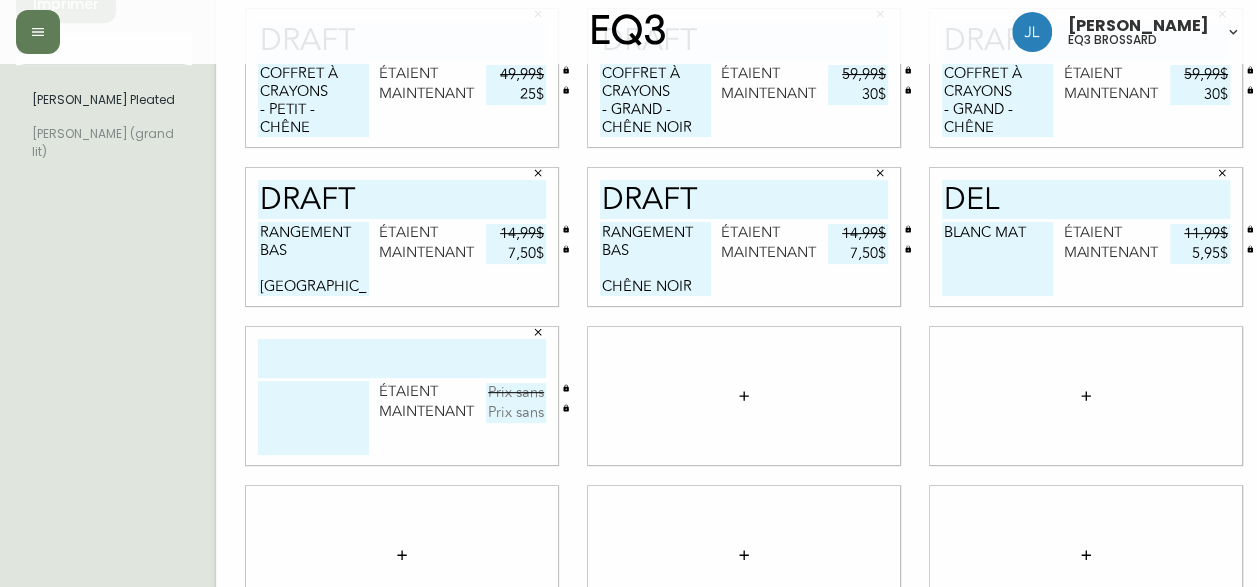 click on "DEL" at bounding box center (1086, 199) 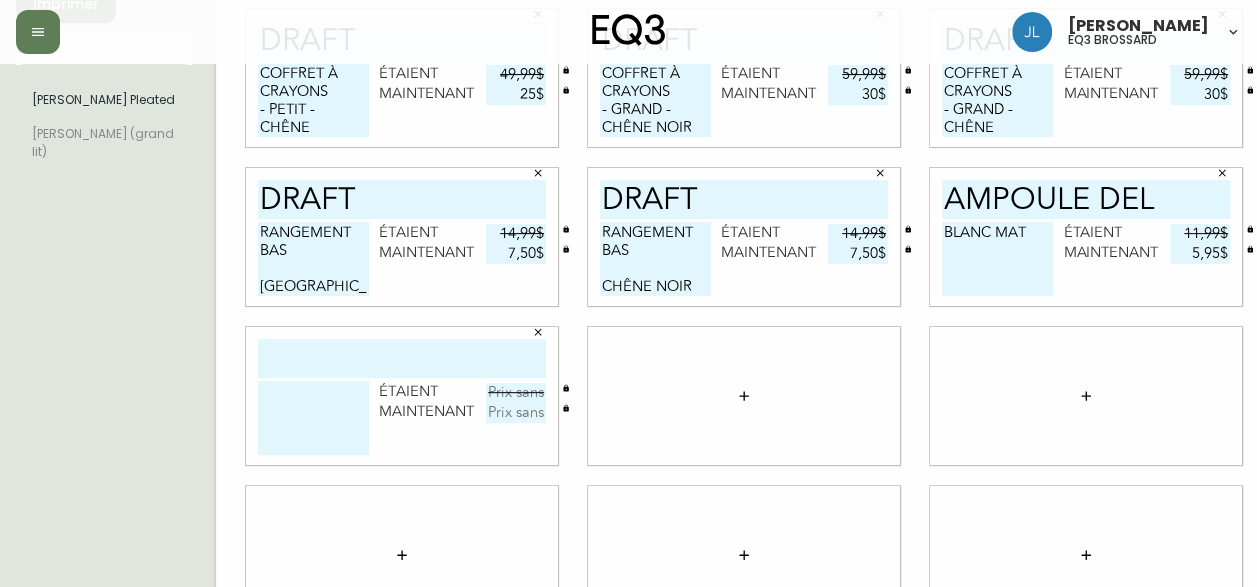 click on "AMPOULE DEL" at bounding box center (1086, 199) 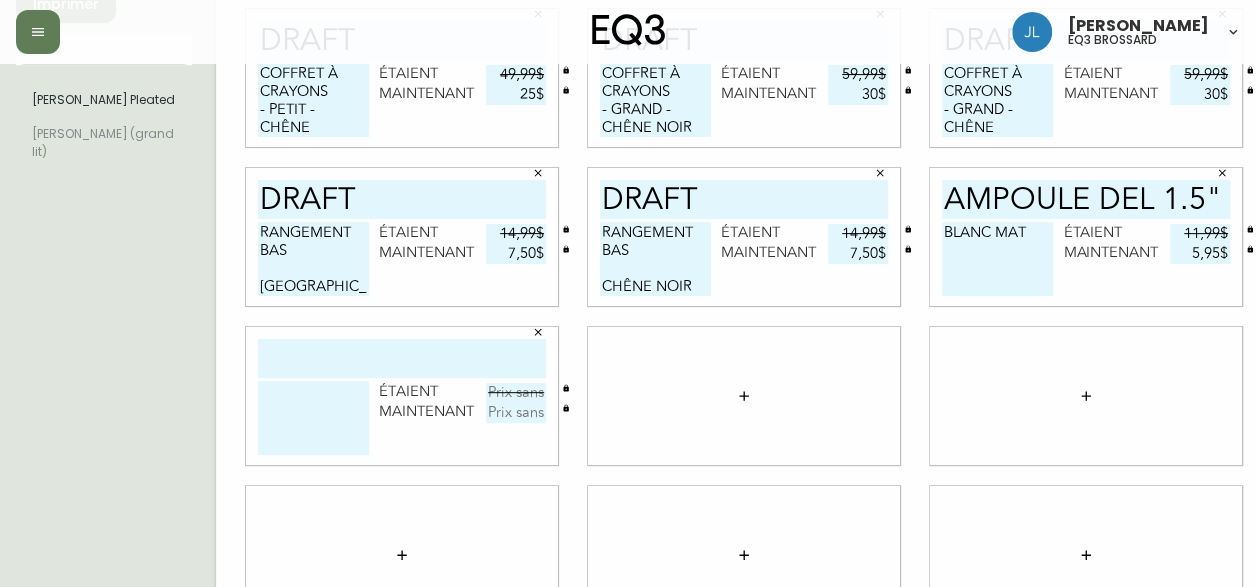 type on "AMPOULE DEL 1.5"" 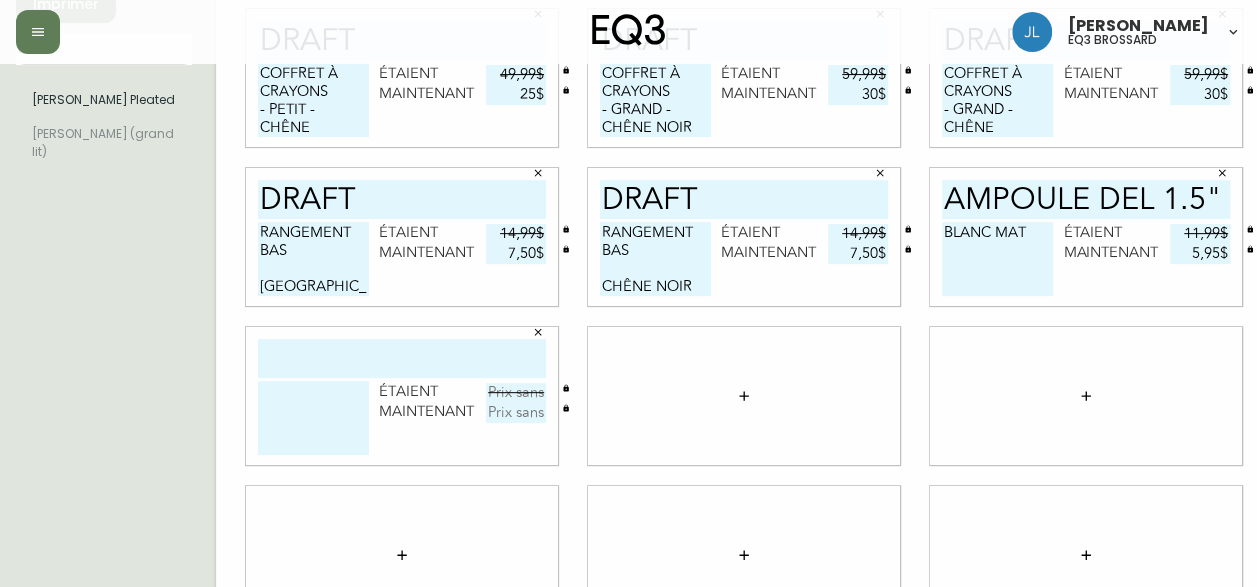 click on "BLANC MAT" at bounding box center [997, 259] 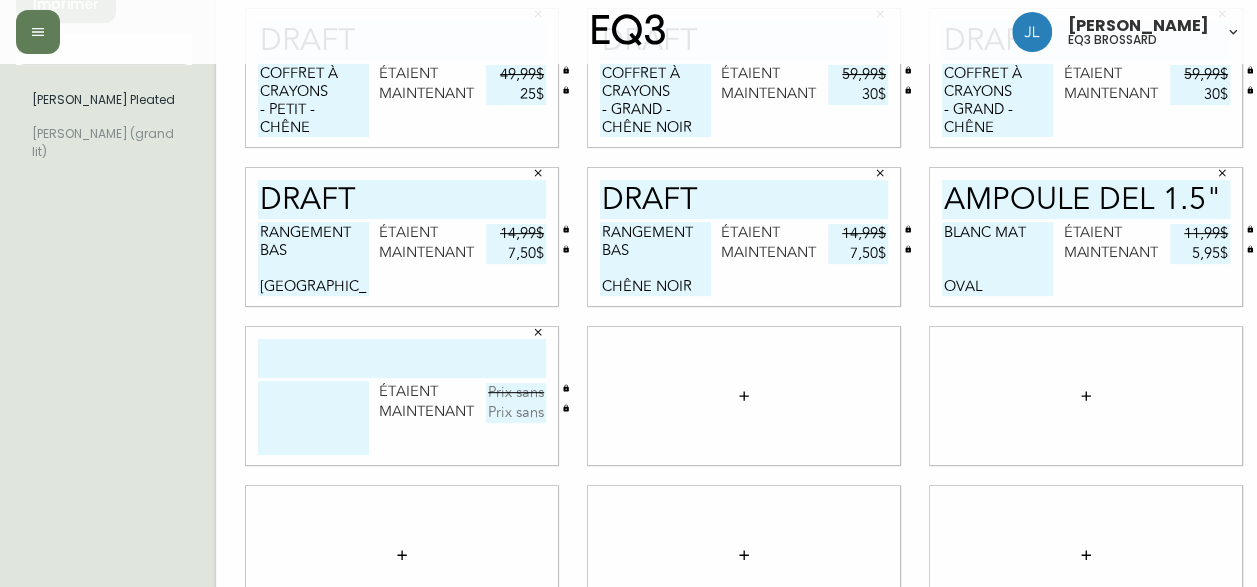 scroll, scrollTop: 0, scrollLeft: 0, axis: both 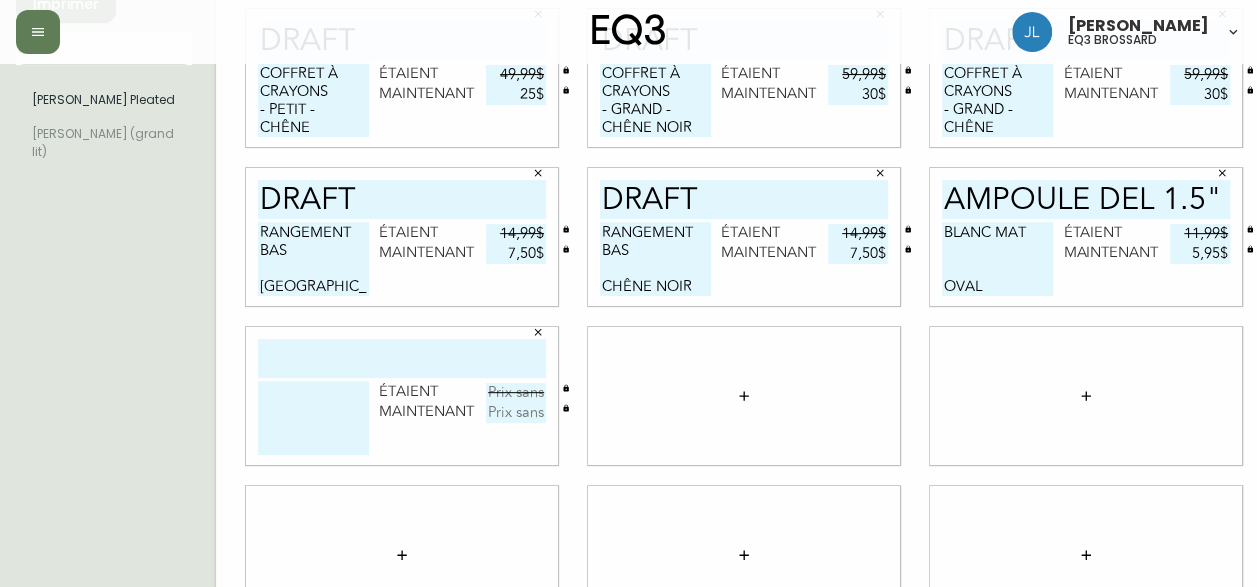 click at bounding box center (402, 358) 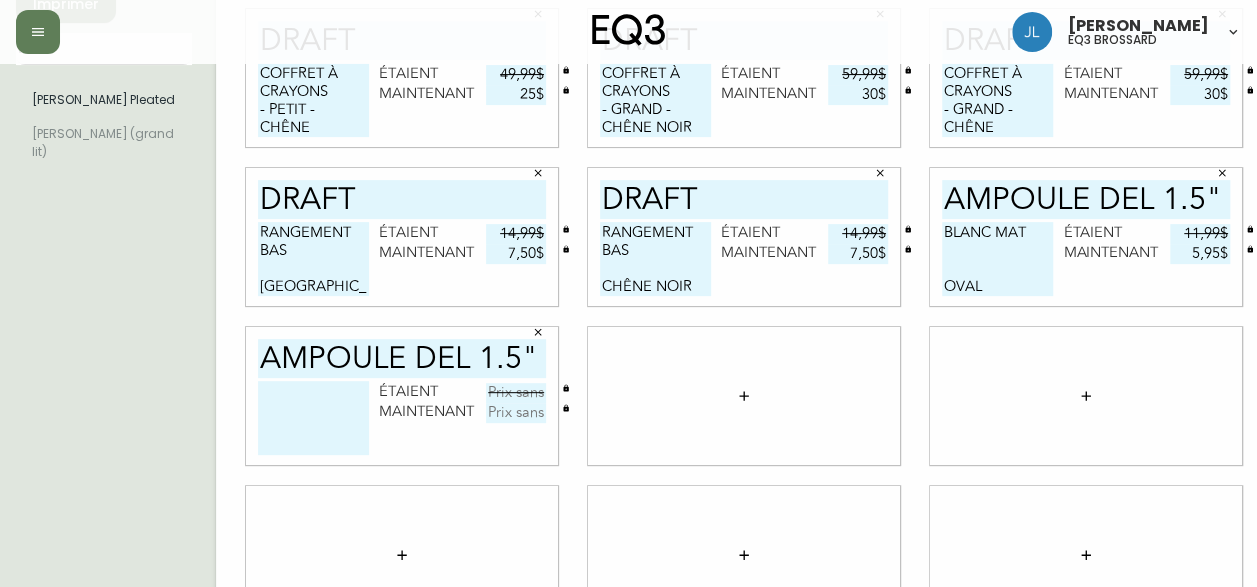 type on "AMPOULE DEL 1.5"" 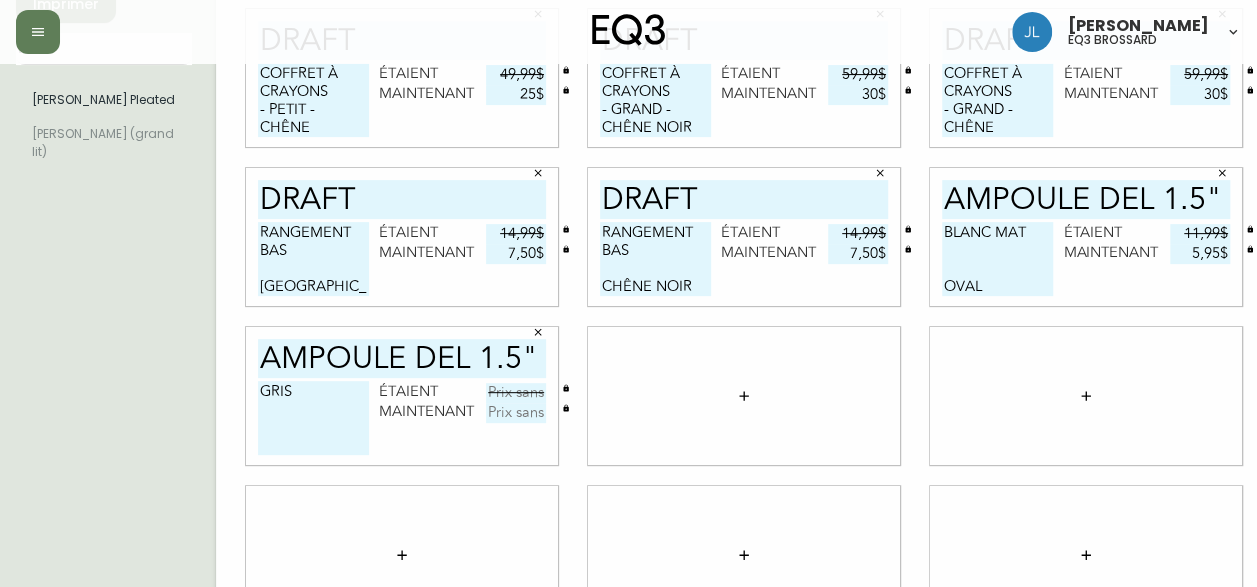scroll, scrollTop: 0, scrollLeft: 0, axis: both 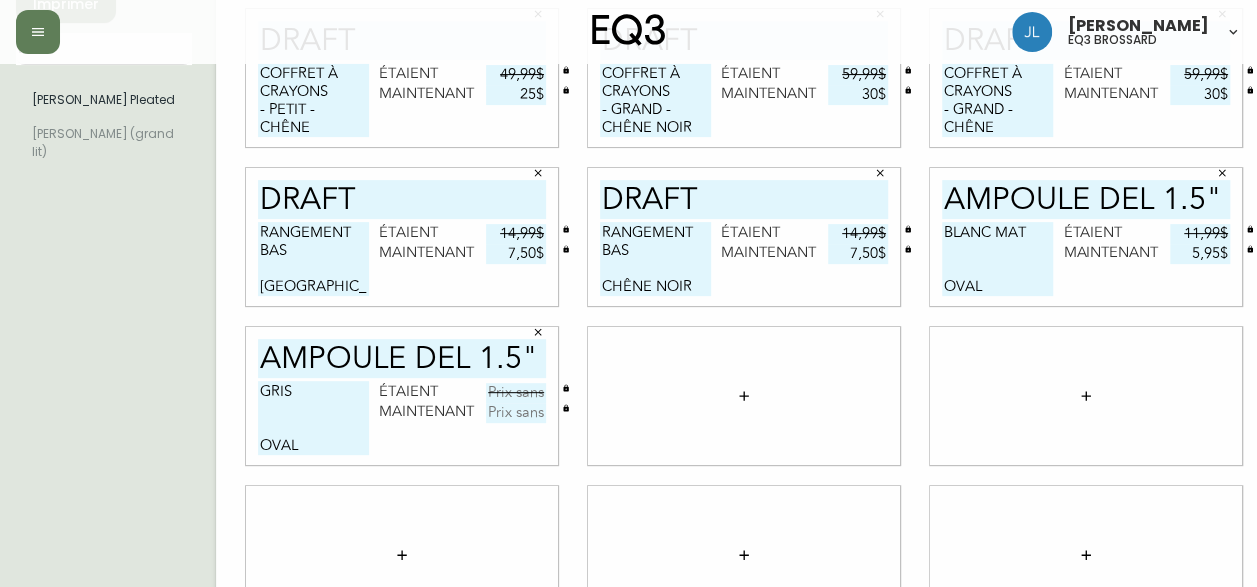 type on "GRIS
OVAL" 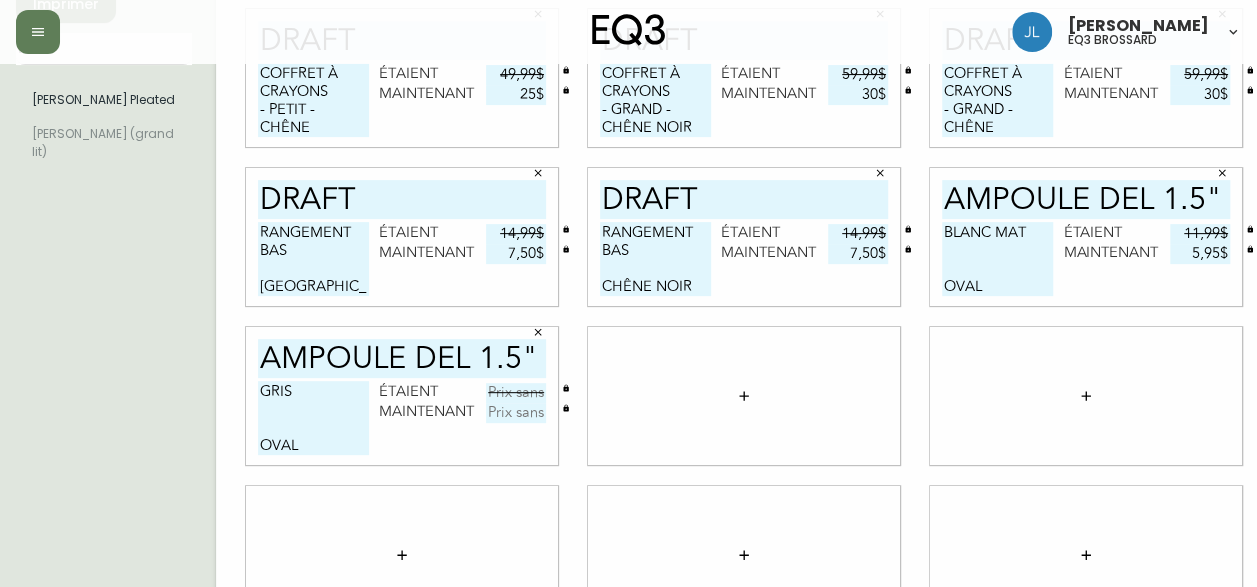 click at bounding box center (516, 393) 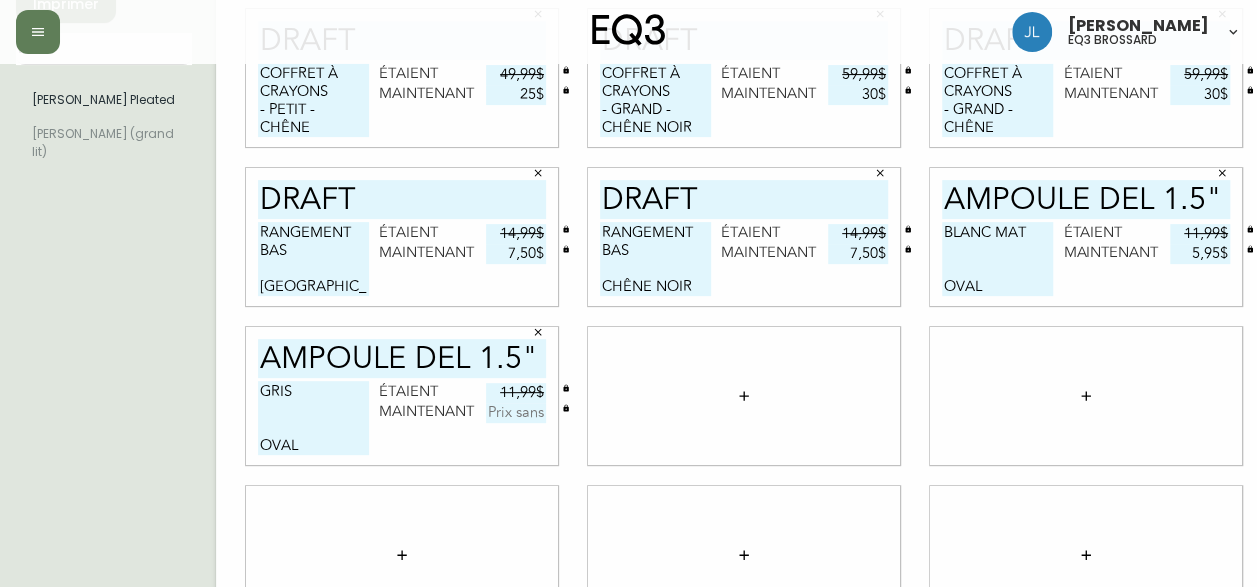 type on "11,99$" 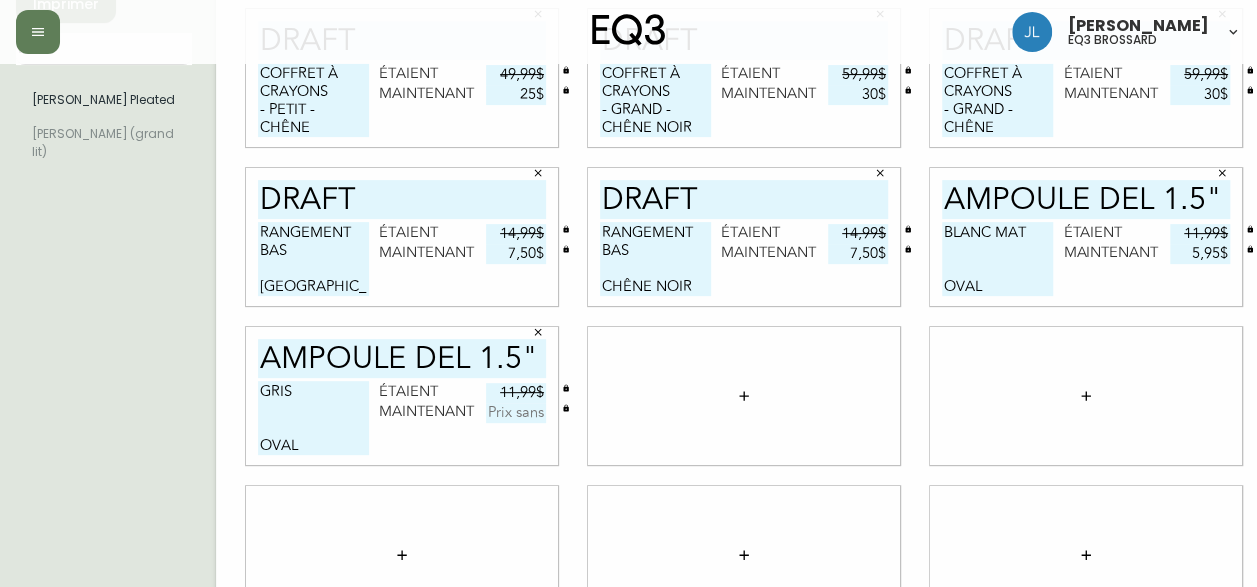 type 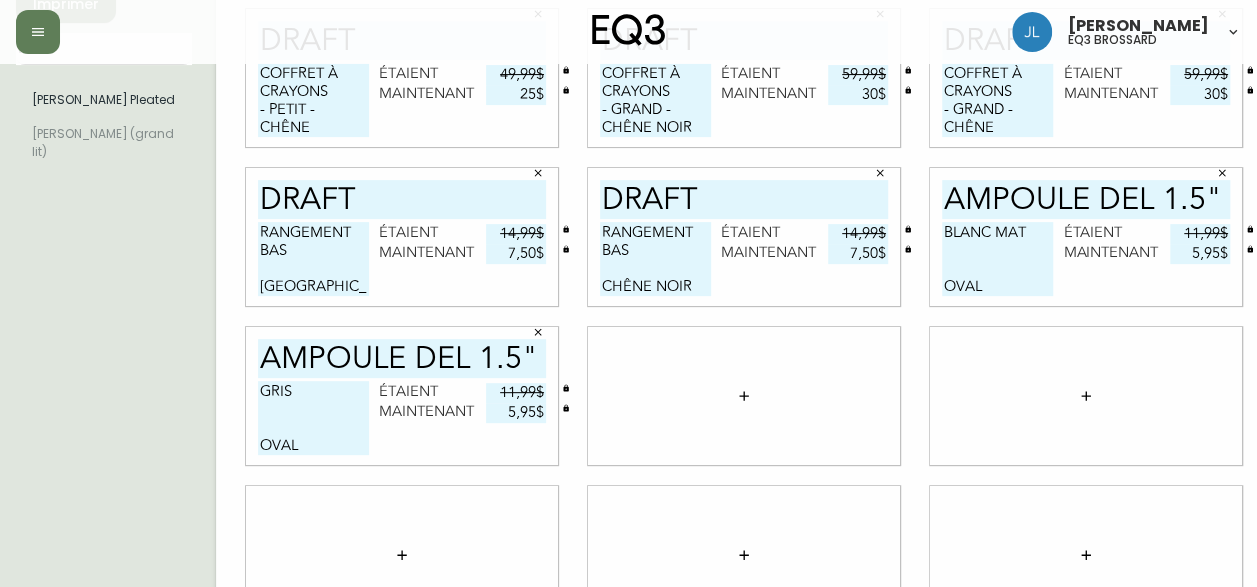 type on "5,95$" 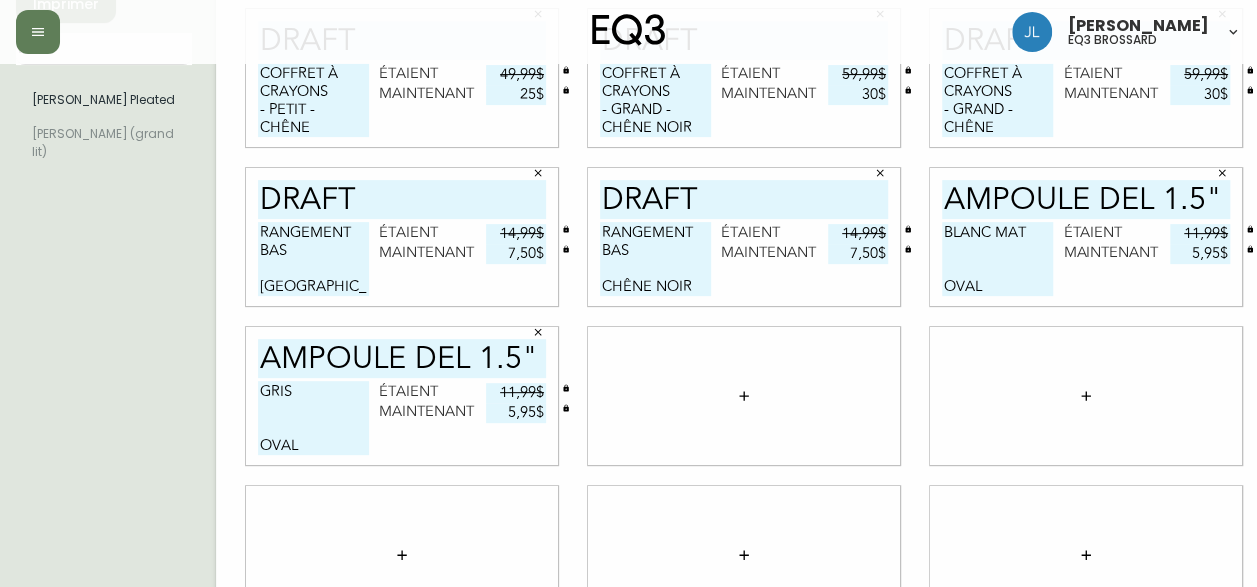 click on "GRIS
OVAL" at bounding box center [313, 418] 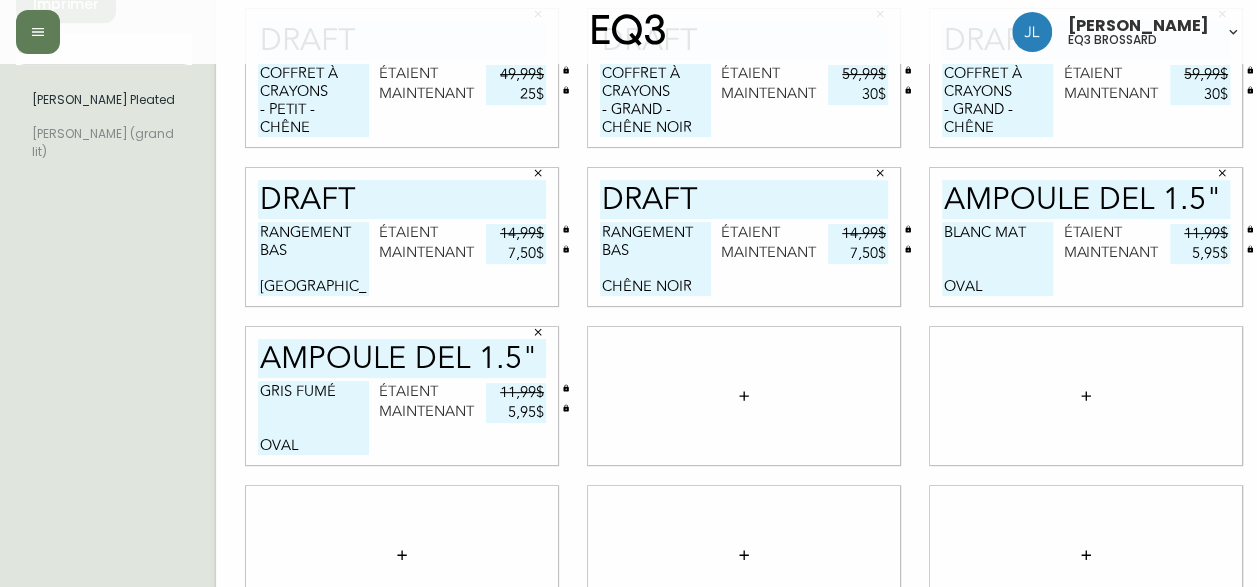 type on "GRIS FUMÉ
OVAL" 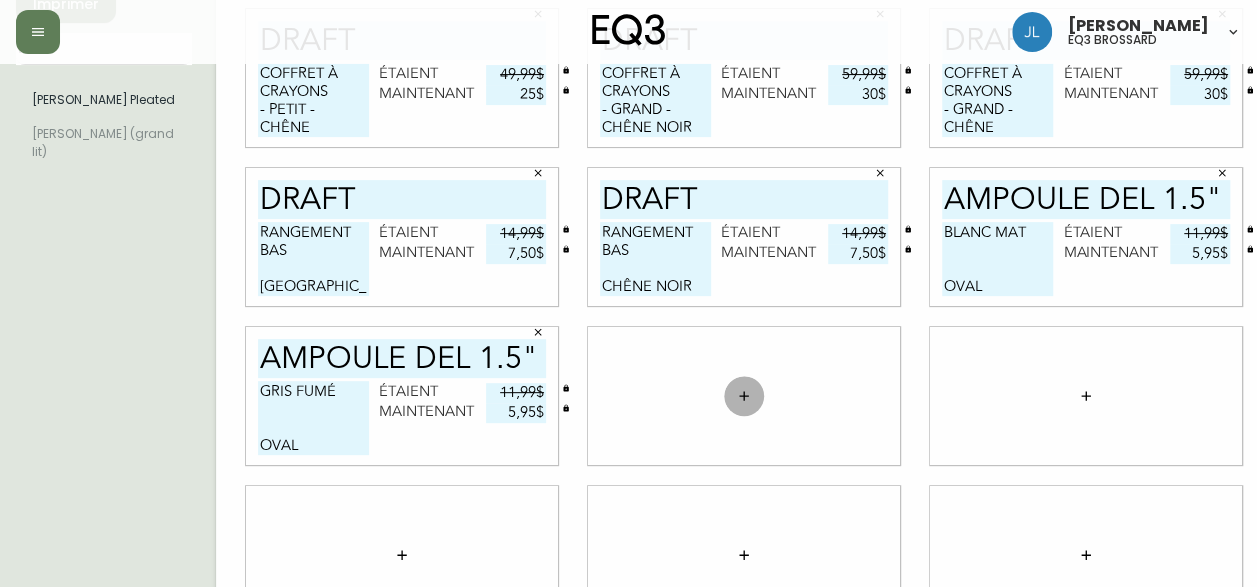 click 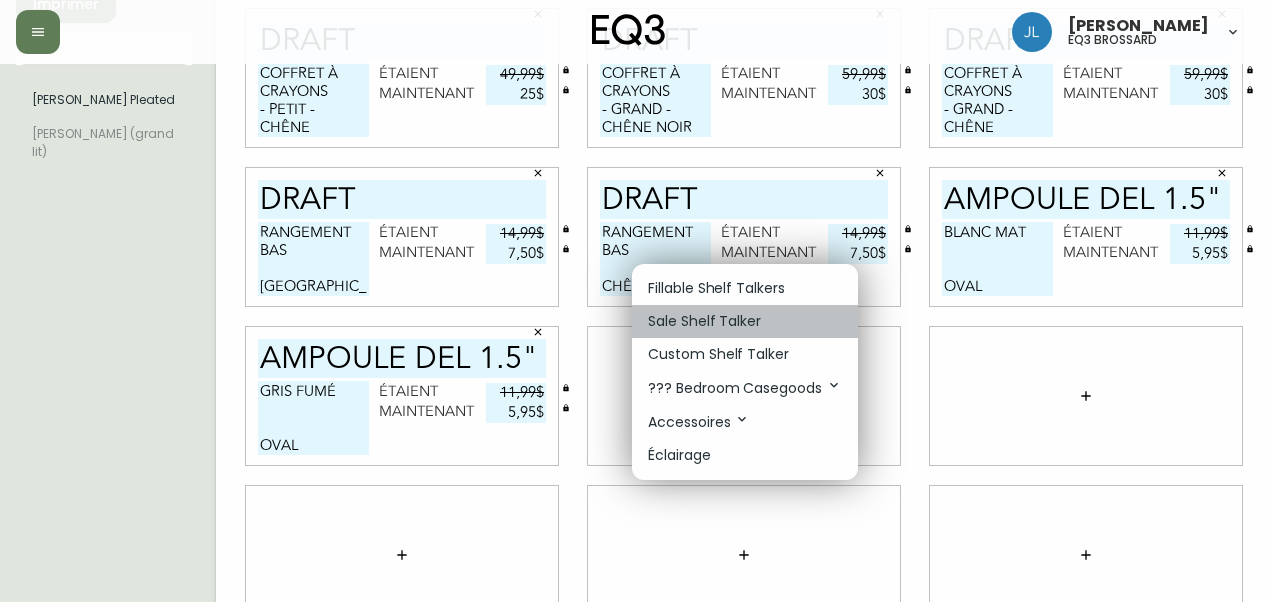click on "Sale Shelf Talker" at bounding box center (704, 321) 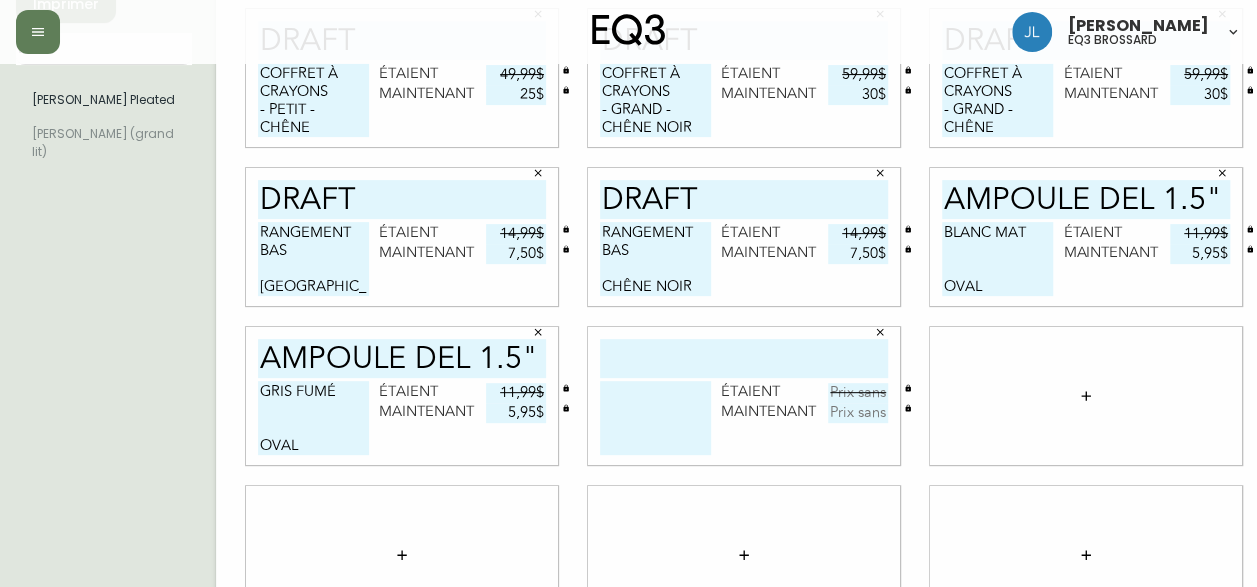 click at bounding box center [1086, 396] 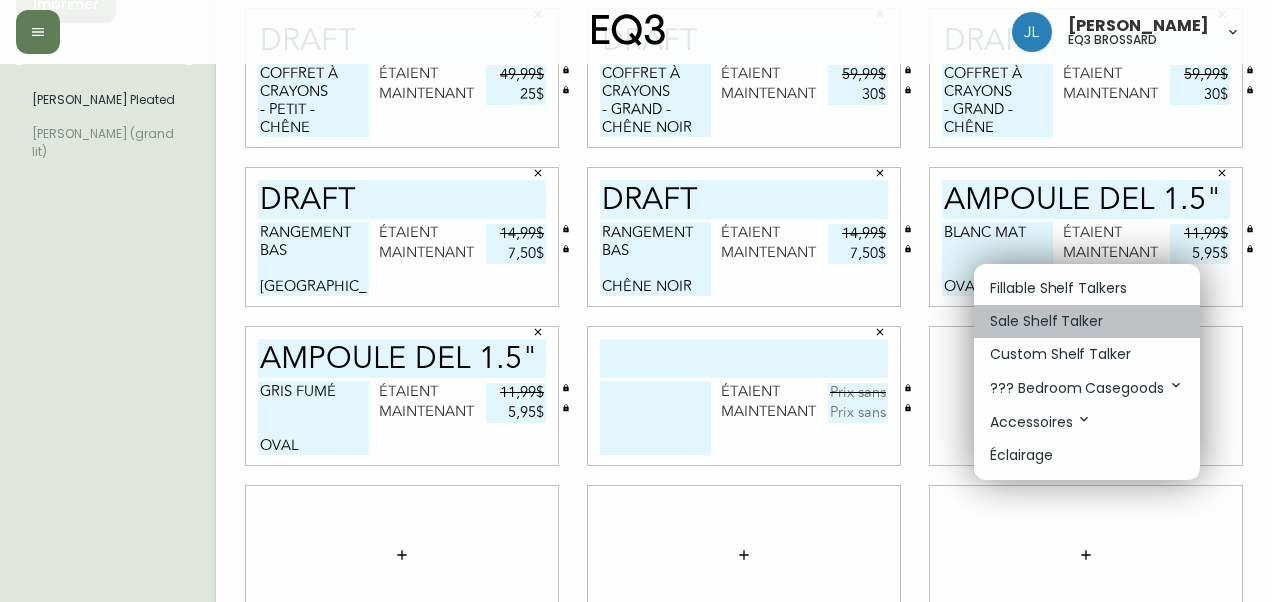 click on "Sale Shelf Talker" at bounding box center [1046, 321] 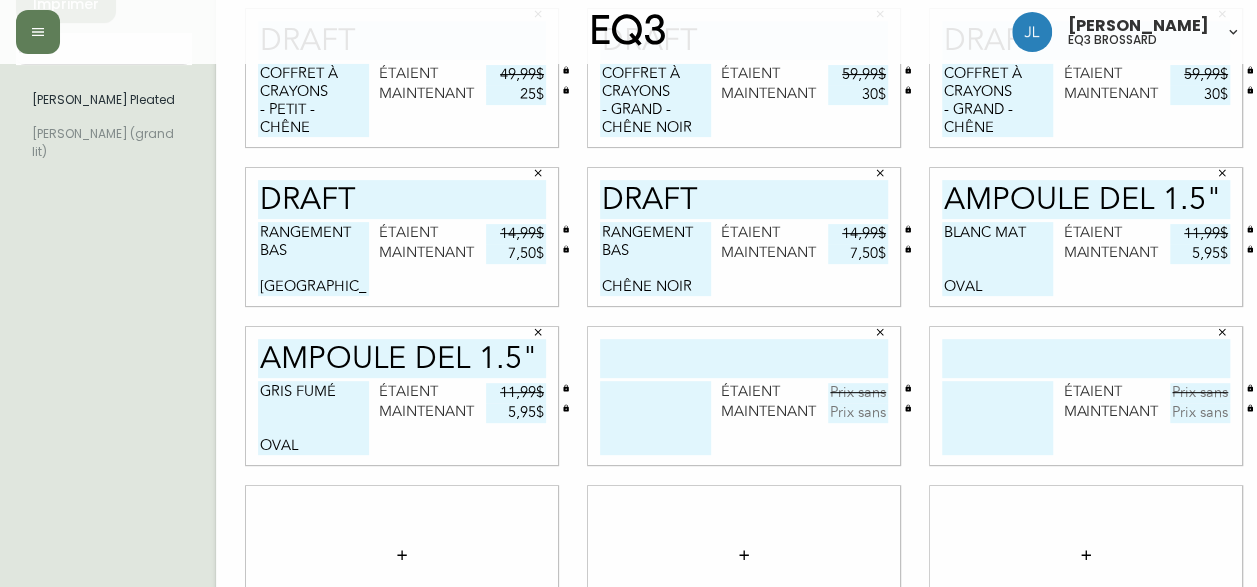 scroll, scrollTop: 309, scrollLeft: 0, axis: vertical 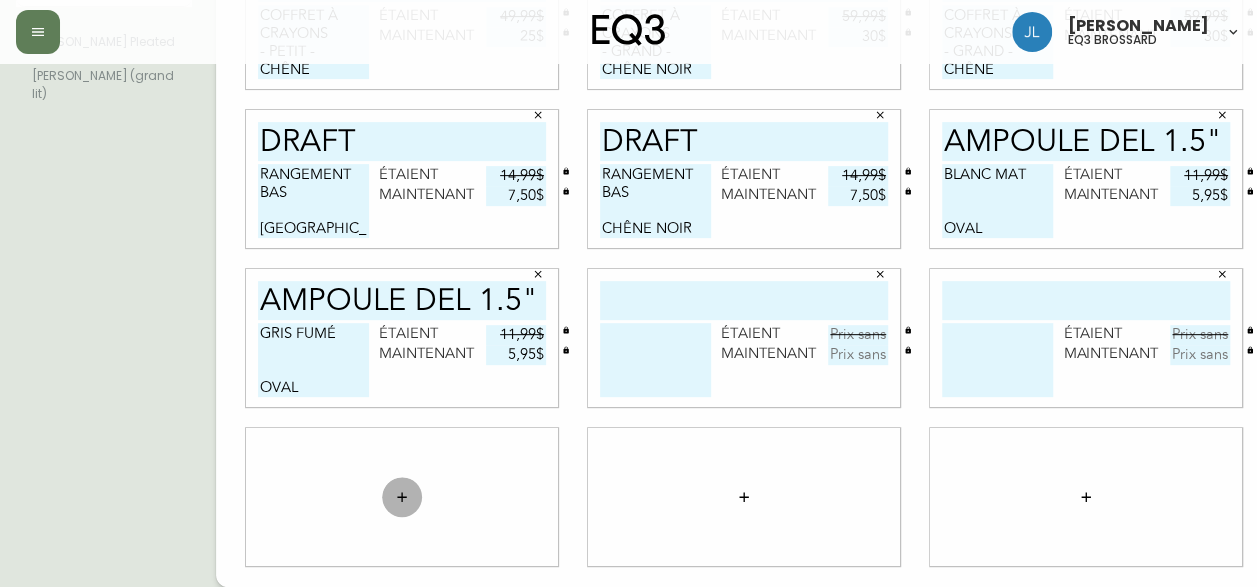 click at bounding box center (402, 497) 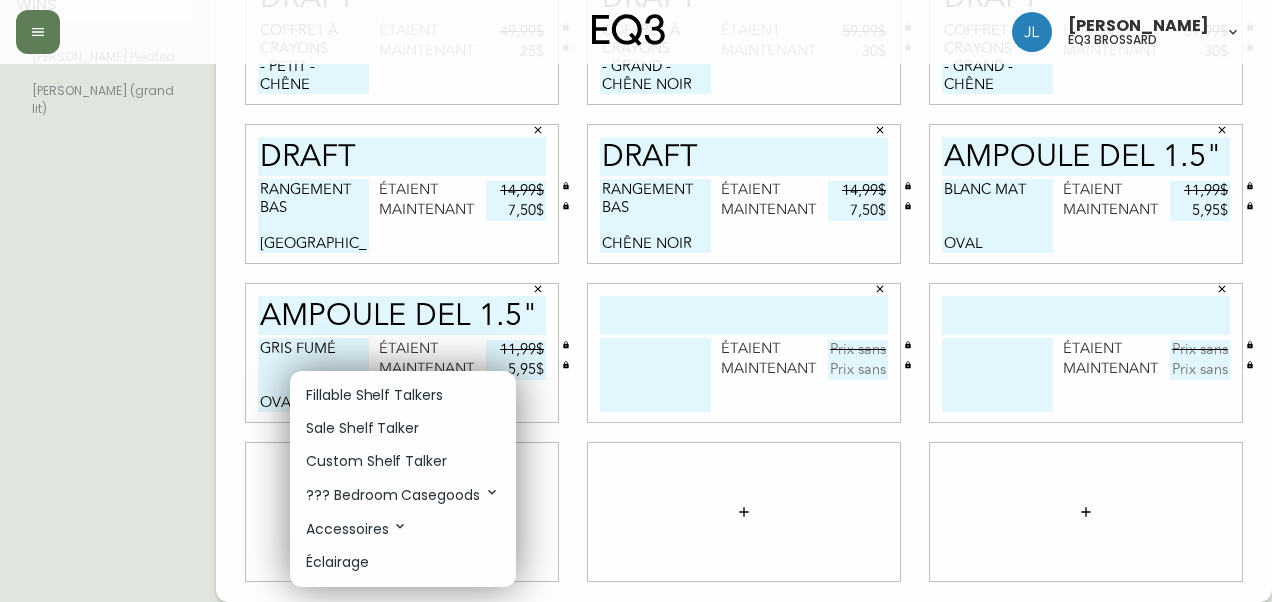 drag, startPoint x: 417, startPoint y: 432, endPoint x: 334, endPoint y: 425, distance: 83.294655 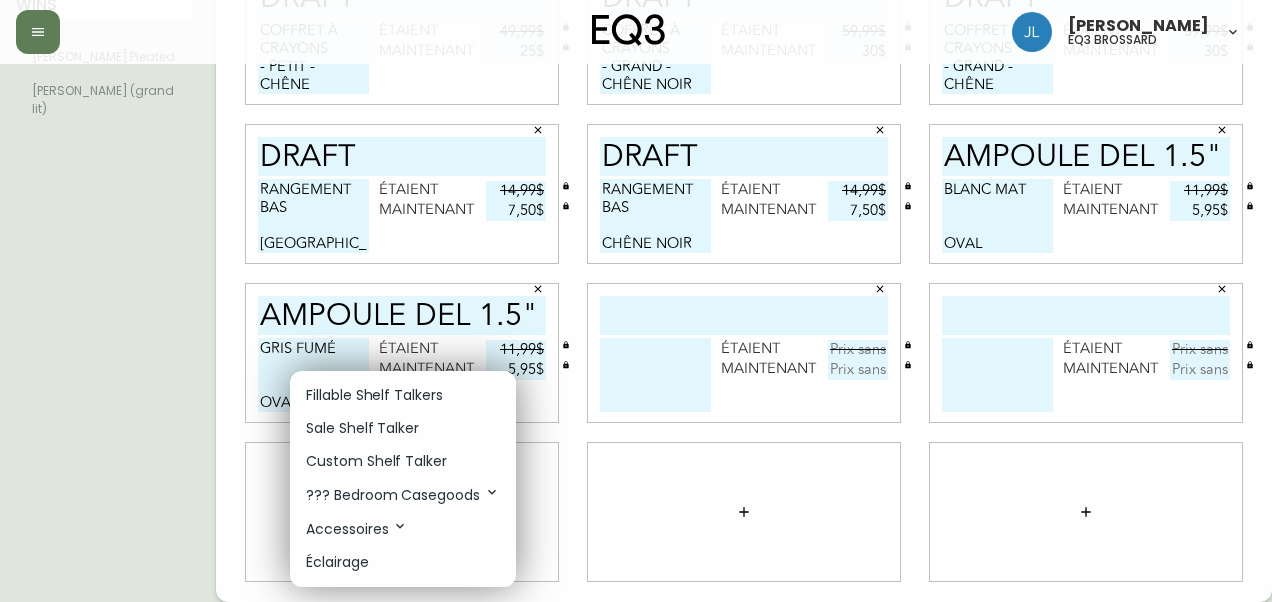 click on "Sale Shelf Talker" at bounding box center [362, 428] 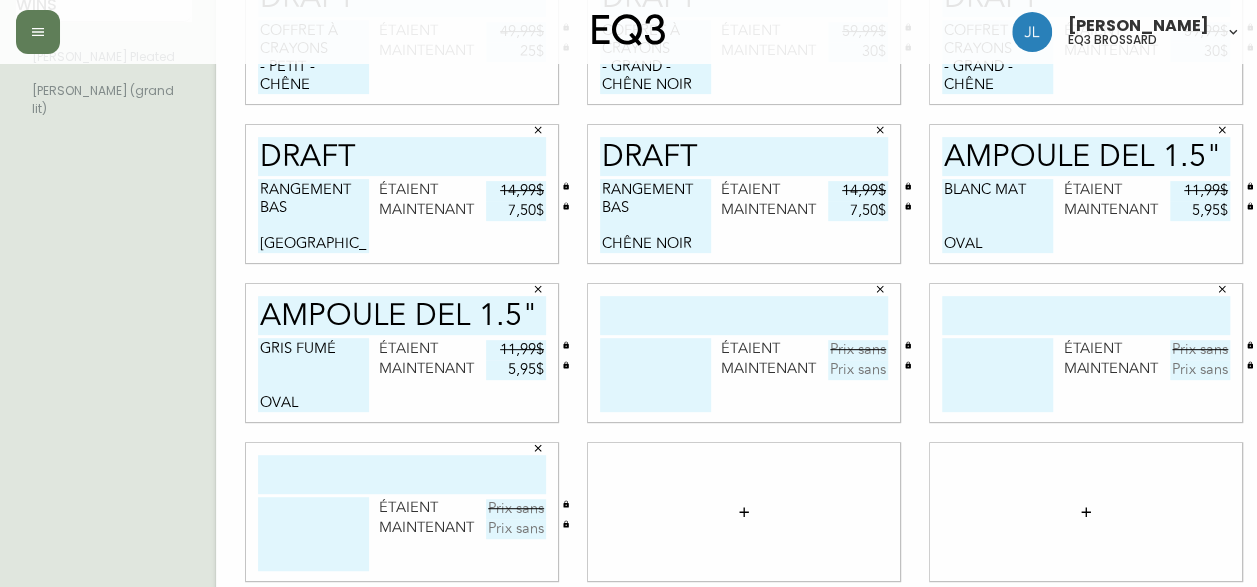 click on "AMPOULE DEL 1.5" GRIS FUMÉ
OVAL étaient 11,99$ maintenant 5,95$" at bounding box center [402, 353] 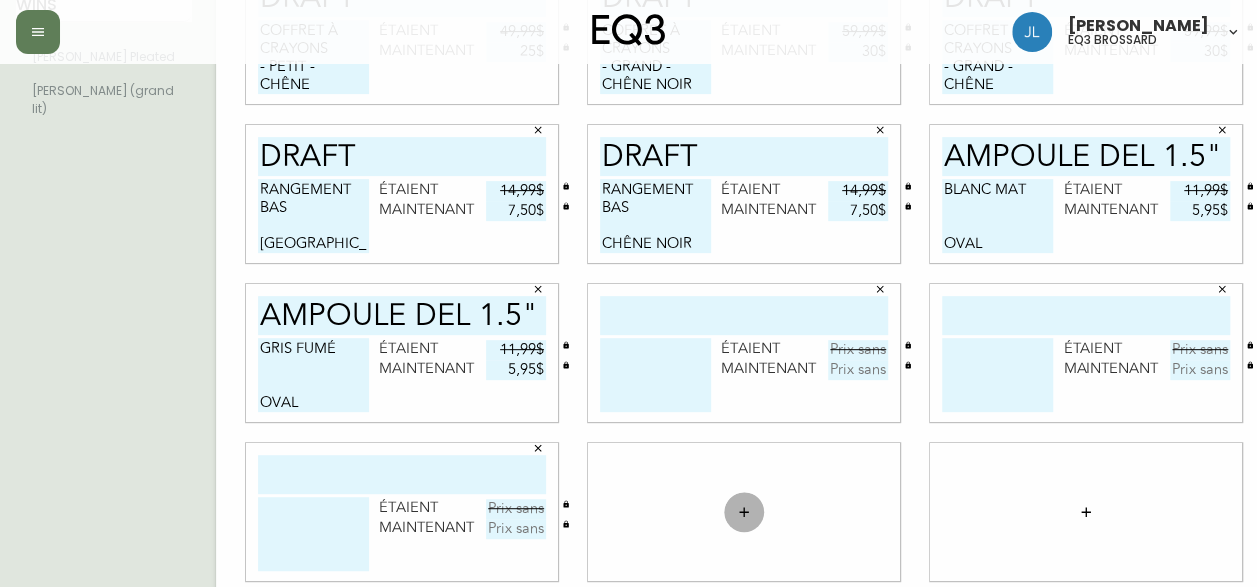 click 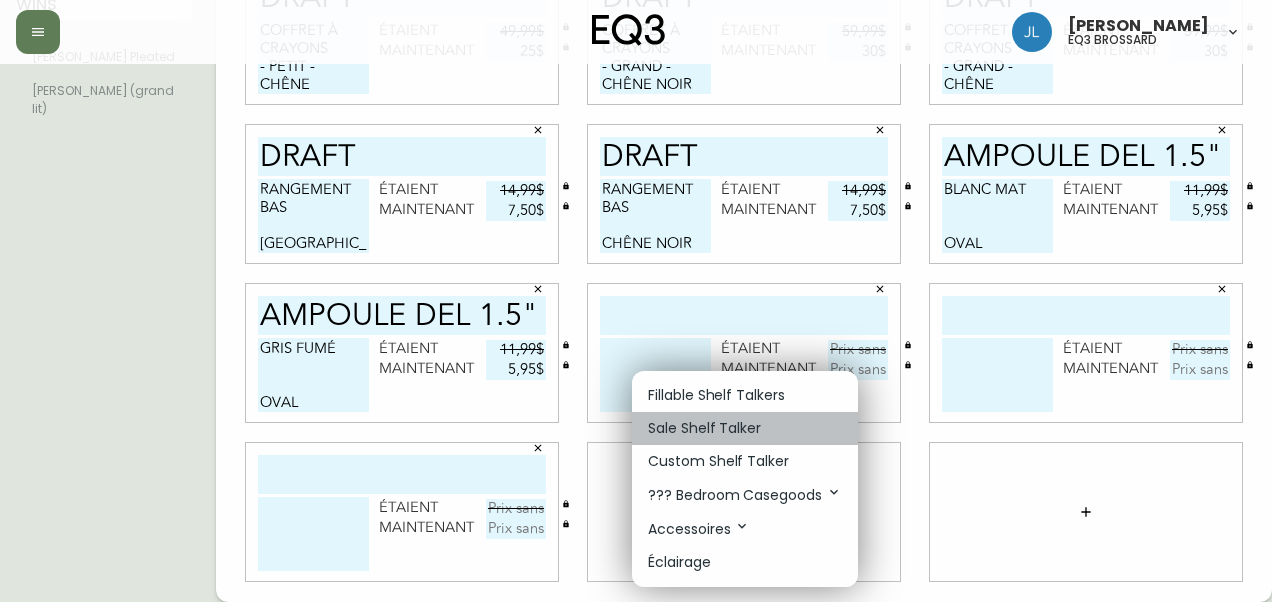 click on "Sale Shelf Talker" at bounding box center (704, 428) 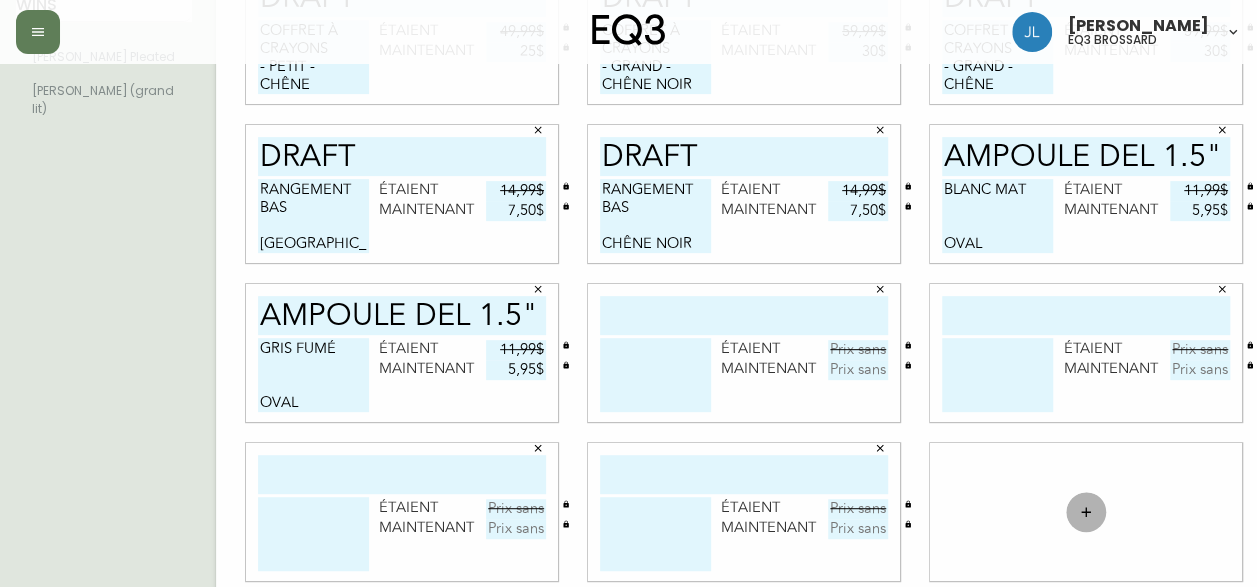 click 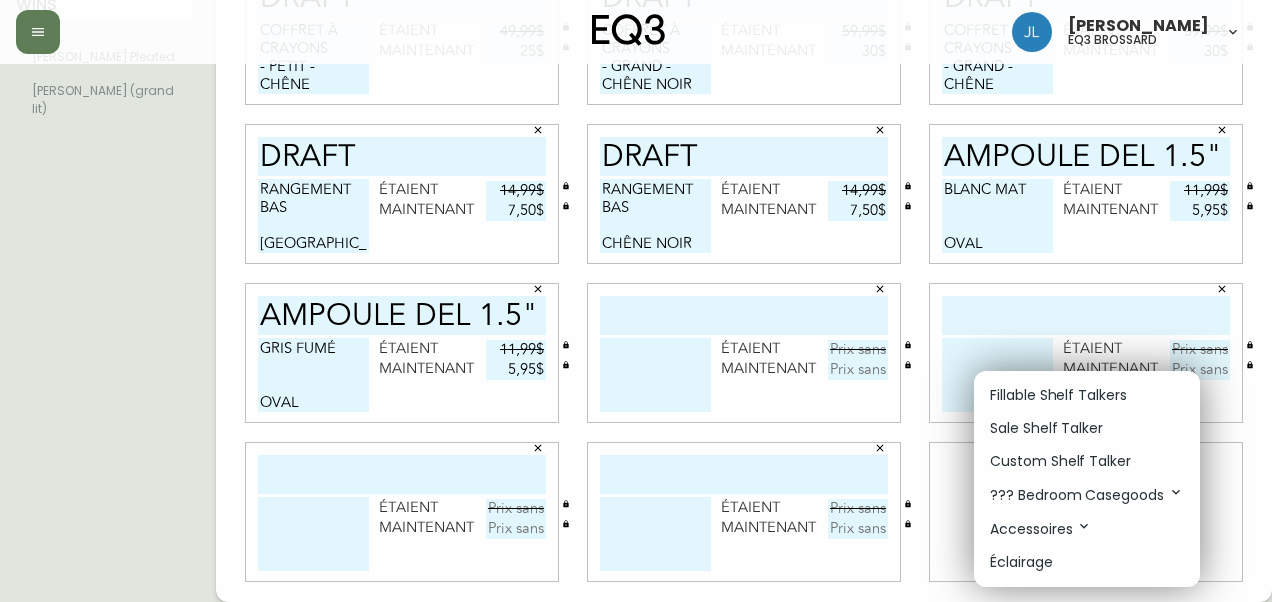 click on "Sale Shelf Talker" at bounding box center (1046, 428) 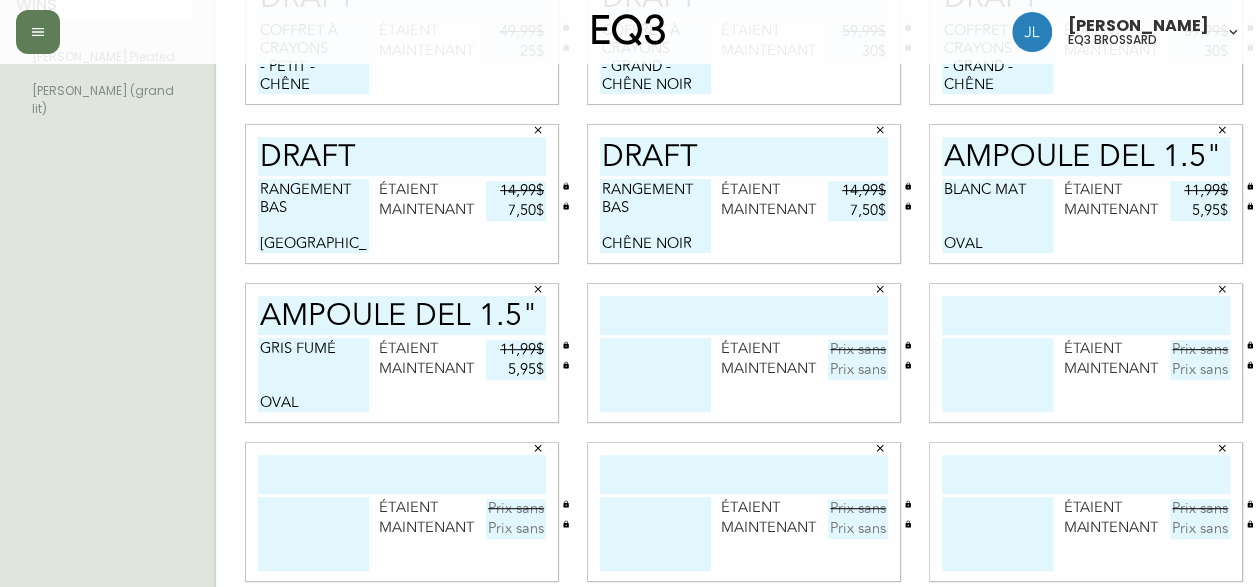 click at bounding box center [744, 315] 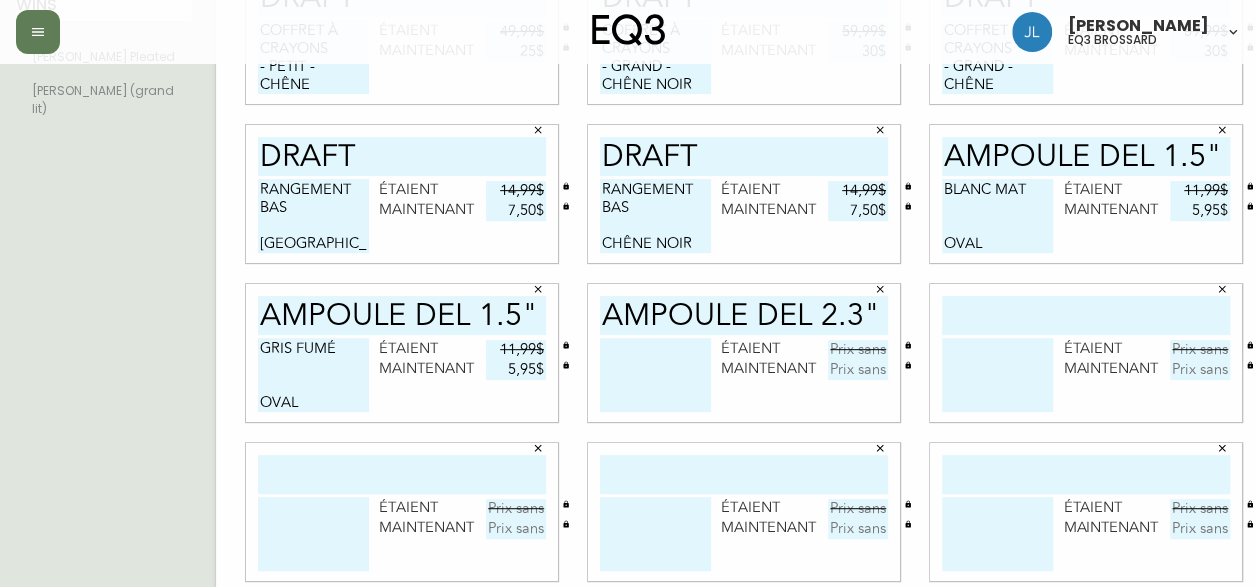 type on "AMPOULE DEL 2.3"" 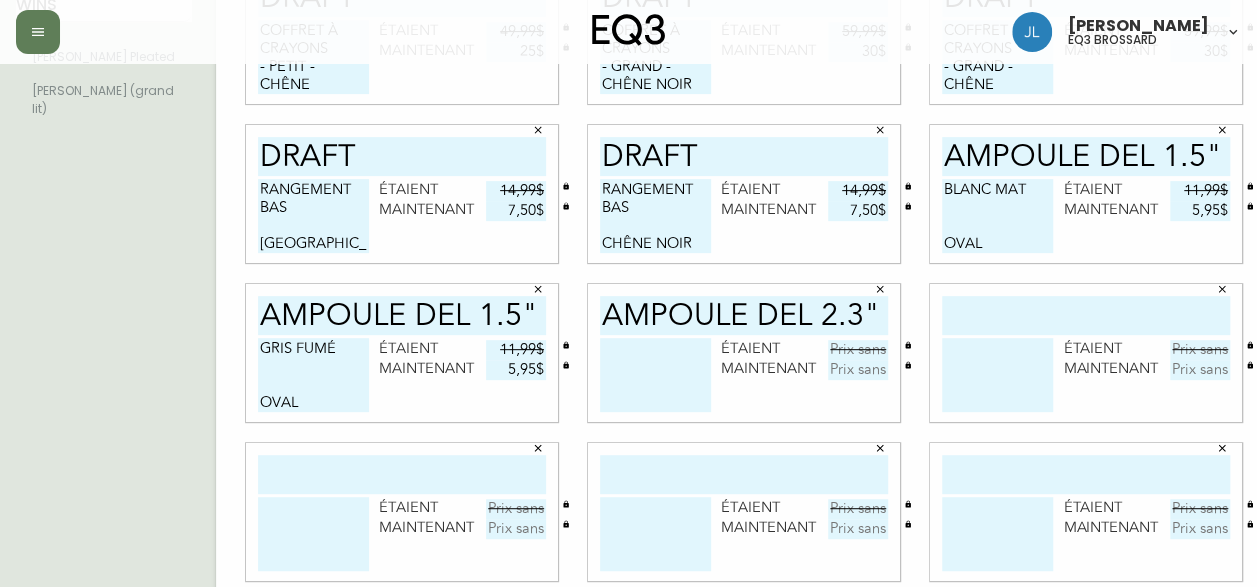 click at bounding box center [655, 375] 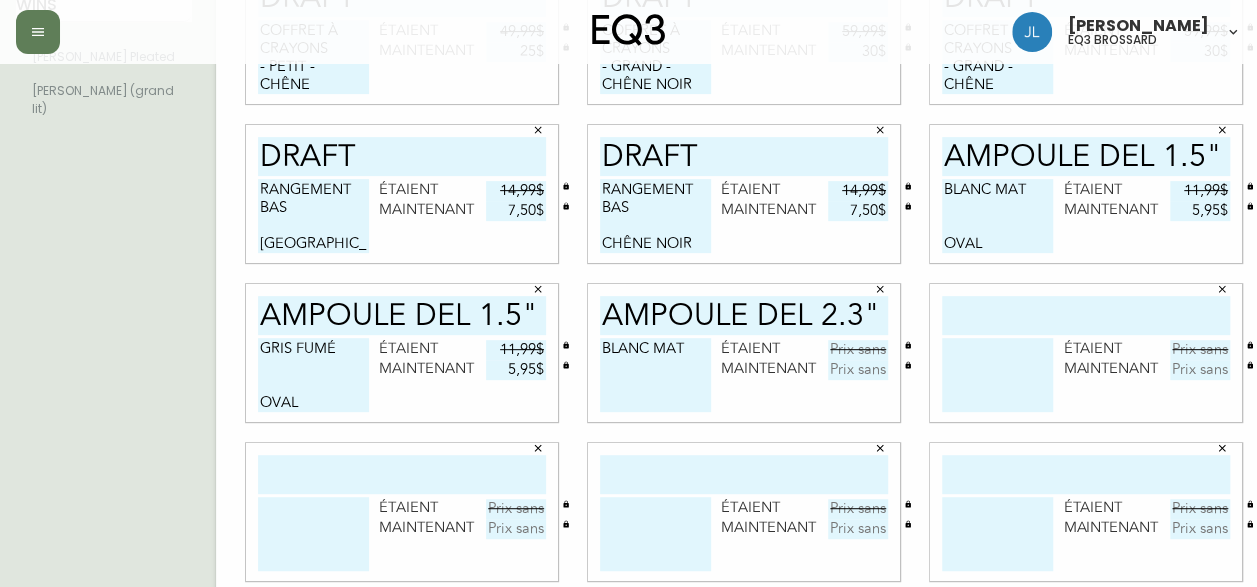 scroll, scrollTop: 0, scrollLeft: 0, axis: both 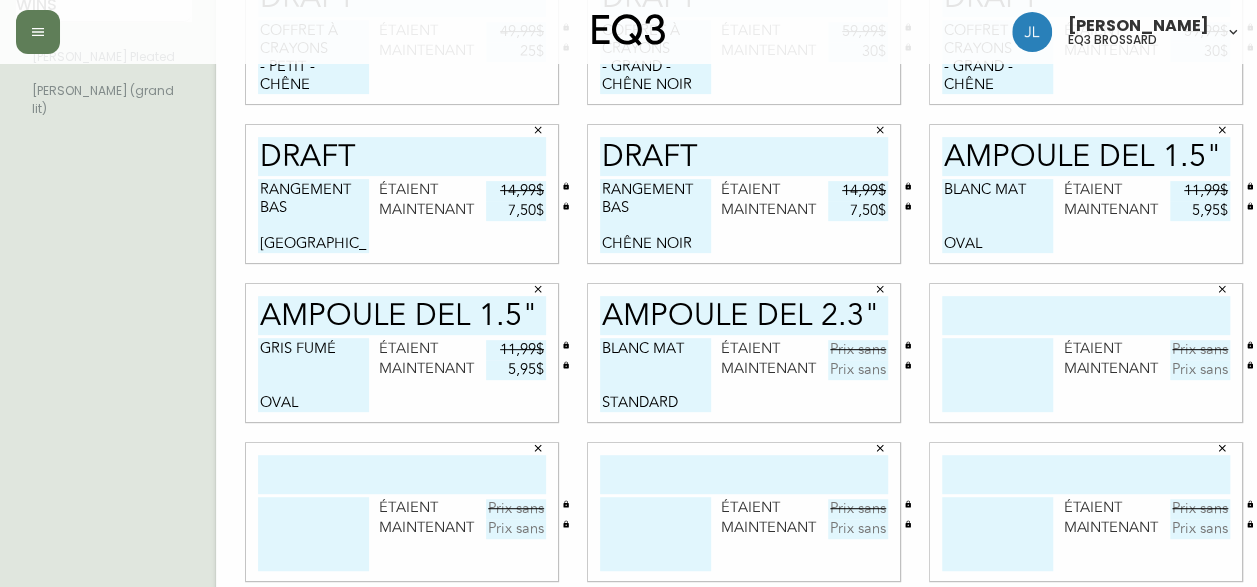 type on "BLANC MAT
STANDARD" 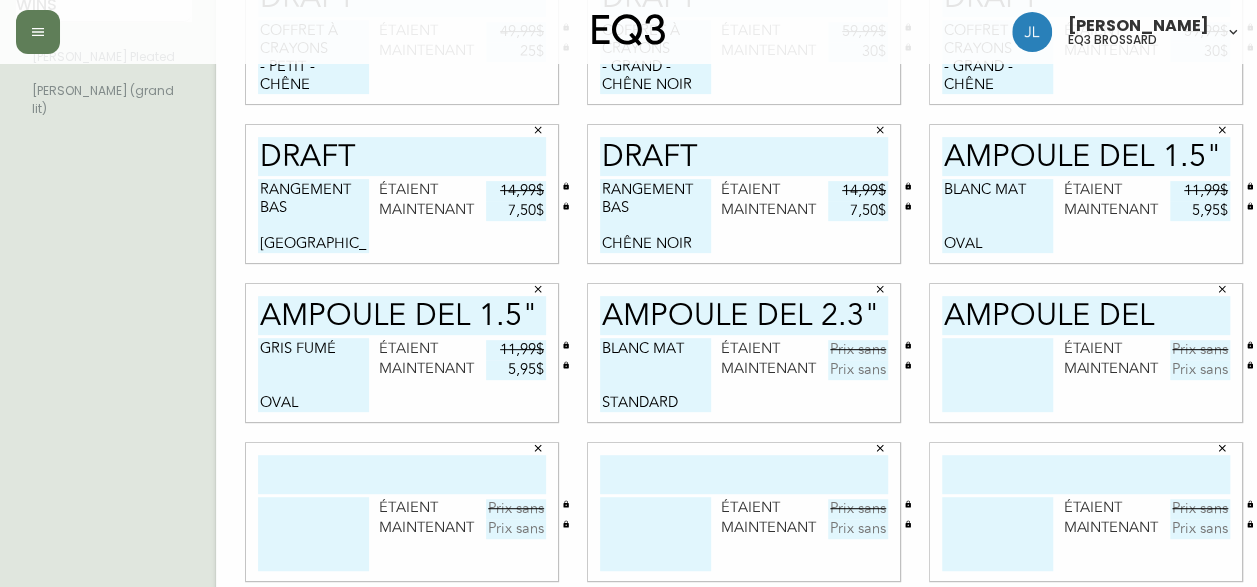 type on "AMPOULE DEL" 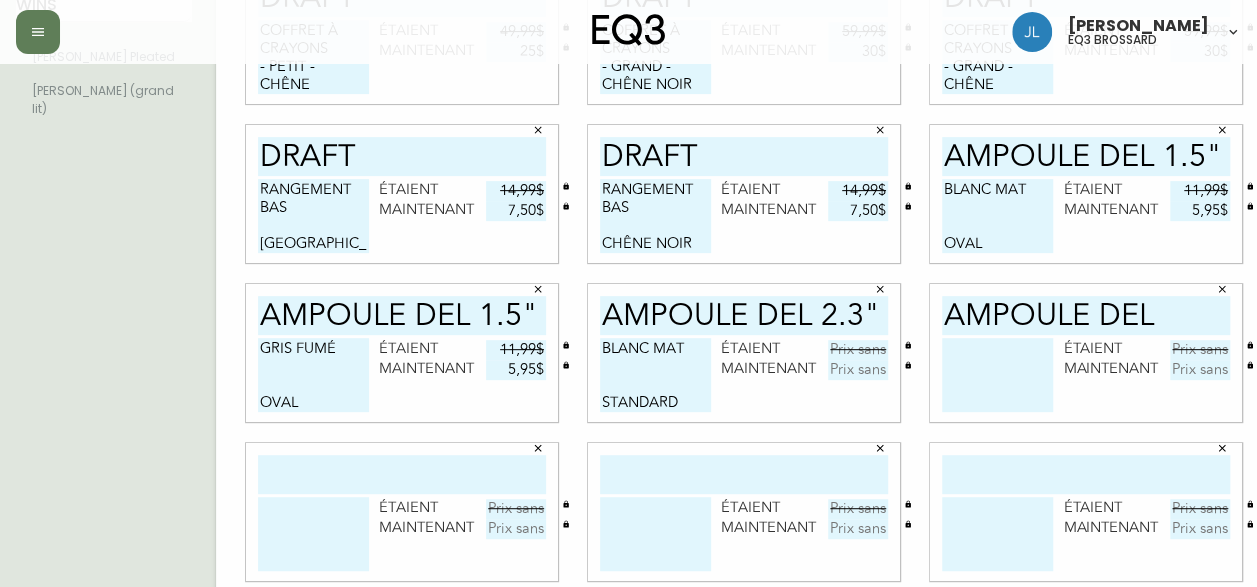 click at bounding box center (858, 350) 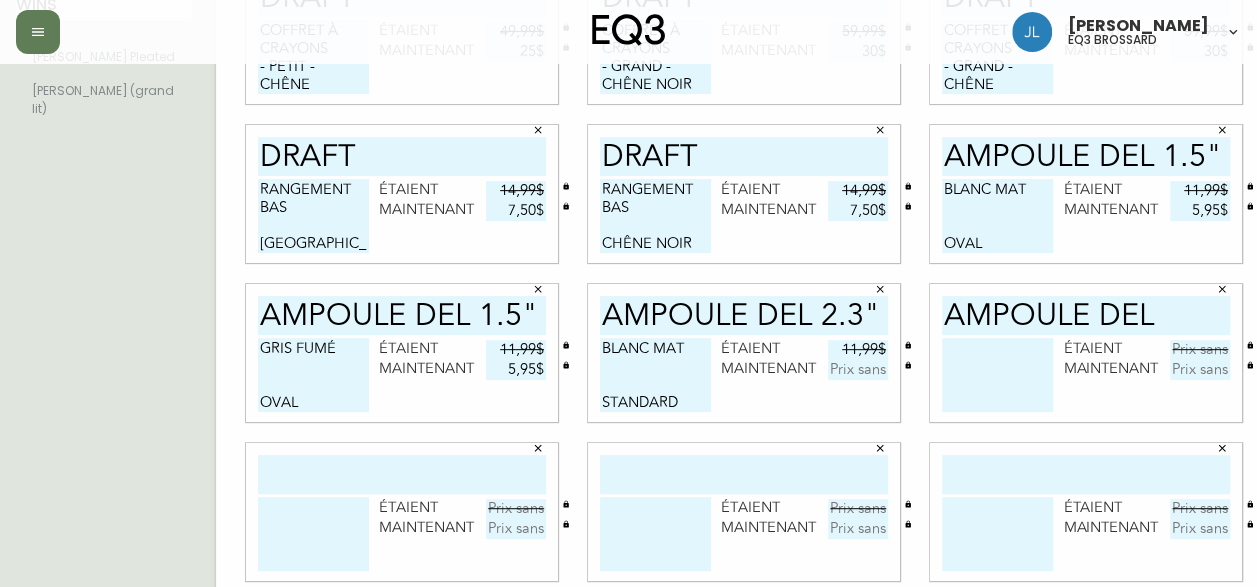type on "11,99$" 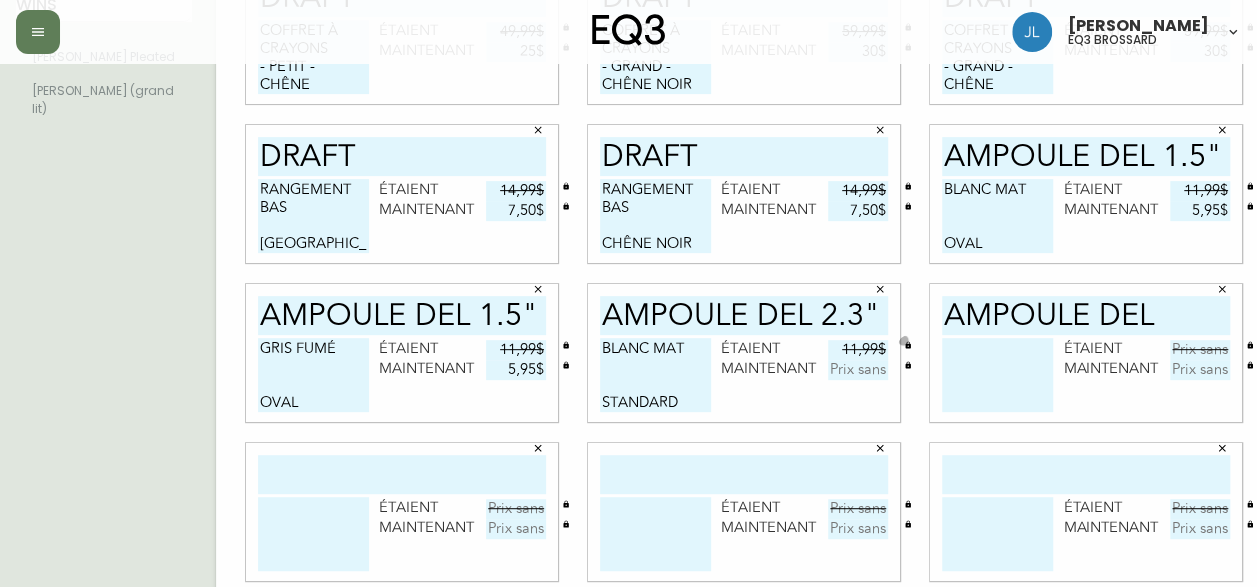 type 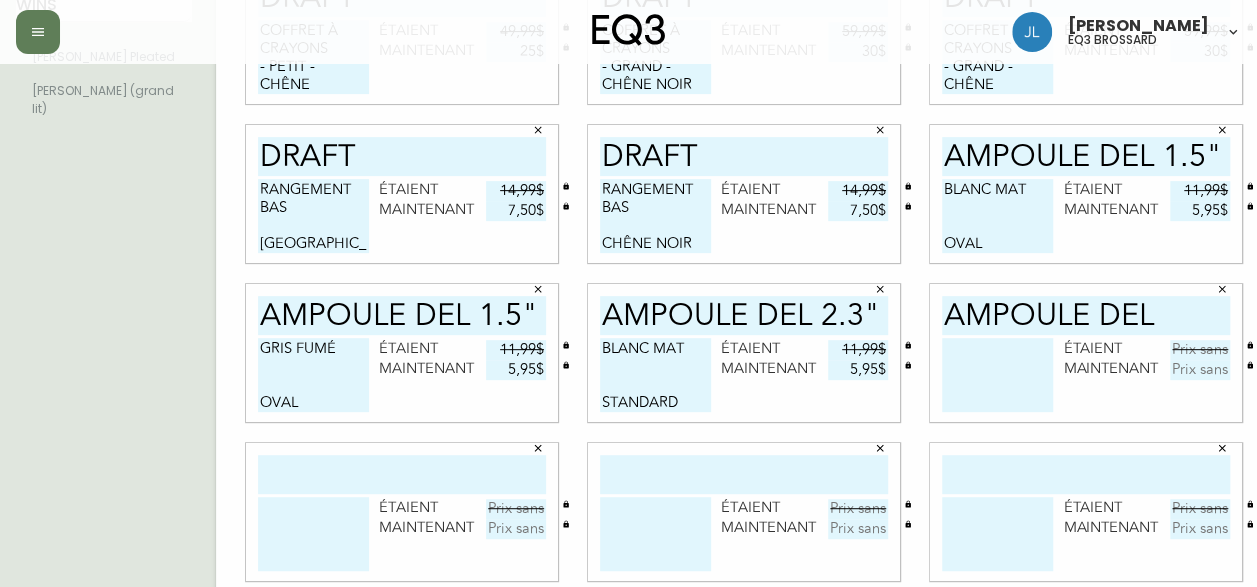 type on "5,95$" 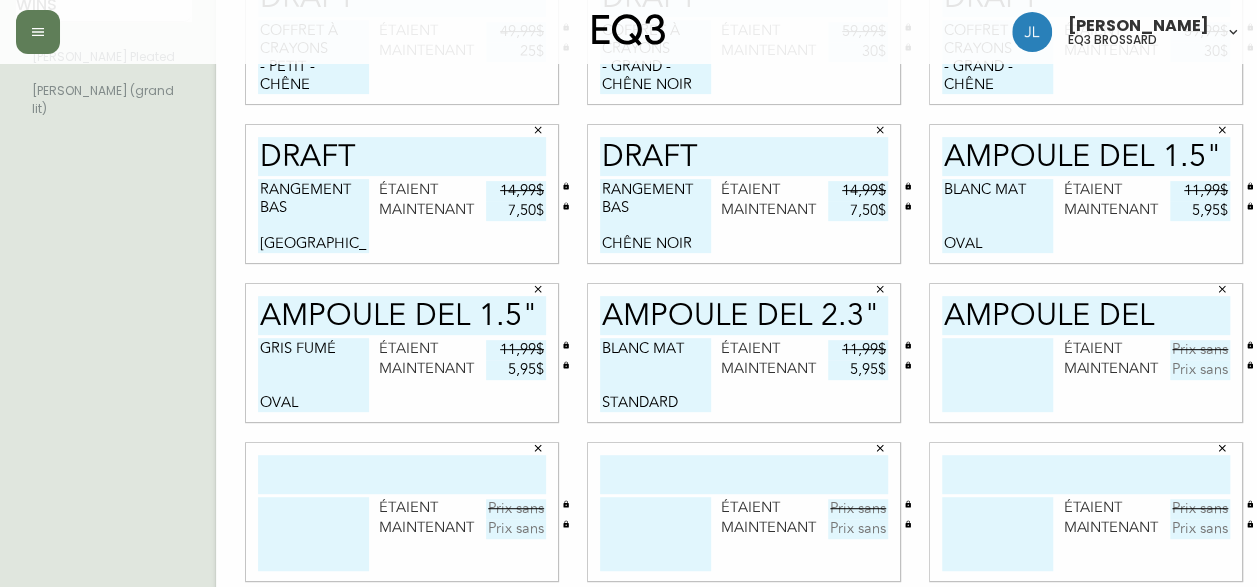 click on "AMPOULE DEL" at bounding box center [1086, 315] 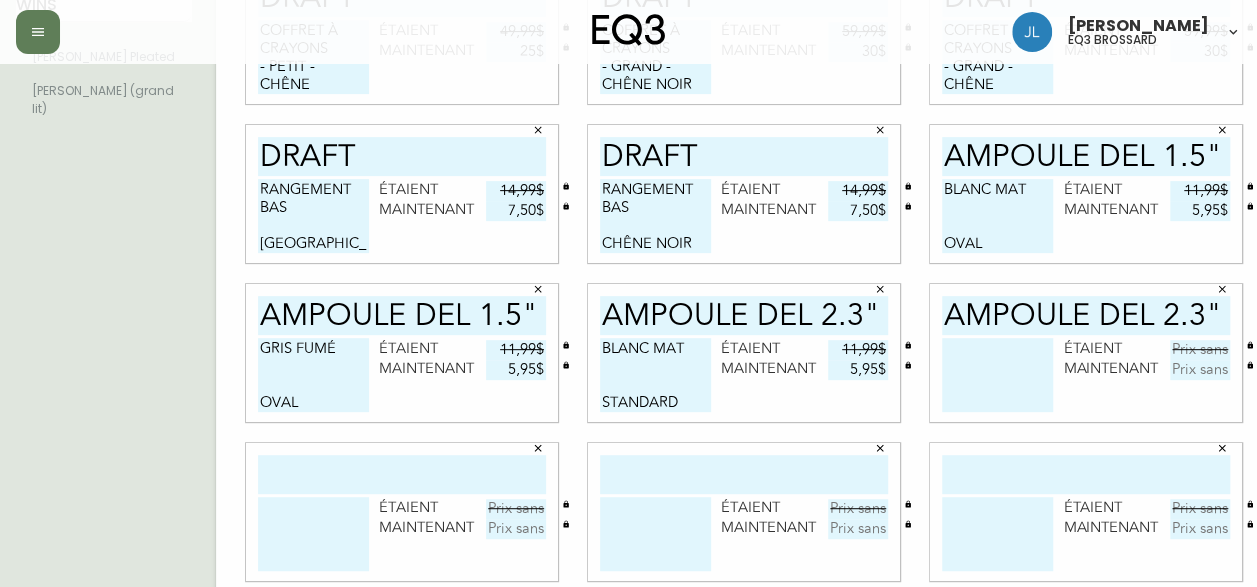type on "AMPOULE DEL 2.3"" 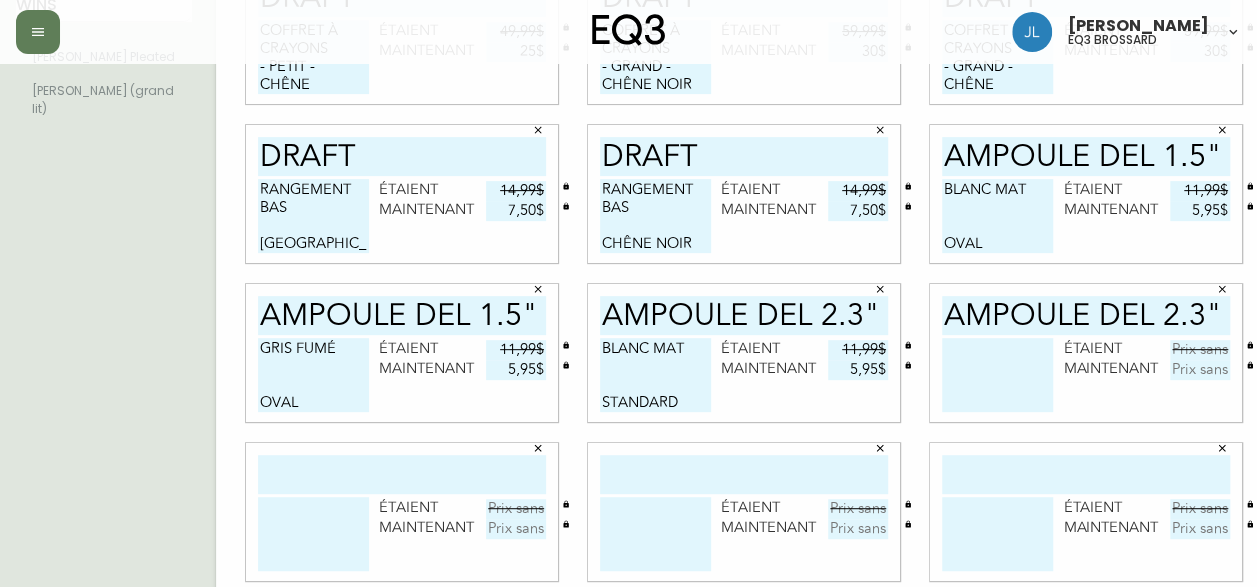 type on "F" 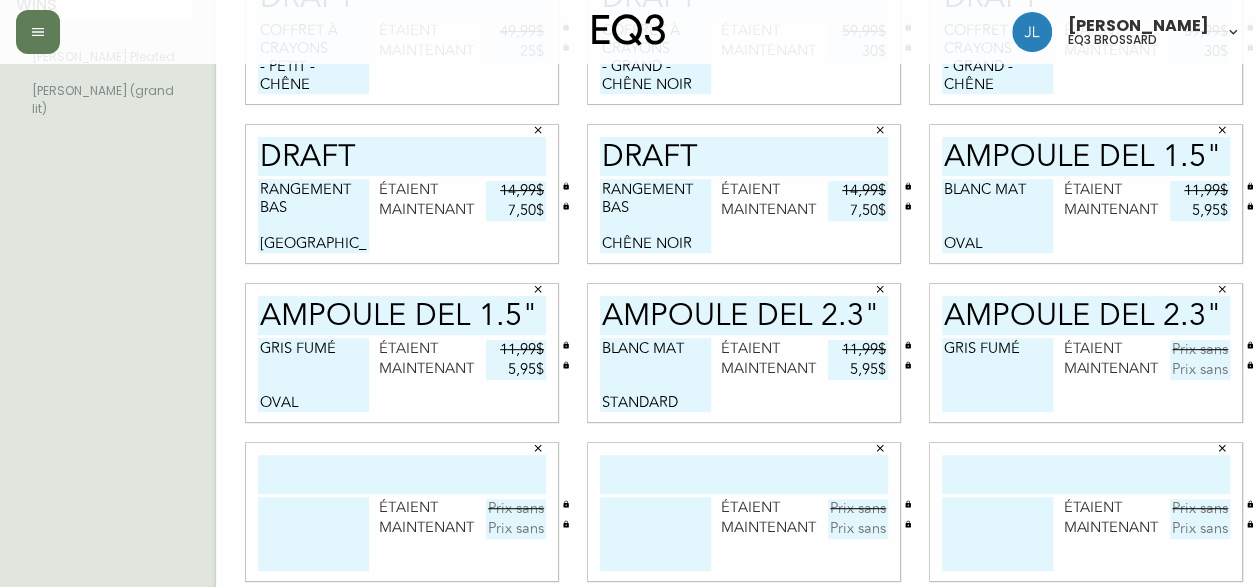 scroll, scrollTop: 0, scrollLeft: 0, axis: both 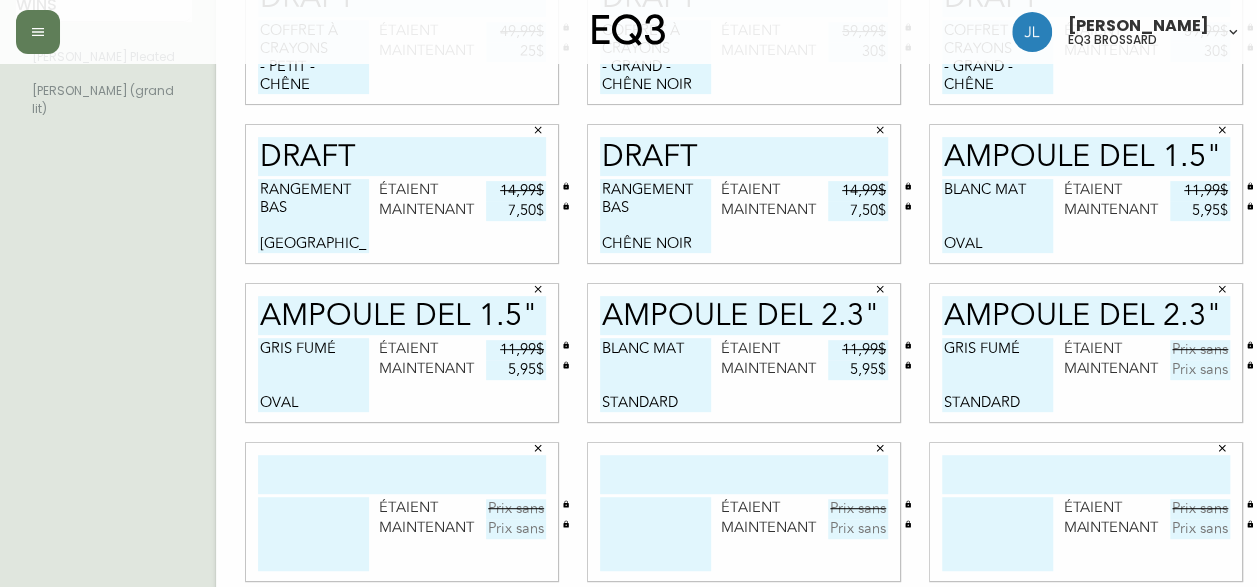 type on "GRIS FUMÉ
STANDARD" 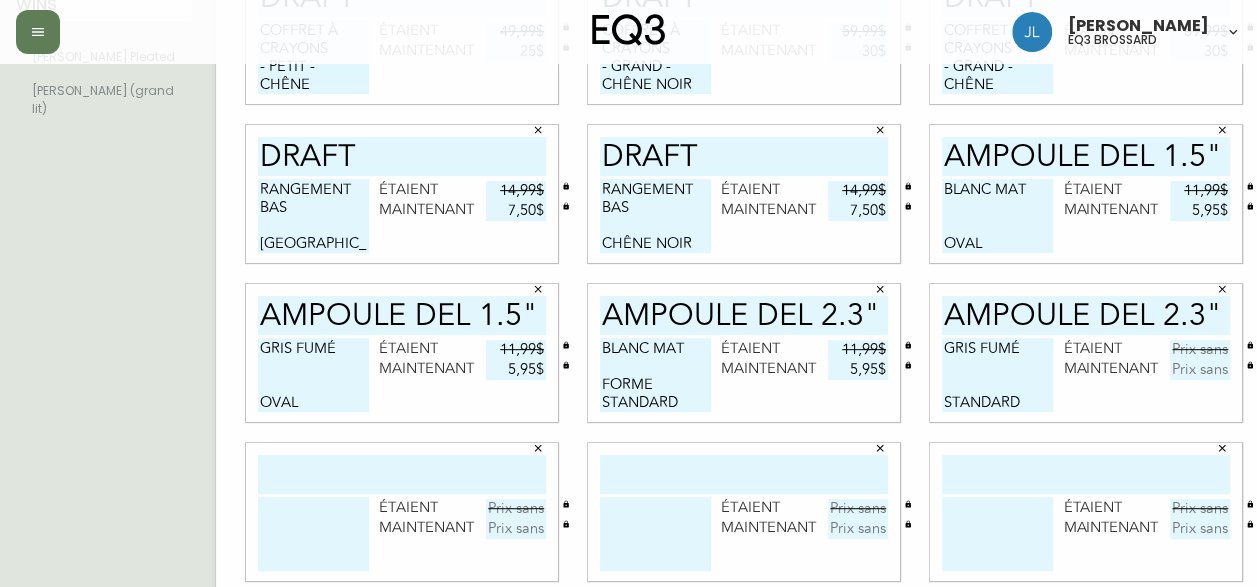 type on "BLANC MAT
FORME
STANDARD" 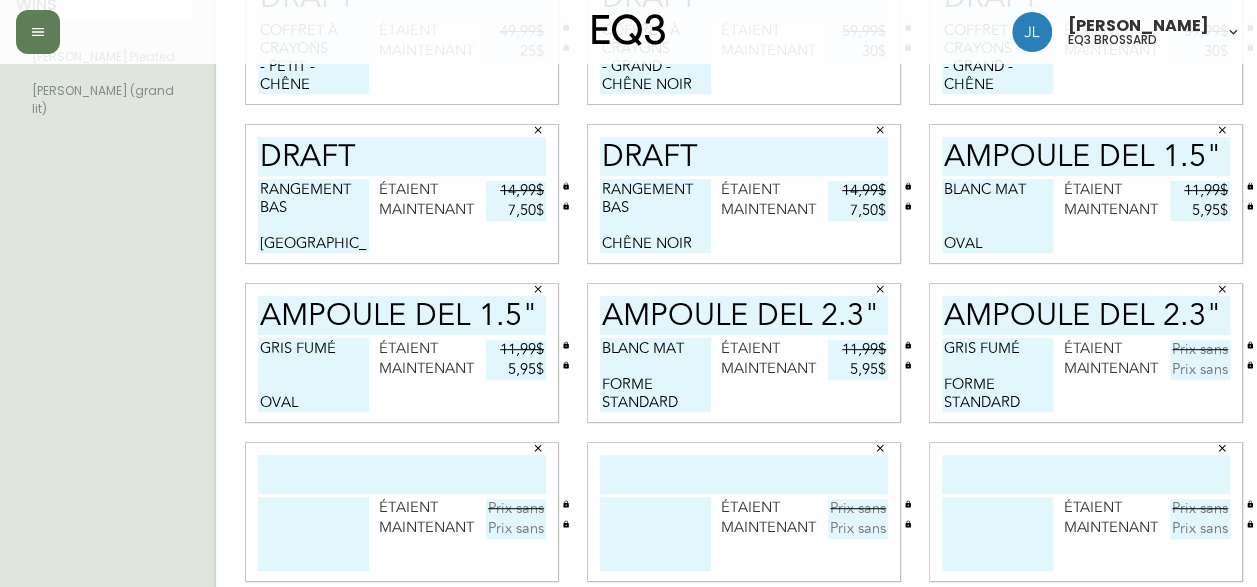 type on "GRIS FUMÉ
FORME
STANDARD" 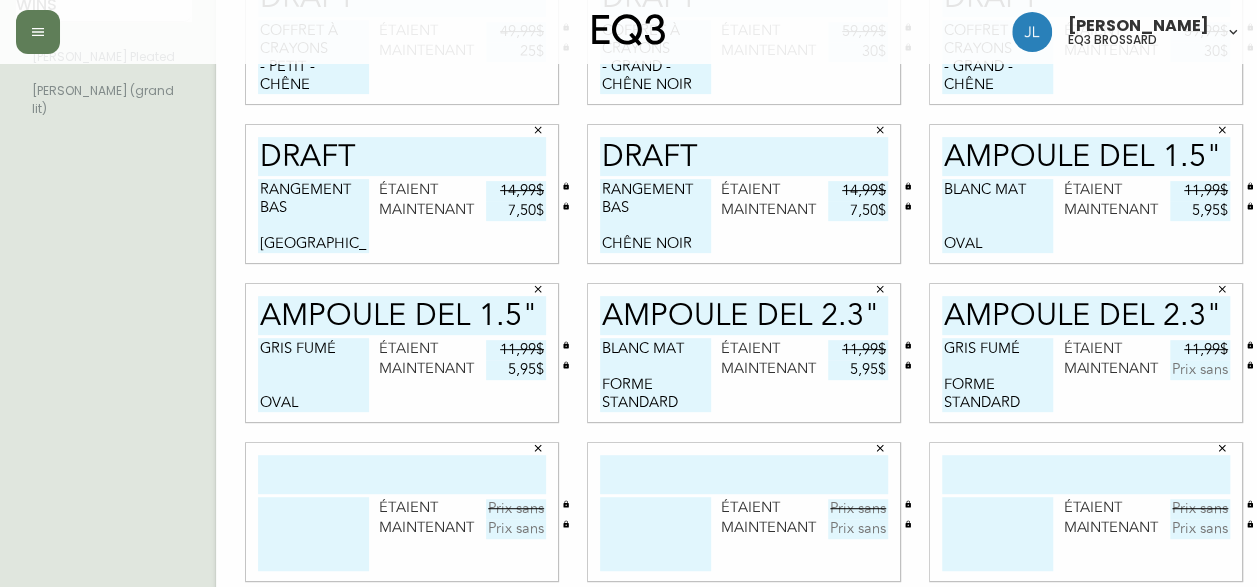 type on "11,99$" 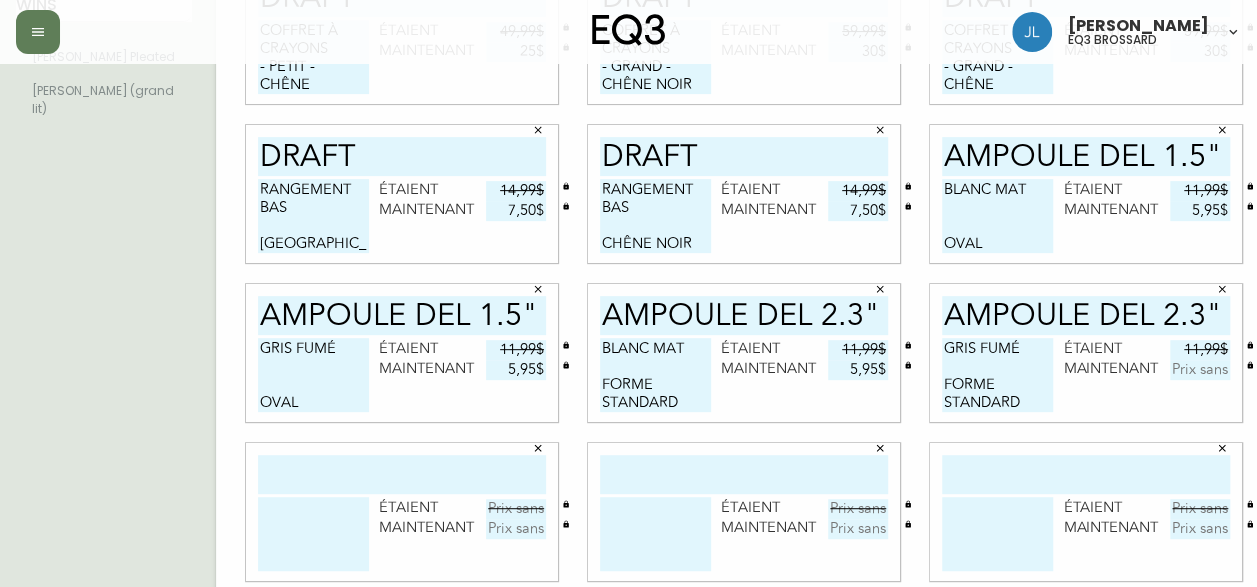 type 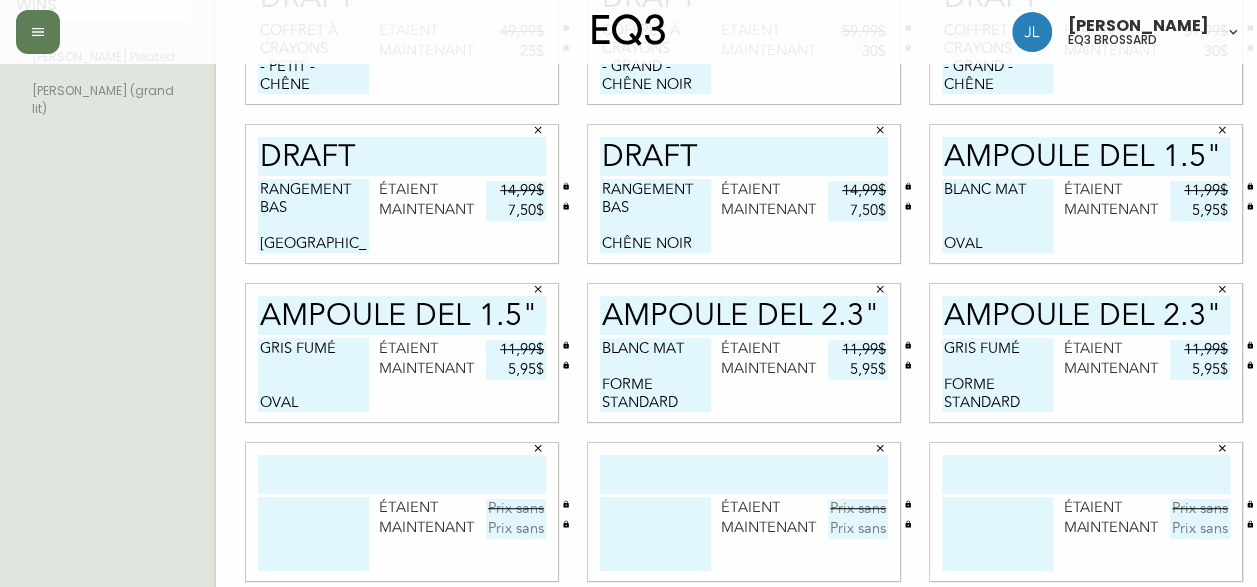 scroll, scrollTop: 309, scrollLeft: 0, axis: vertical 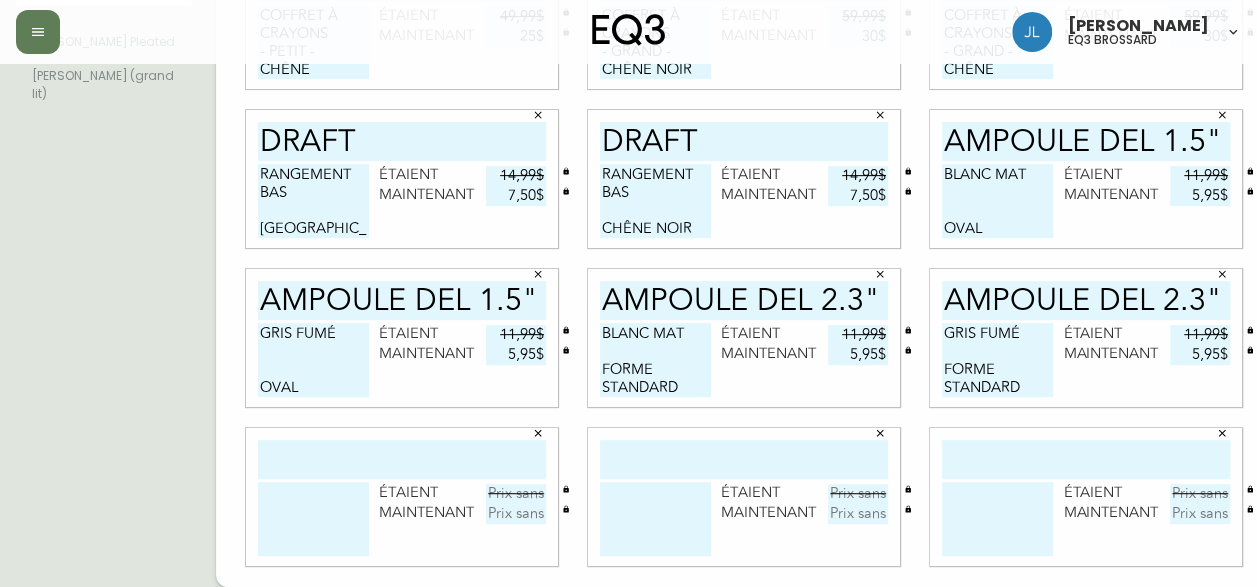 type on "5,95$" 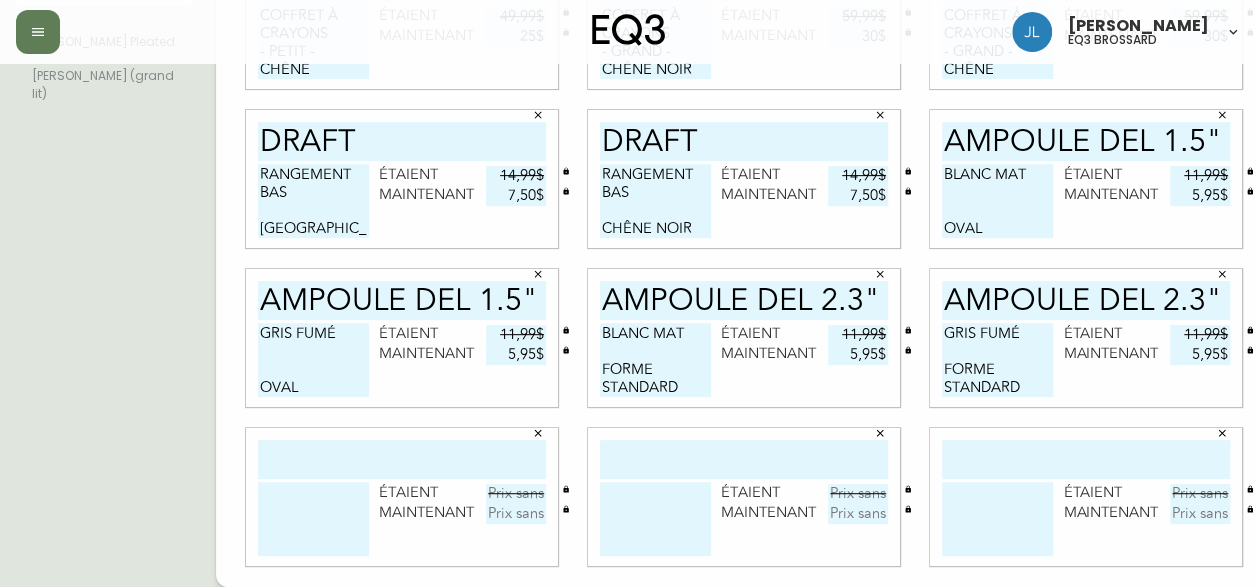 click at bounding box center (402, 459) 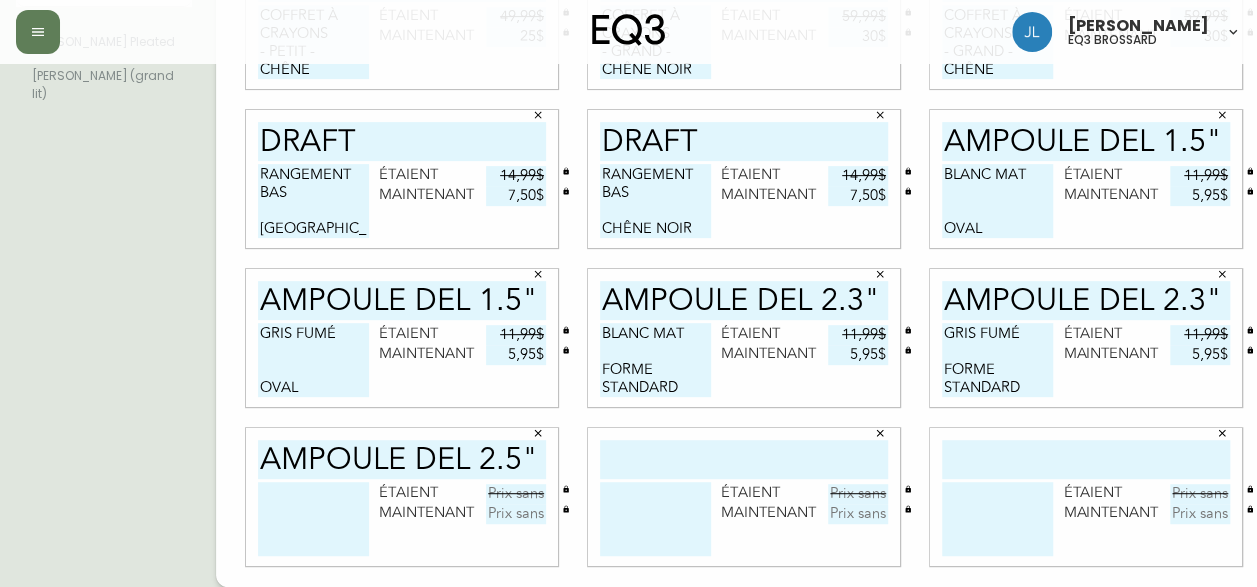 type on "AMPOULE DEL 2.5"" 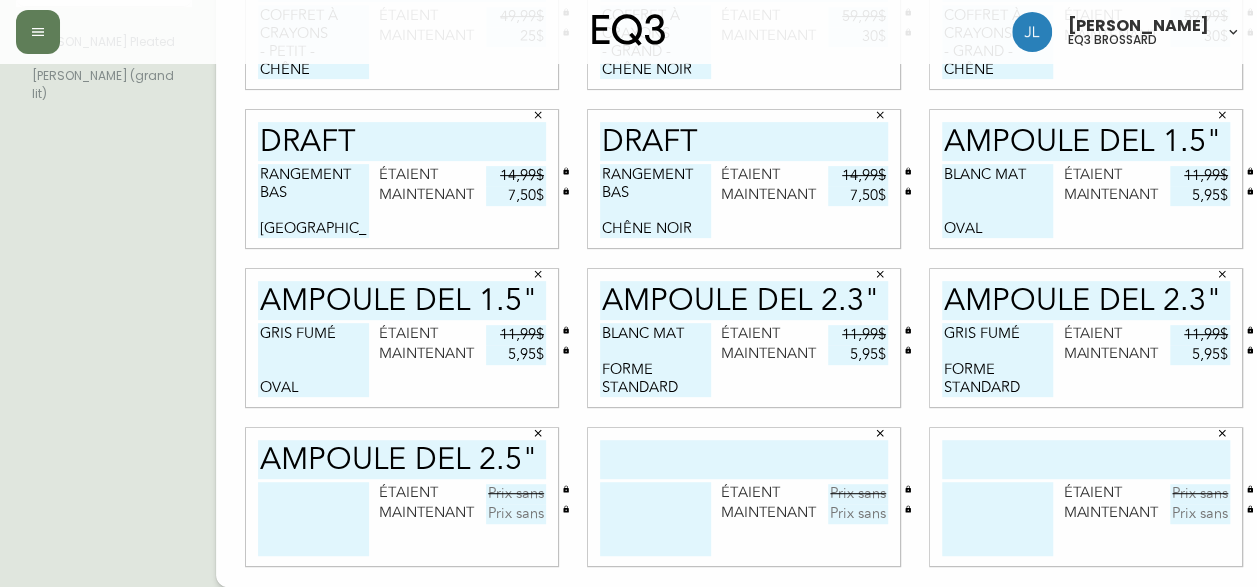 click at bounding box center (313, 519) 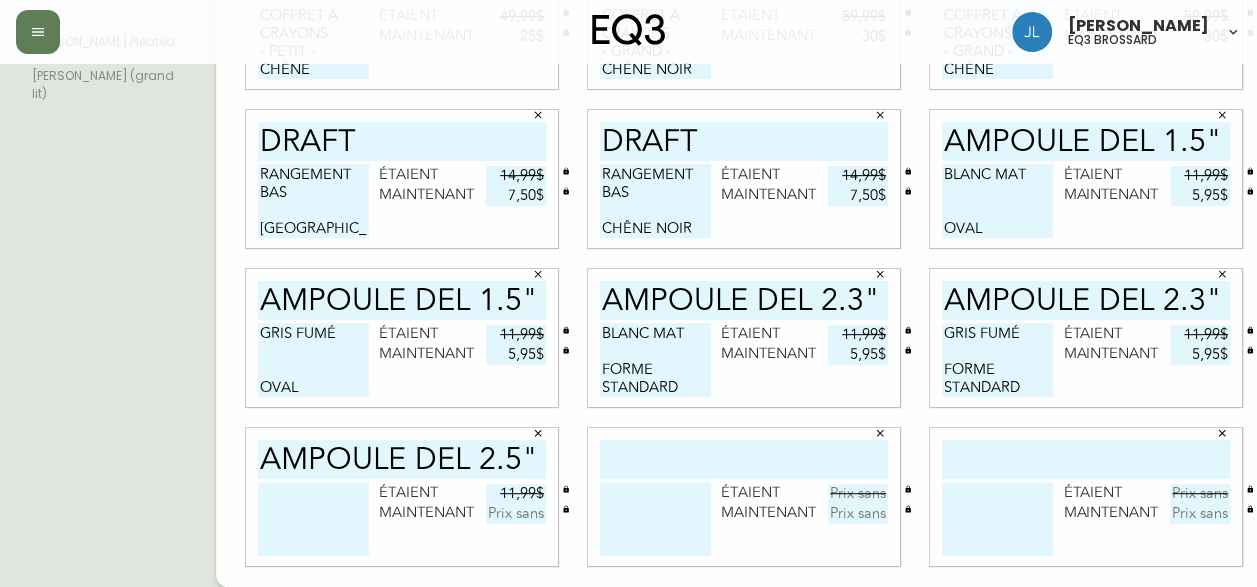 type on "11,99$" 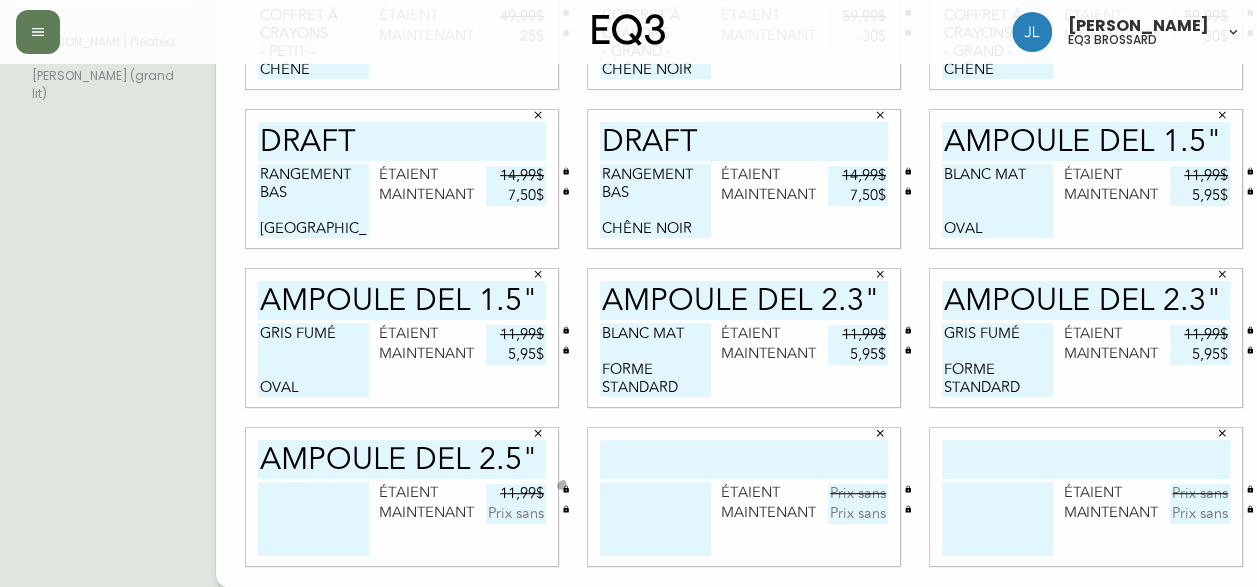 type 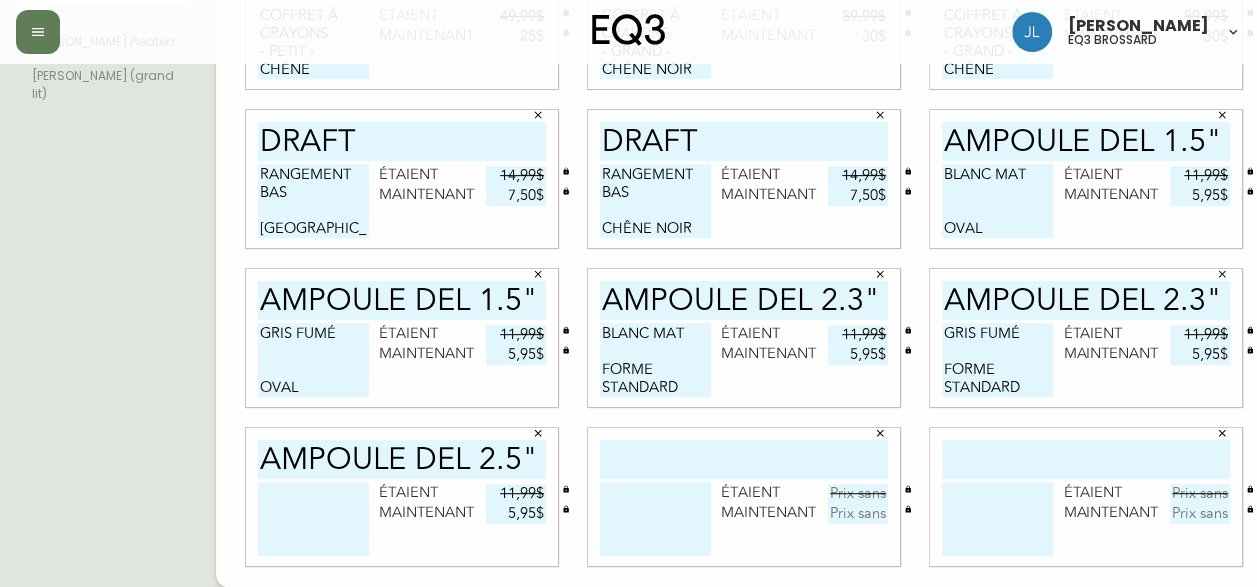 type on "5,95$" 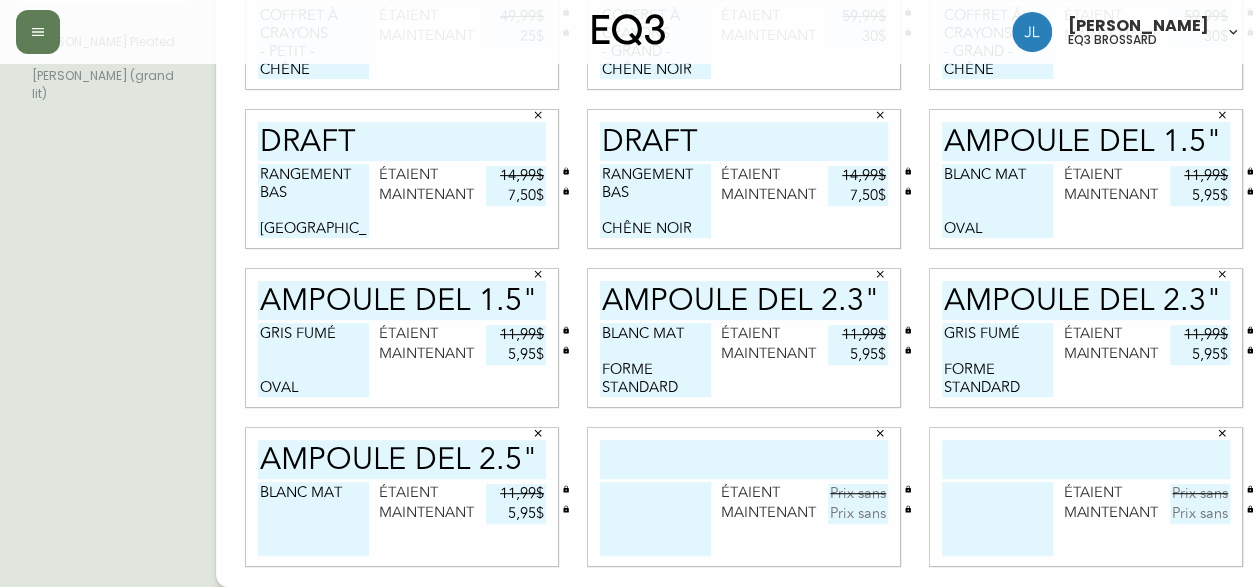 scroll, scrollTop: 0, scrollLeft: 0, axis: both 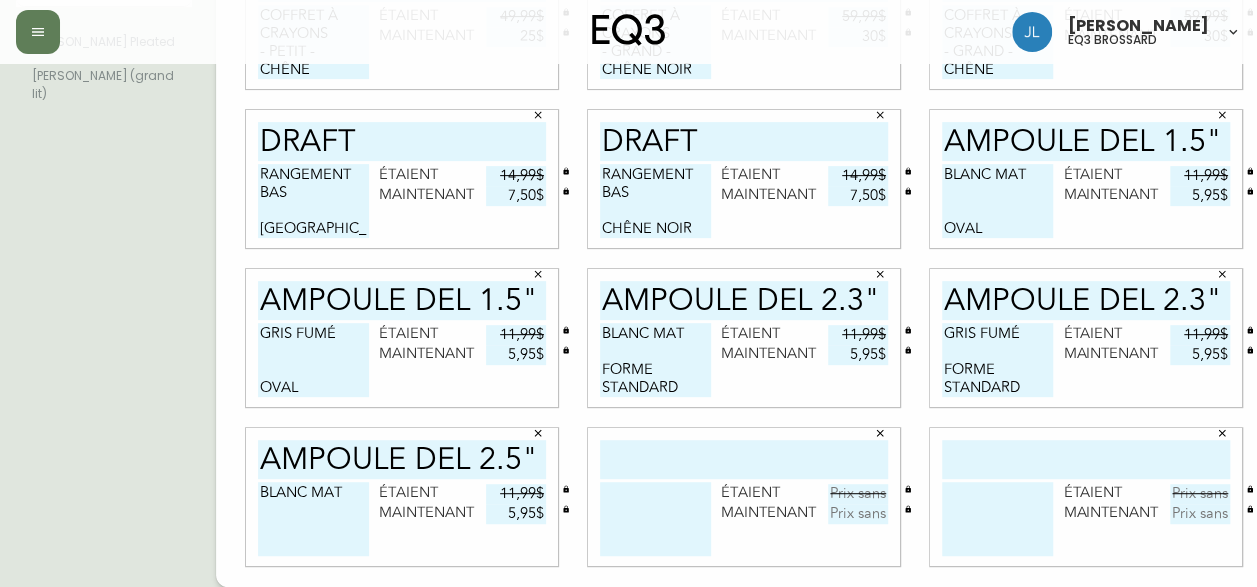 type on "BLANC MAT" 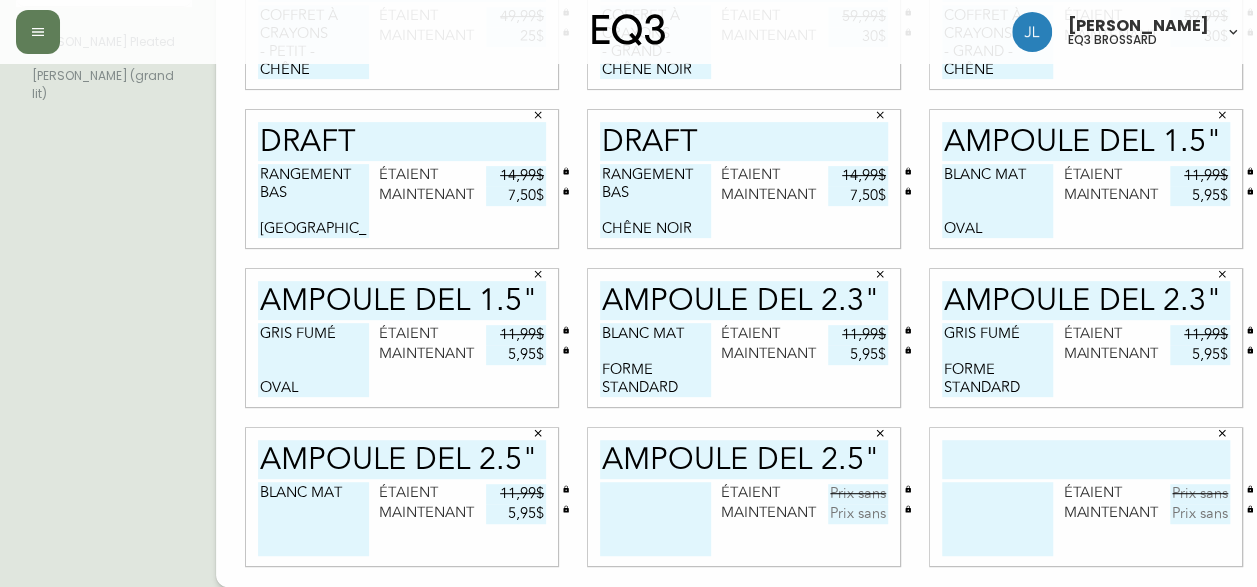 type on "AMPOULE DEL 2.5"" 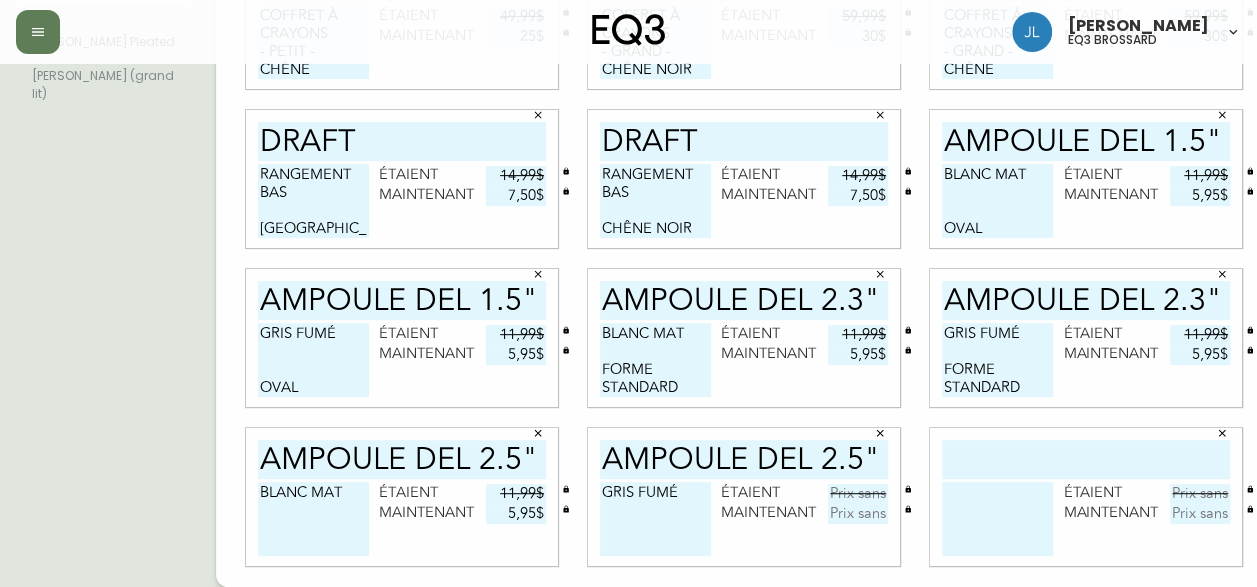 type on "GRIS FUMÉ" 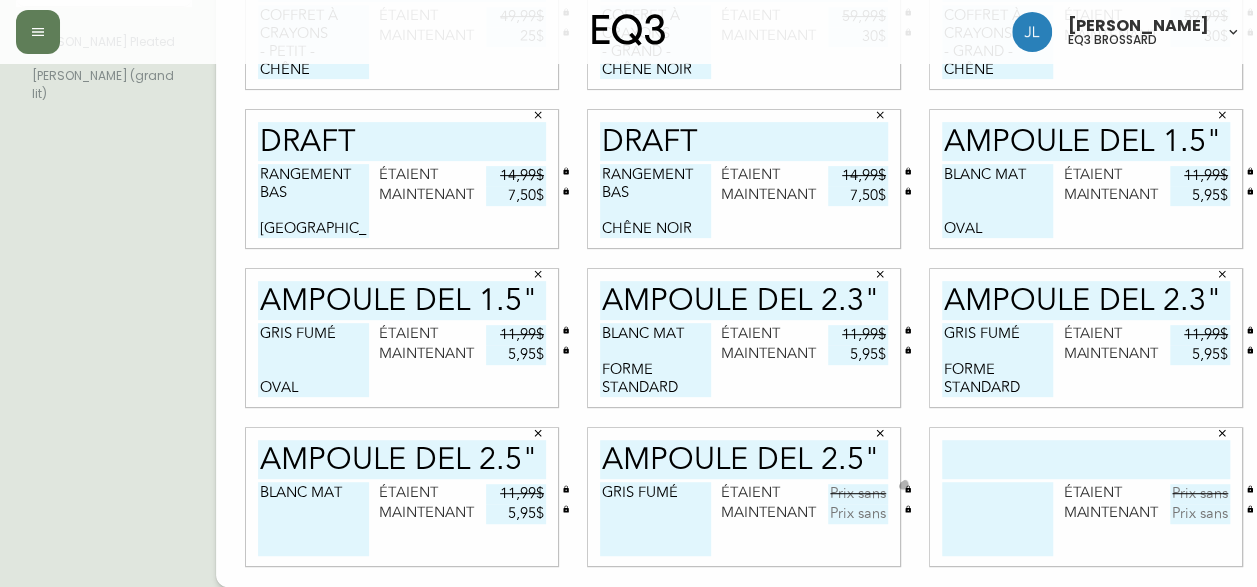 type 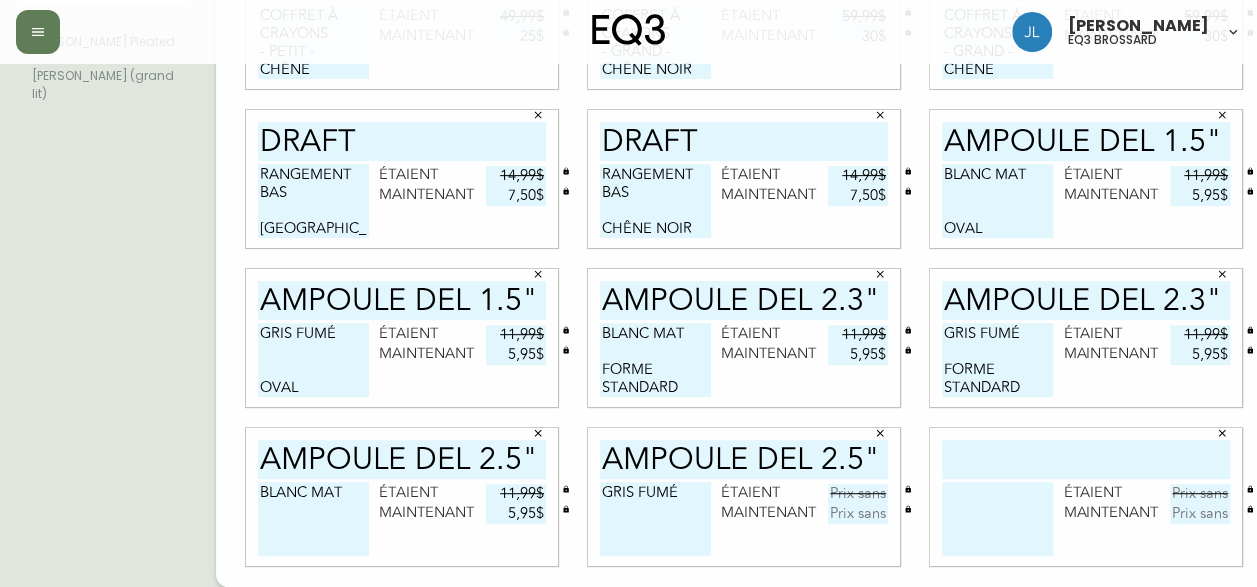 click at bounding box center (858, 494) 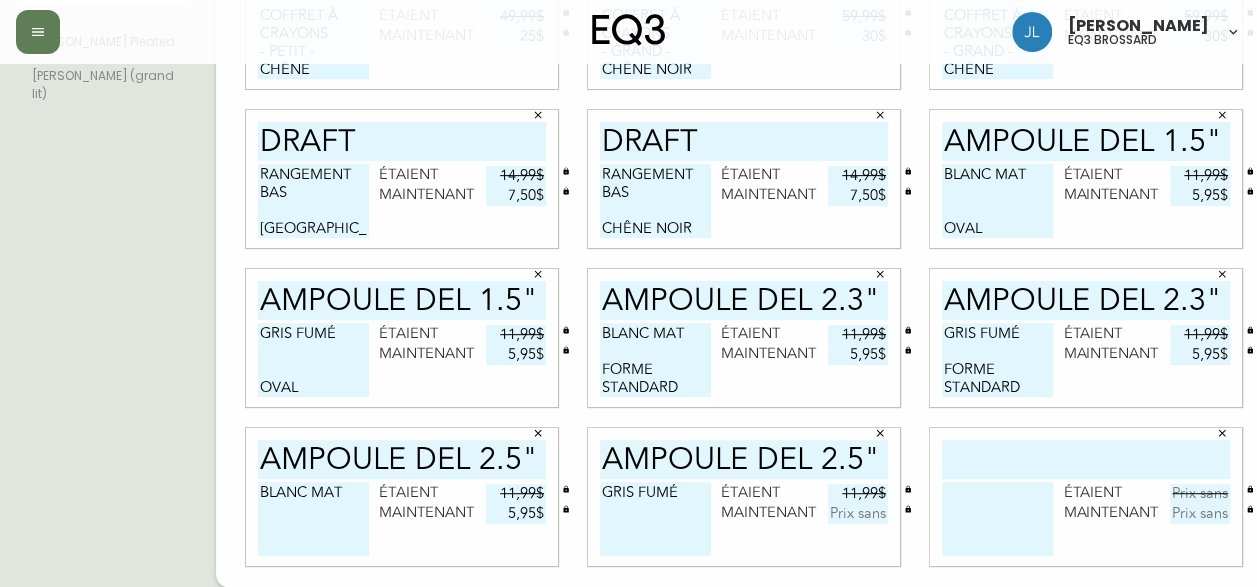 type on "11,99$" 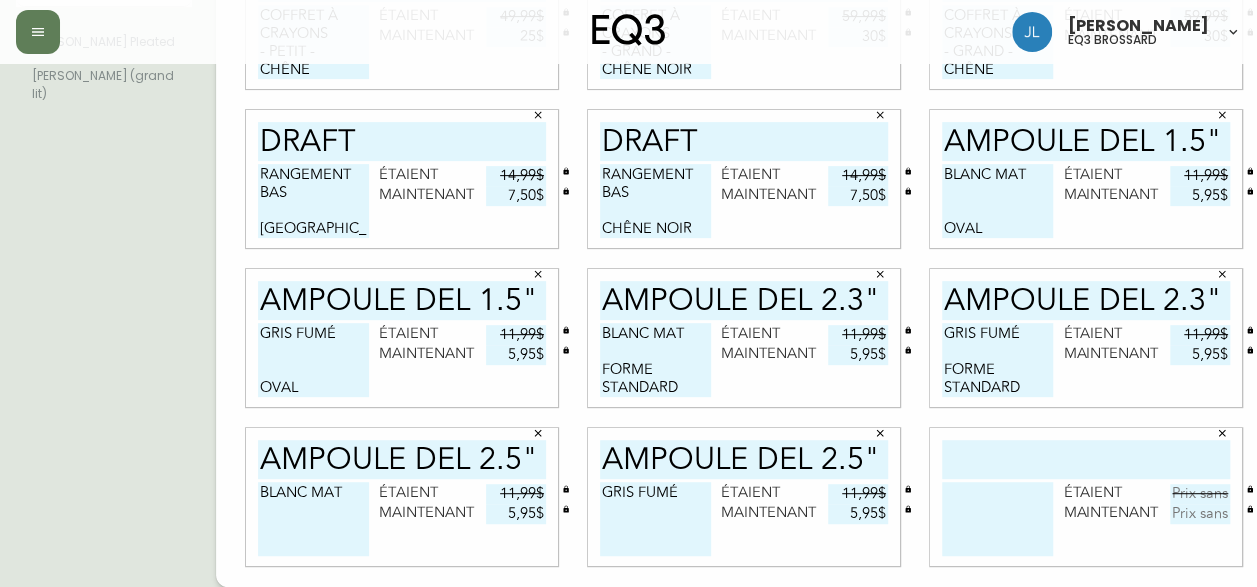 type on "5,95$" 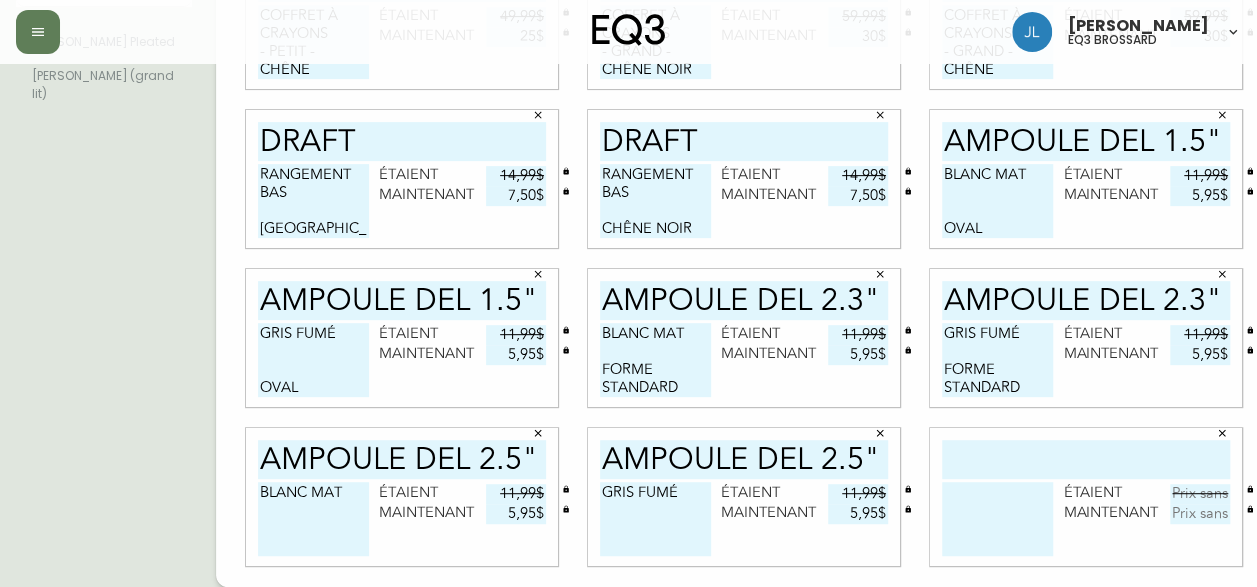 click at bounding box center [1222, 433] 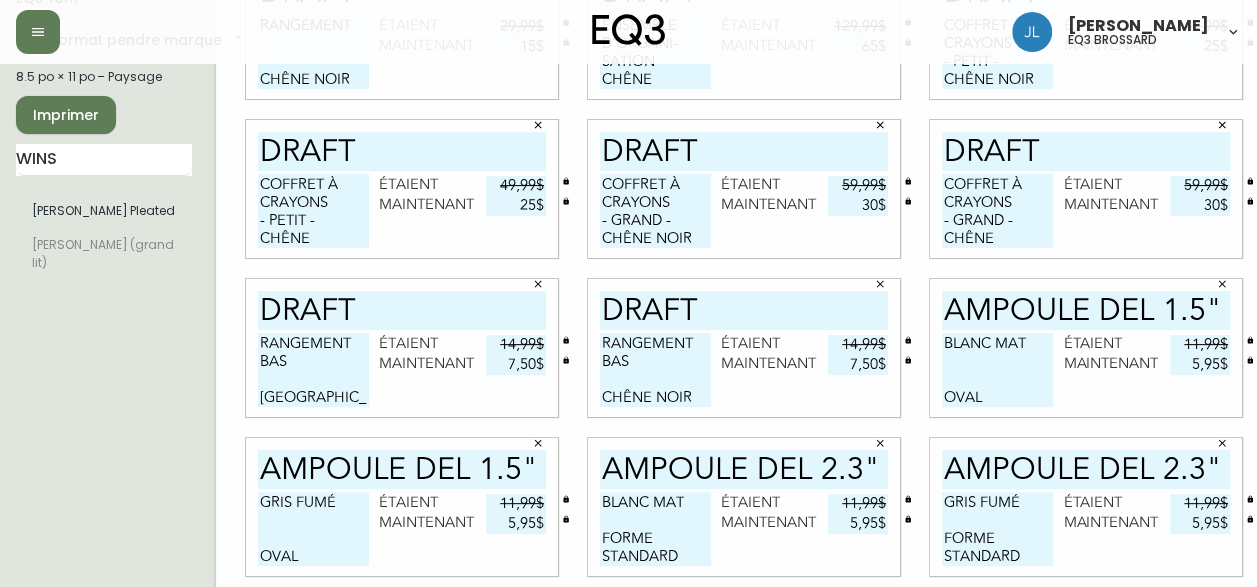 scroll, scrollTop: 0, scrollLeft: 0, axis: both 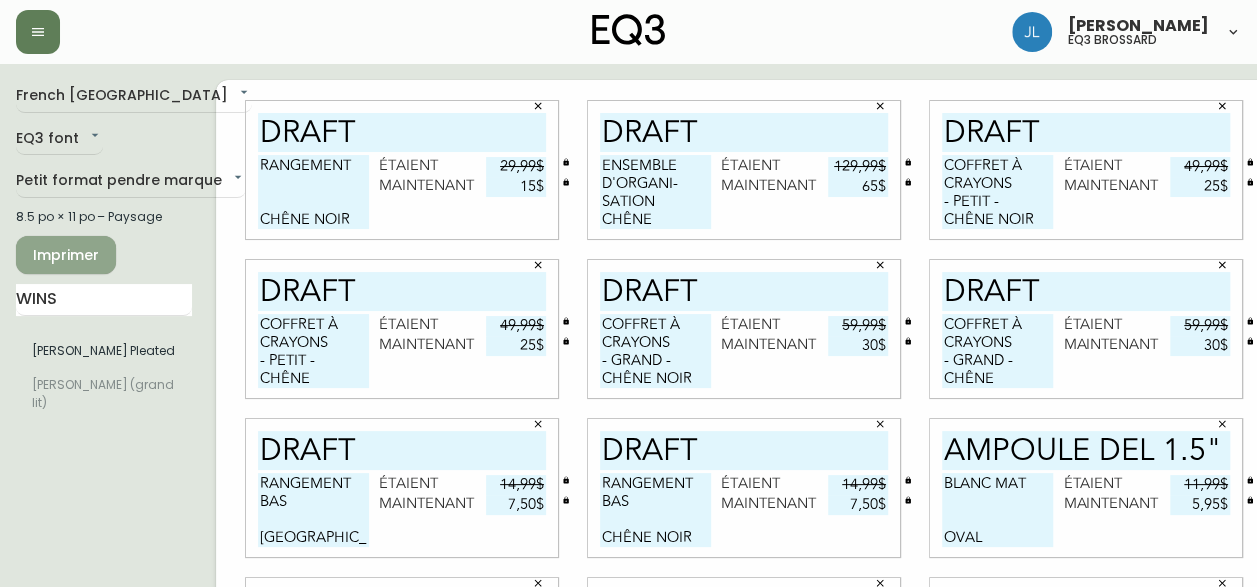 click on "Imprimer" at bounding box center [66, 255] 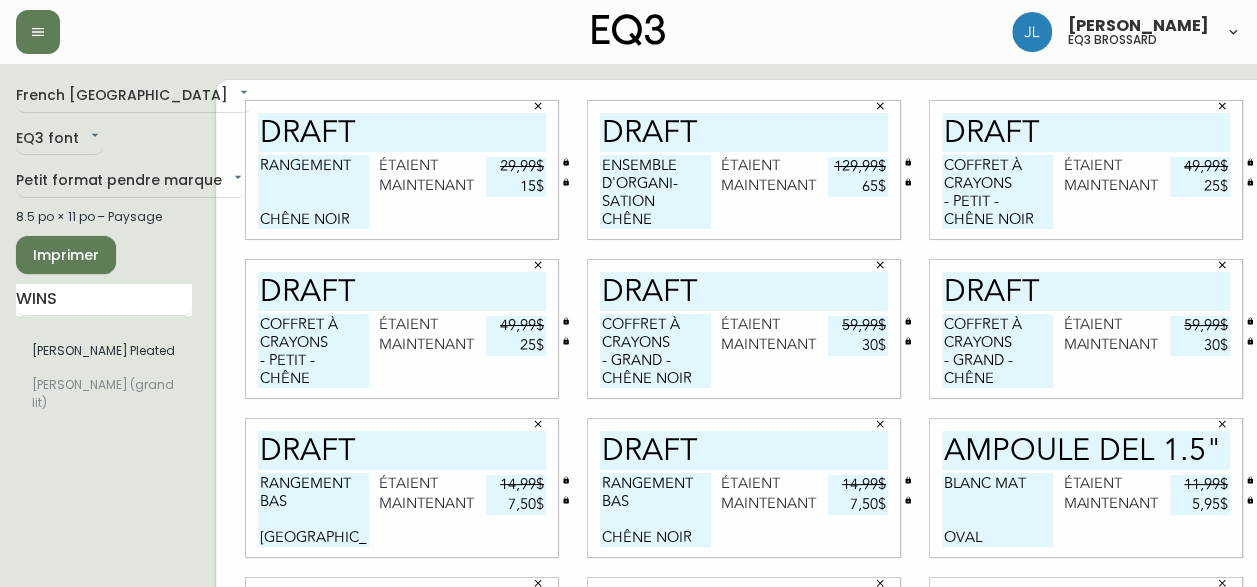 scroll, scrollTop: 0, scrollLeft: 0, axis: both 